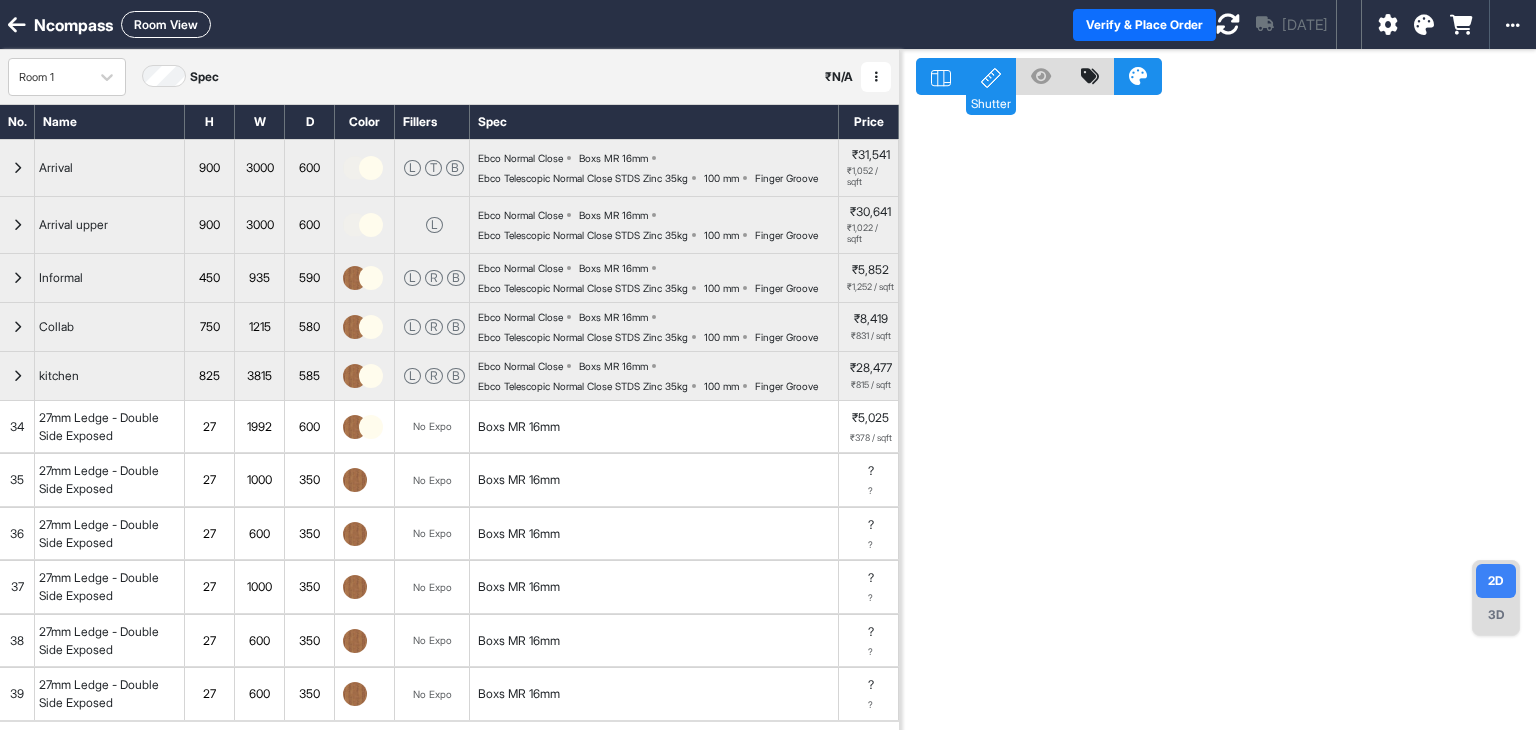 scroll, scrollTop: 0, scrollLeft: 0, axis: both 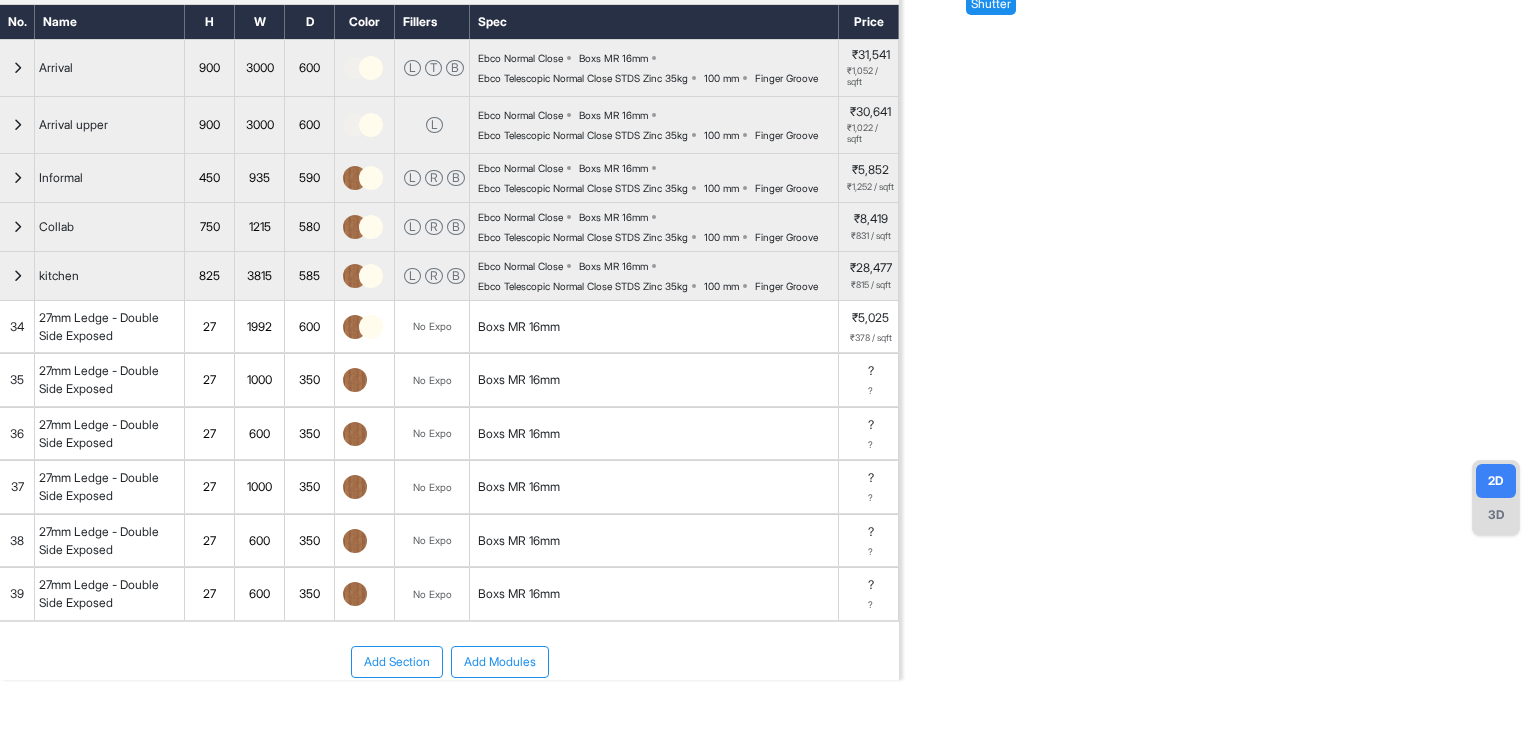 click at bounding box center [17, 276] 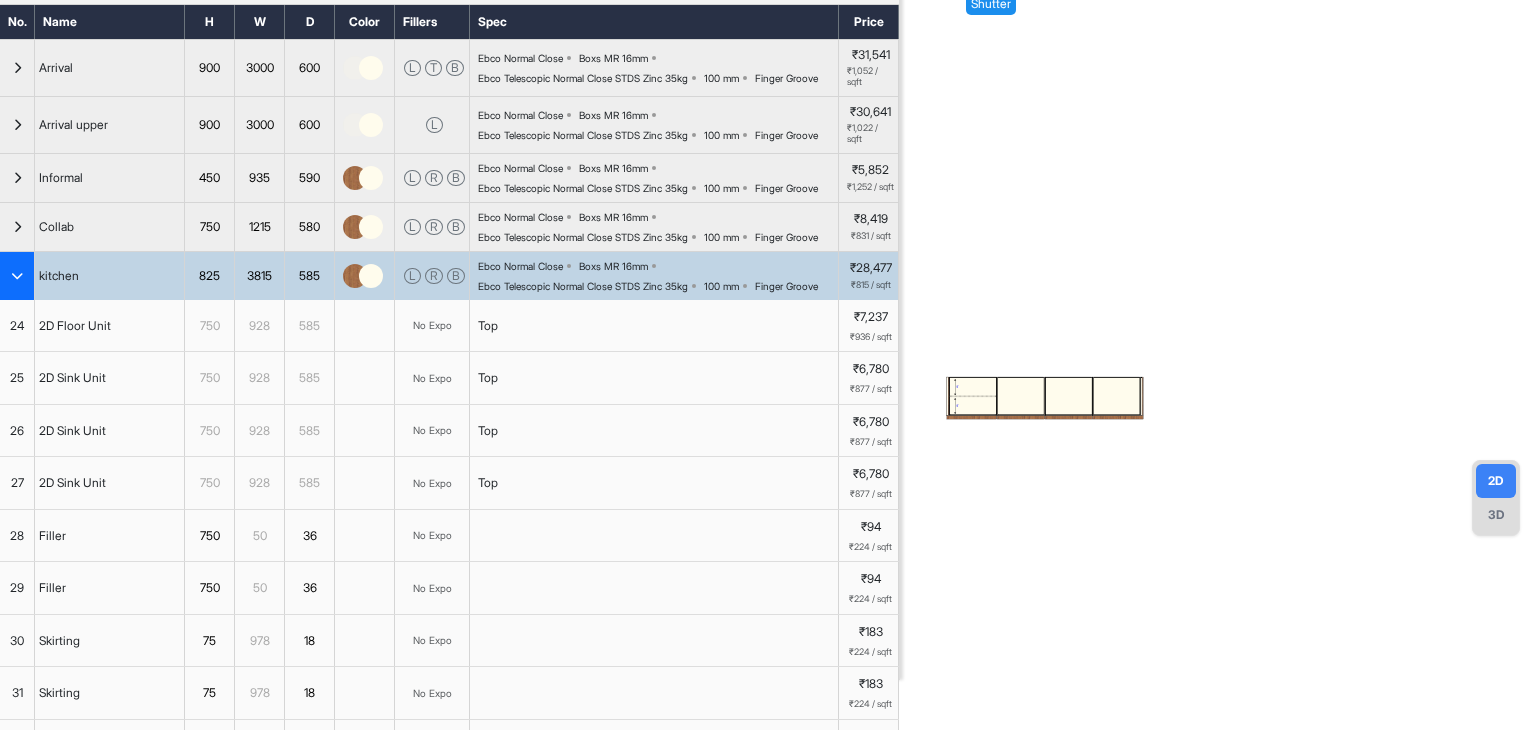 click at bounding box center (17, 276) 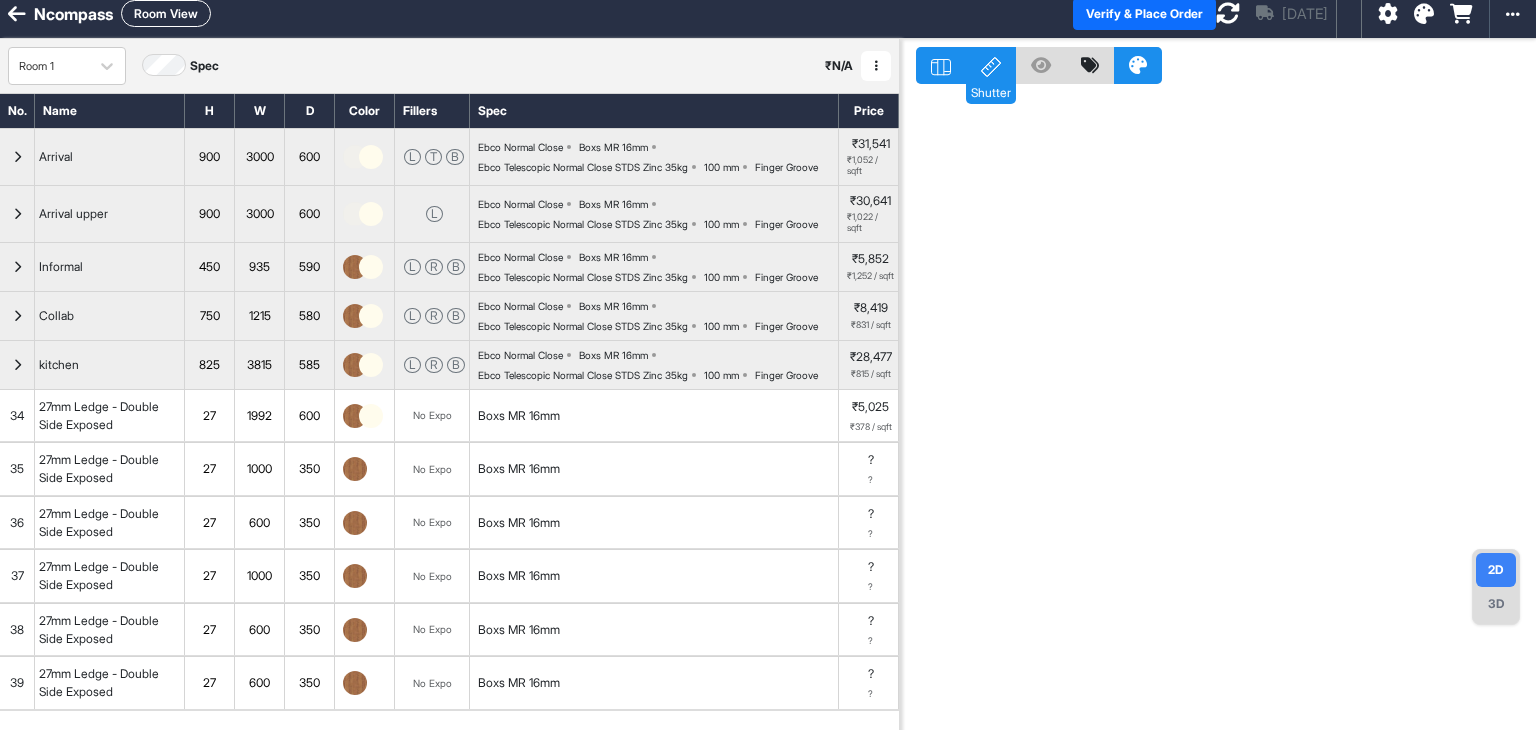 scroll, scrollTop: 0, scrollLeft: 0, axis: both 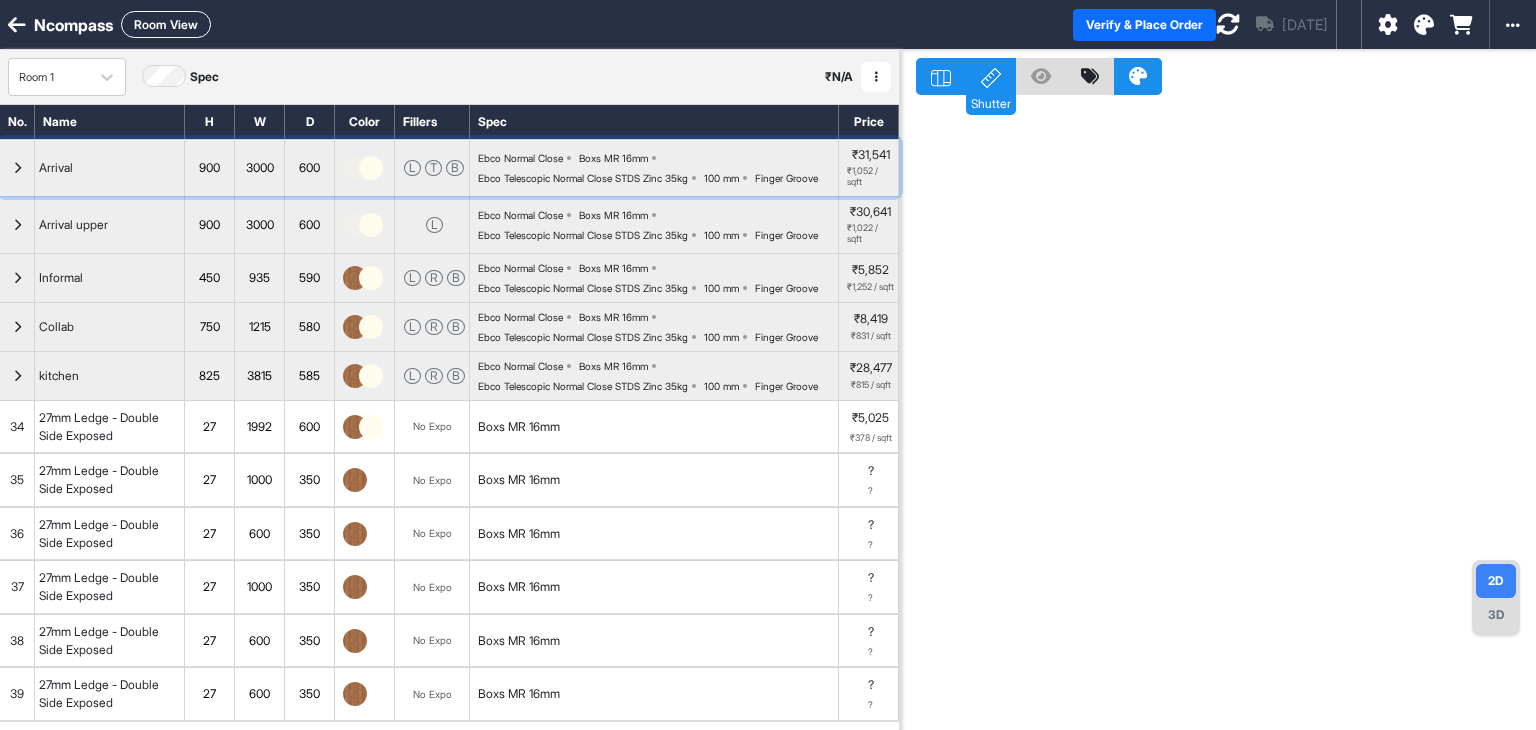 click at bounding box center [17, 168] 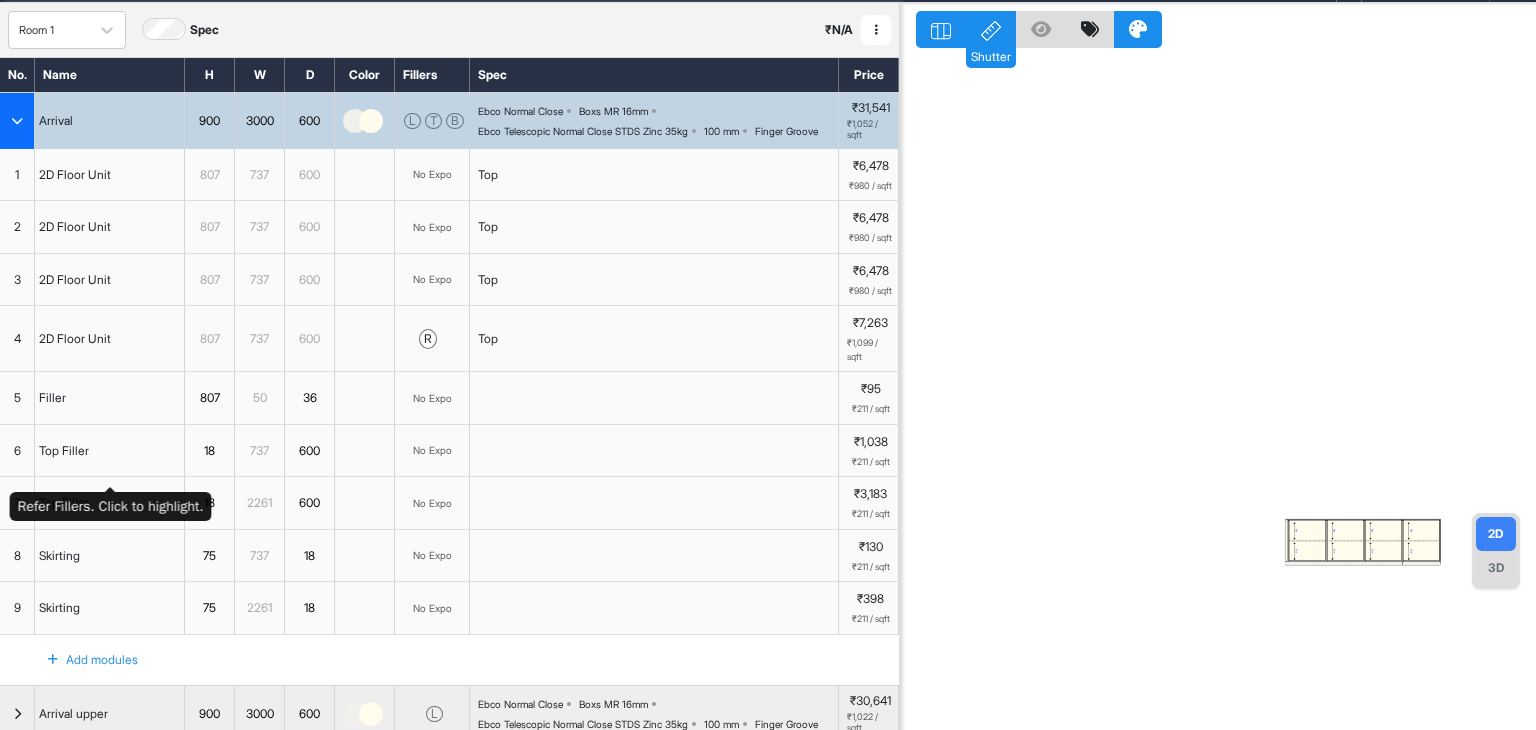 scroll, scrollTop: 0, scrollLeft: 0, axis: both 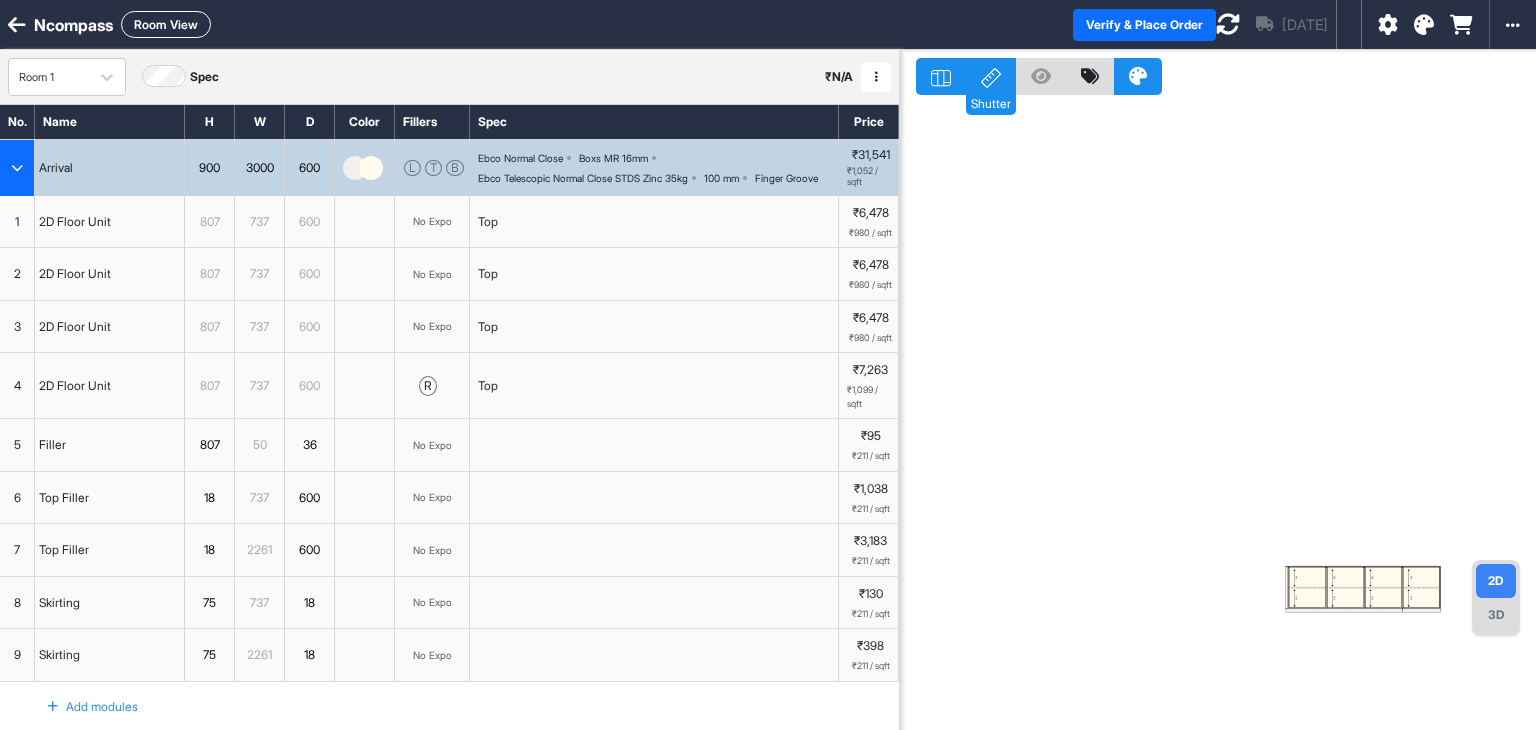 click at bounding box center [17, 168] 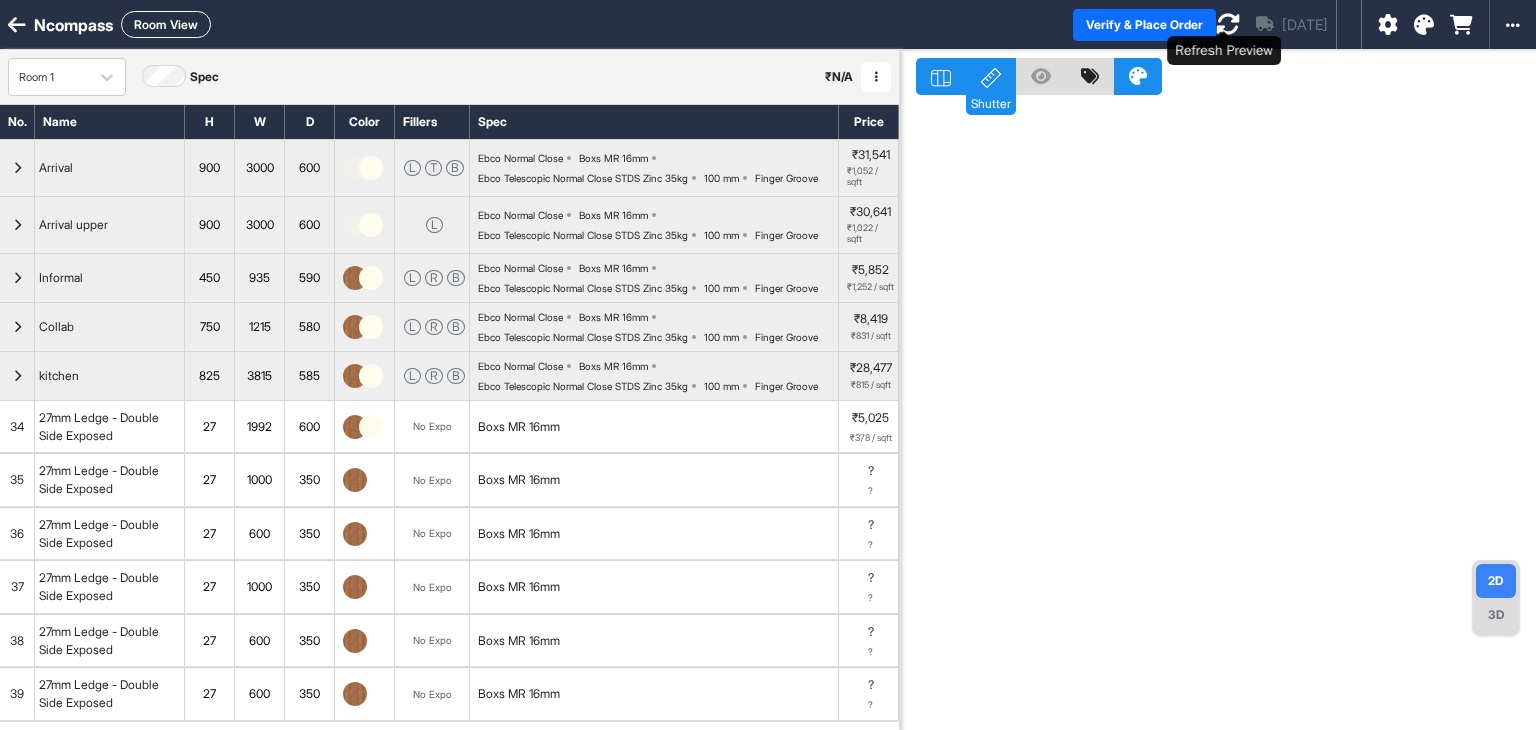 click at bounding box center [1228, 24] 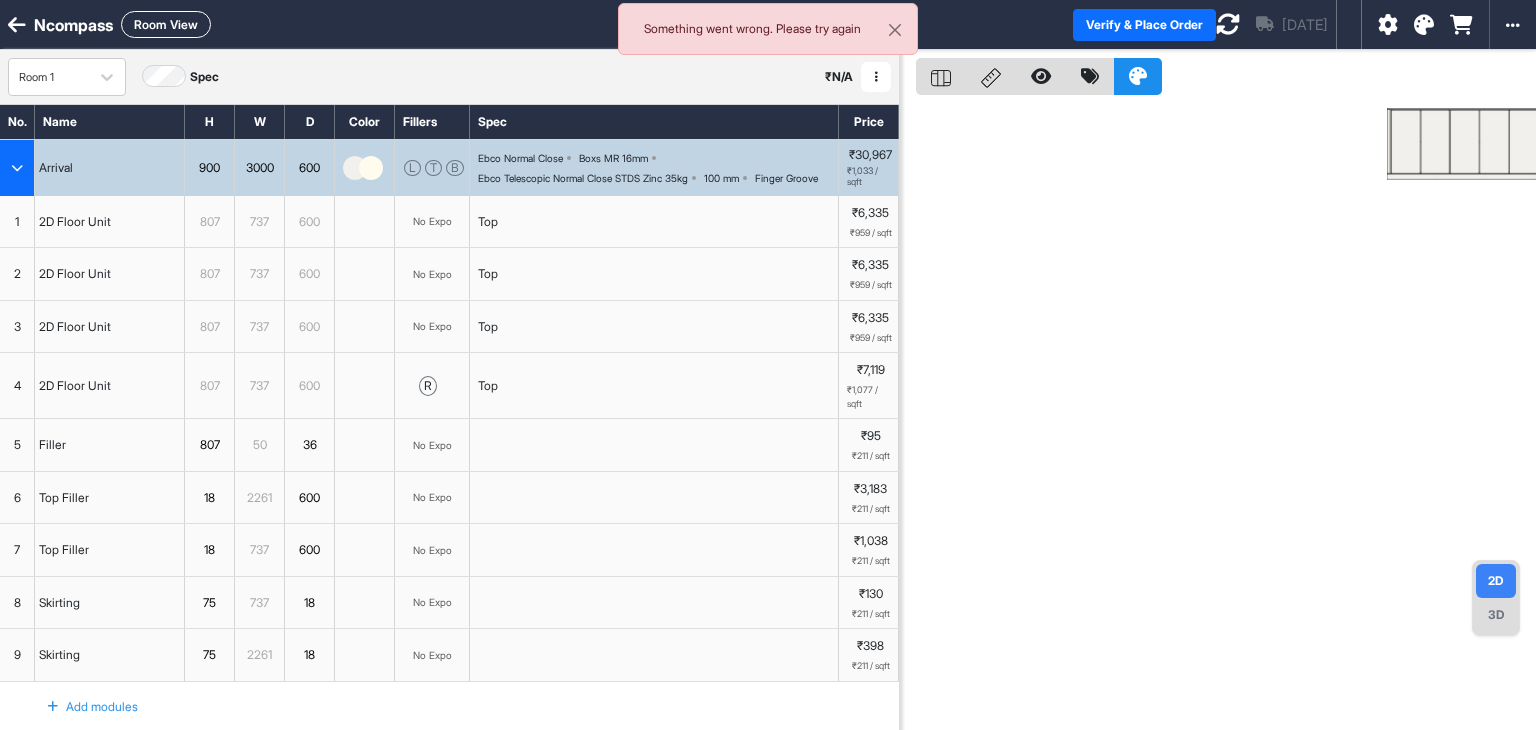 scroll, scrollTop: 0, scrollLeft: 0, axis: both 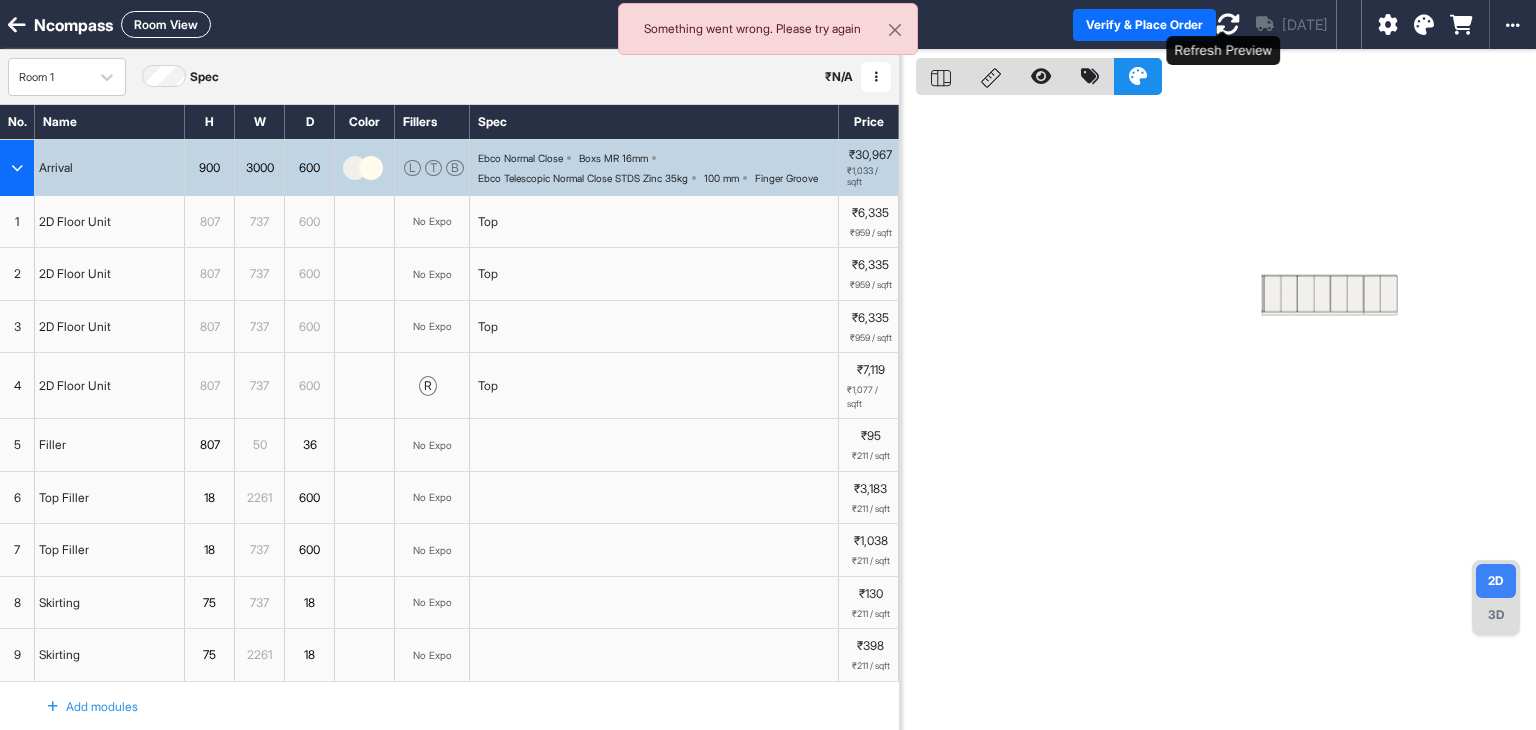 click at bounding box center (1228, 24) 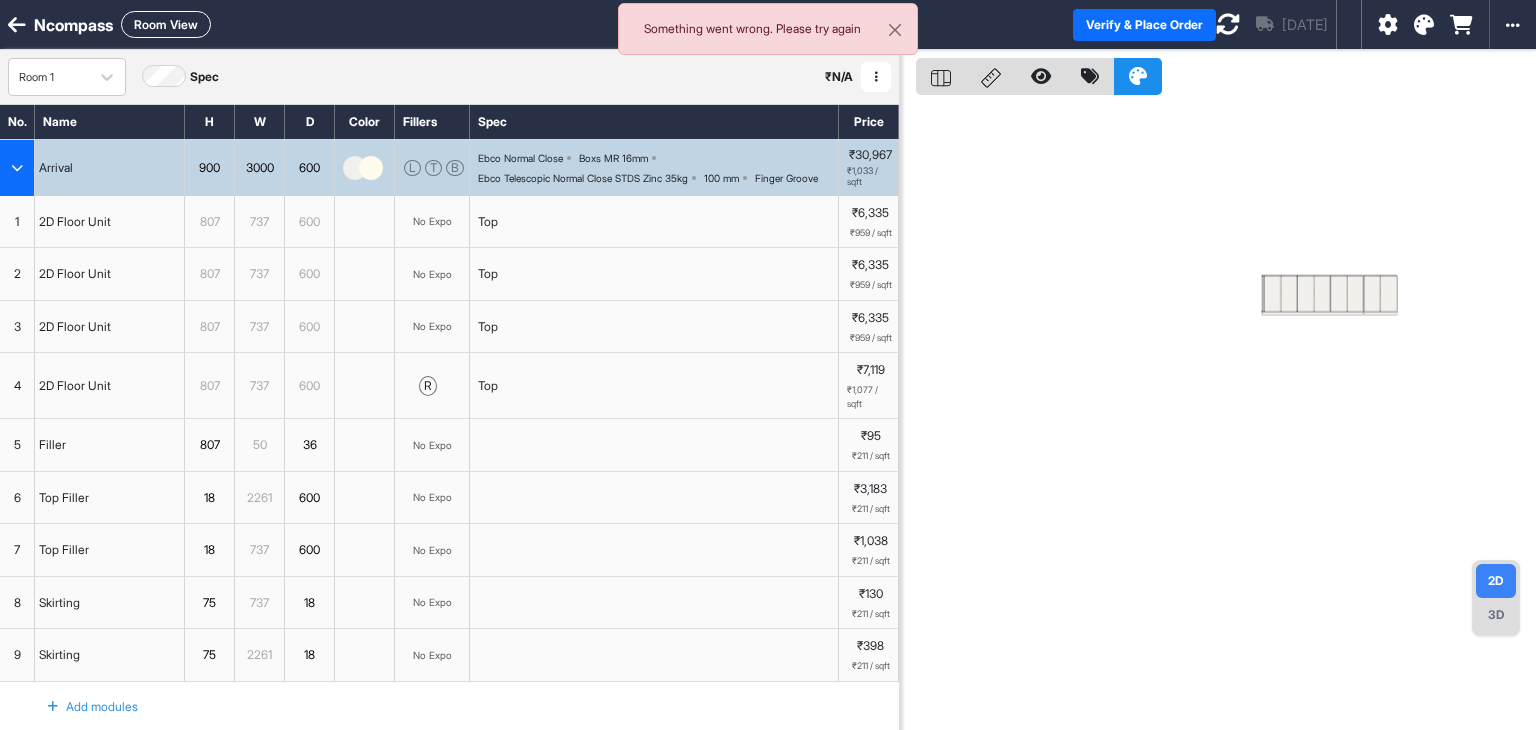 click at bounding box center [1228, 24] 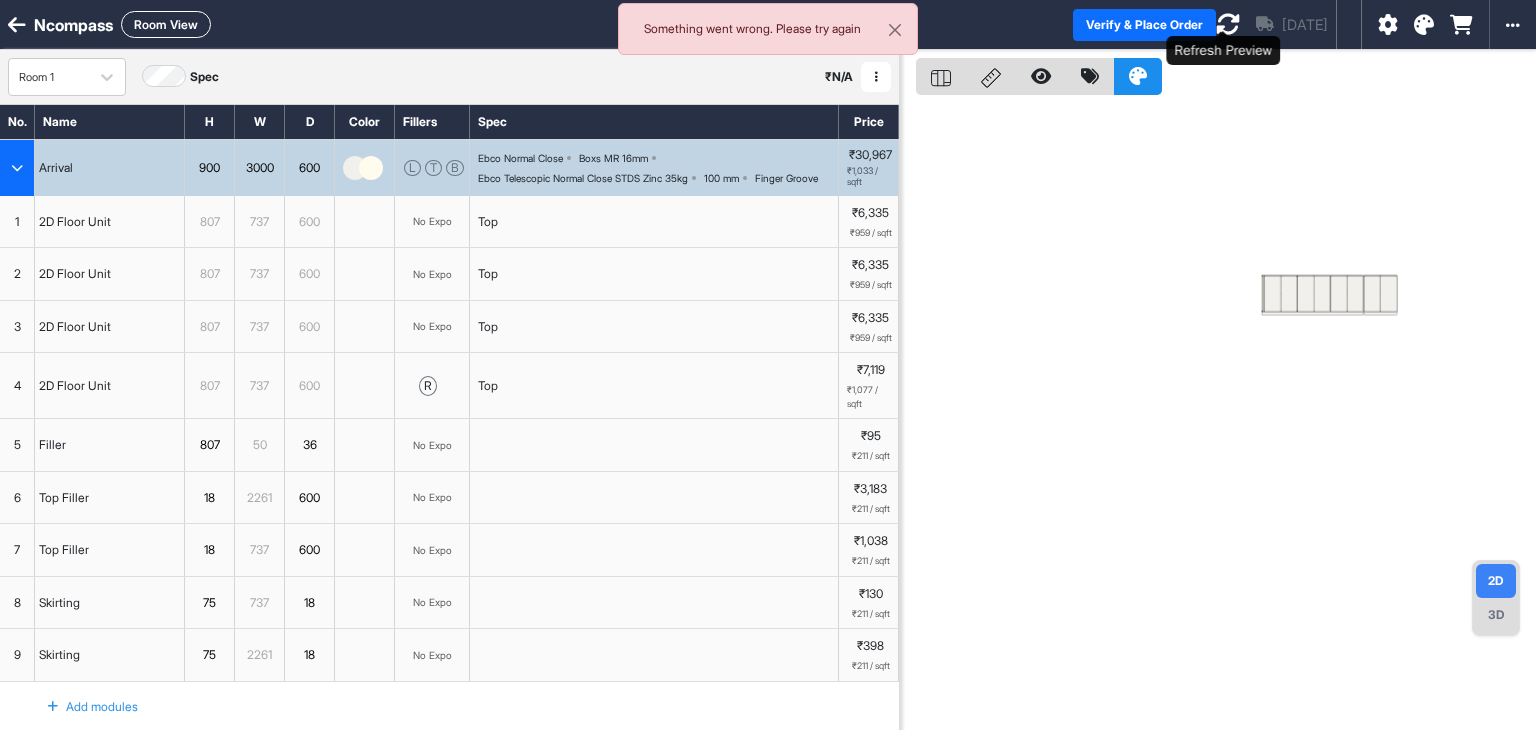 click at bounding box center (1228, 24) 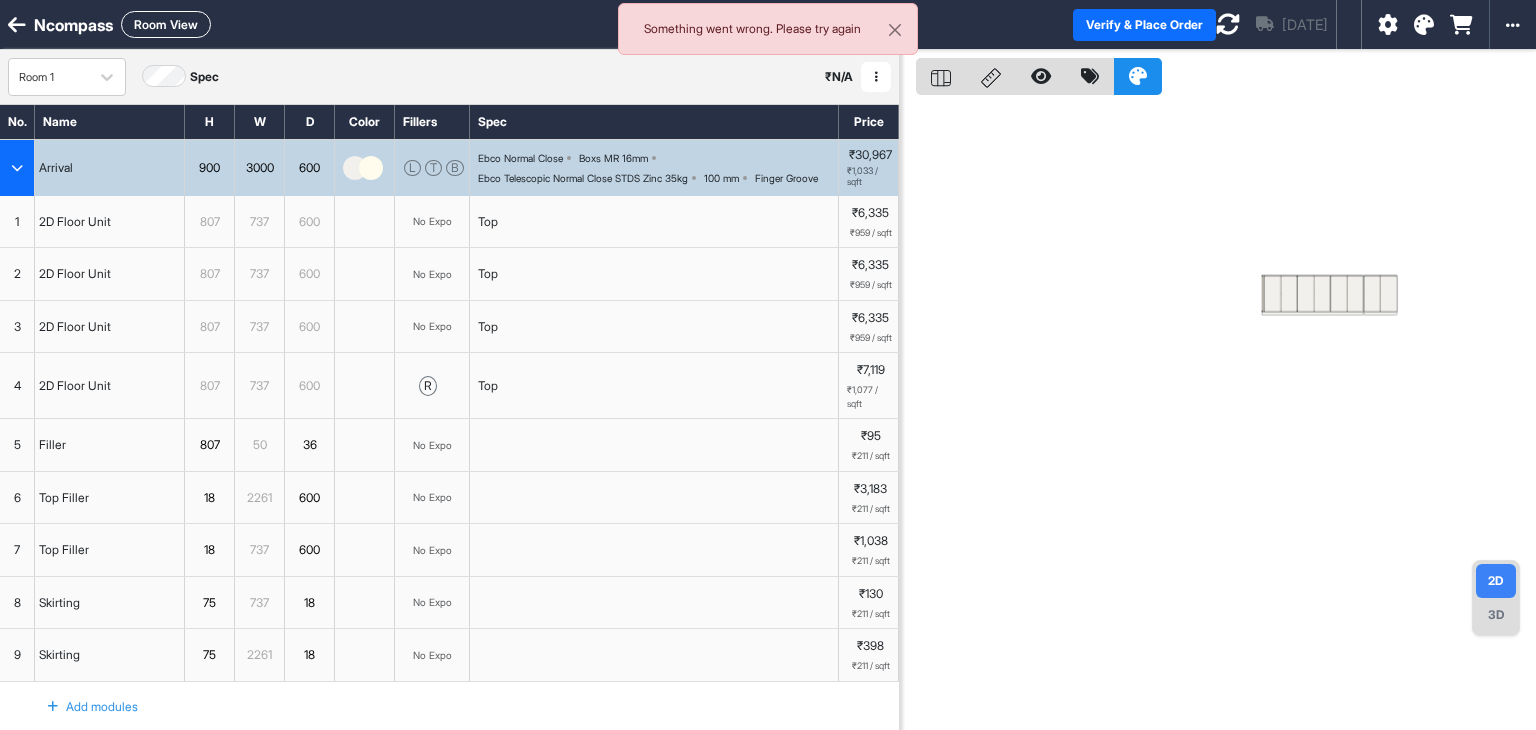 click at bounding box center [1228, 24] 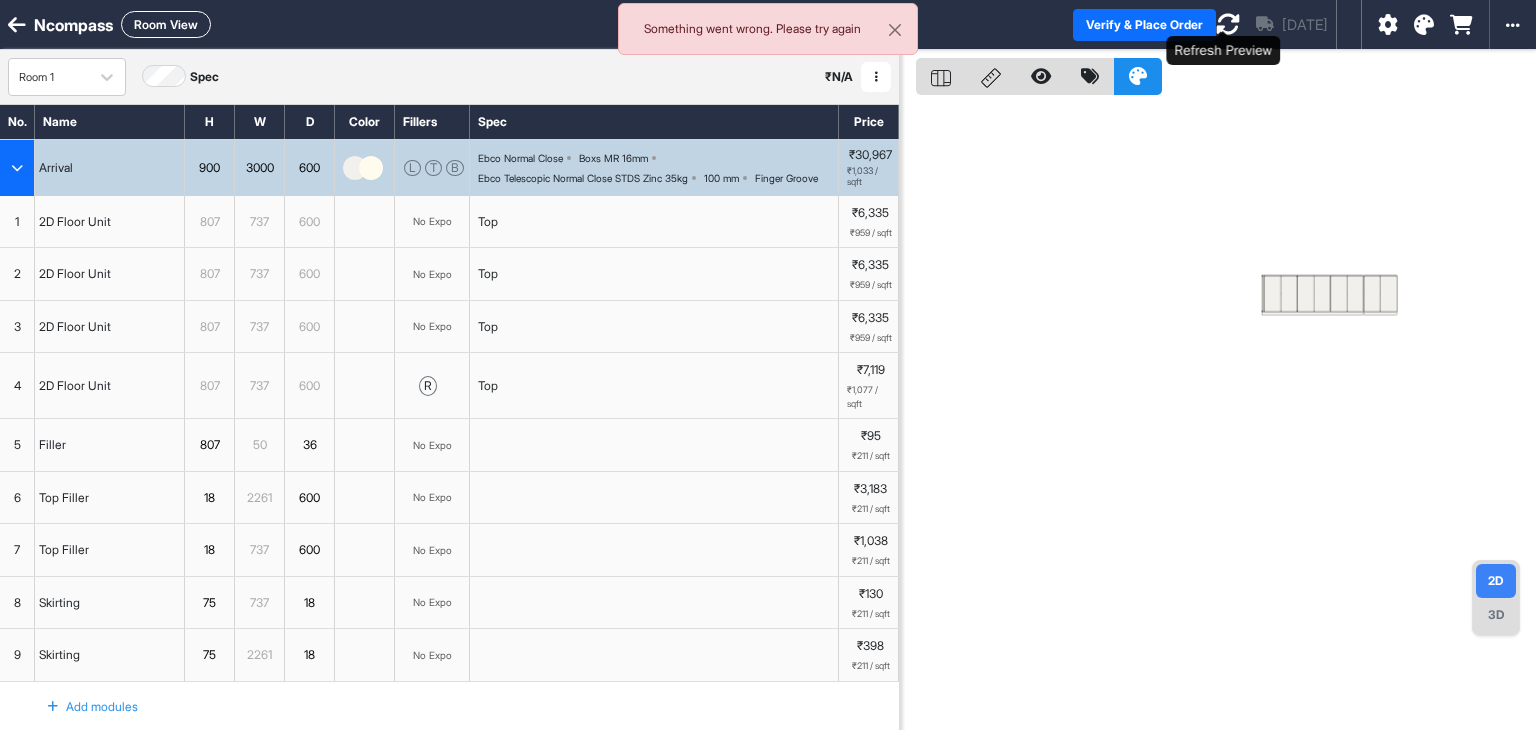 click at bounding box center [1228, 24] 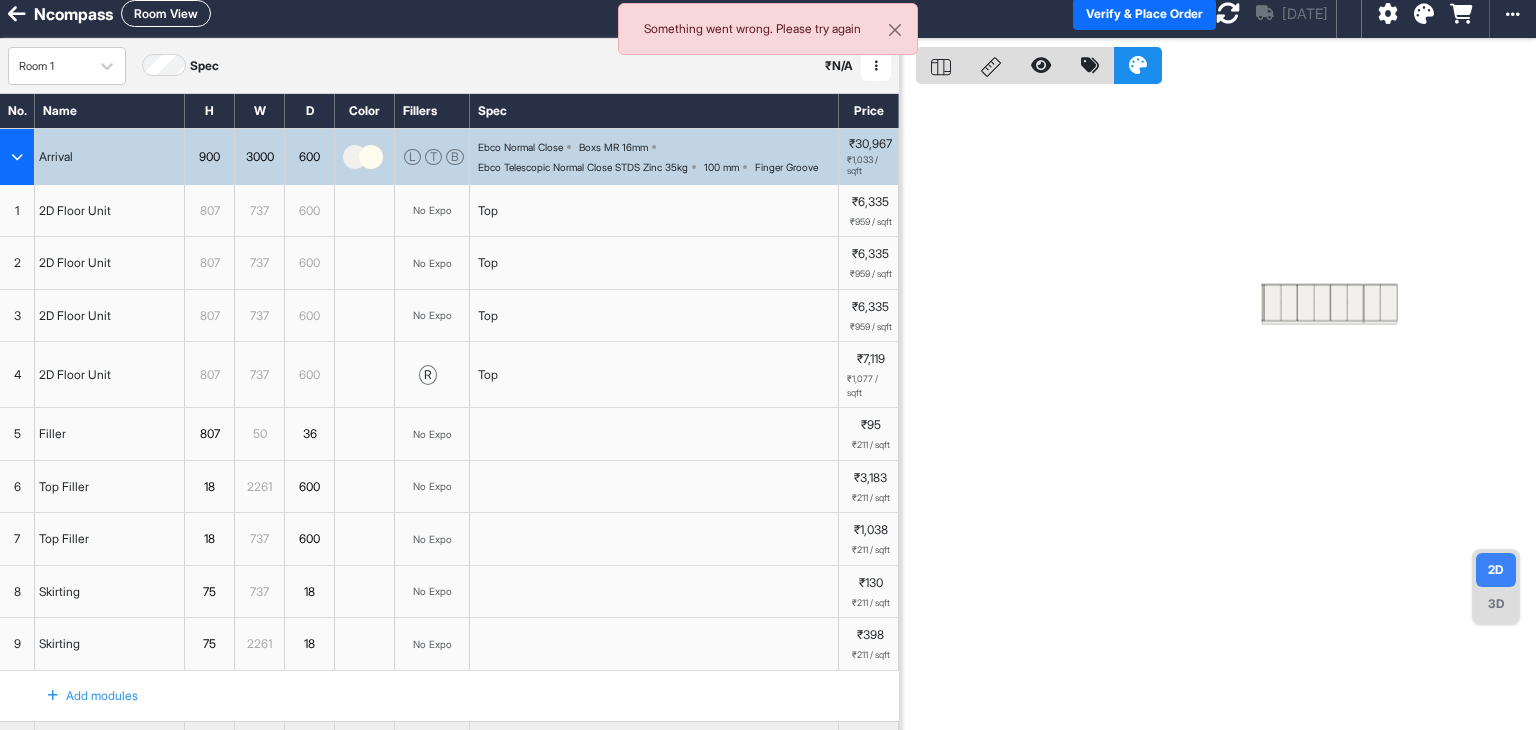 scroll, scrollTop: 0, scrollLeft: 0, axis: both 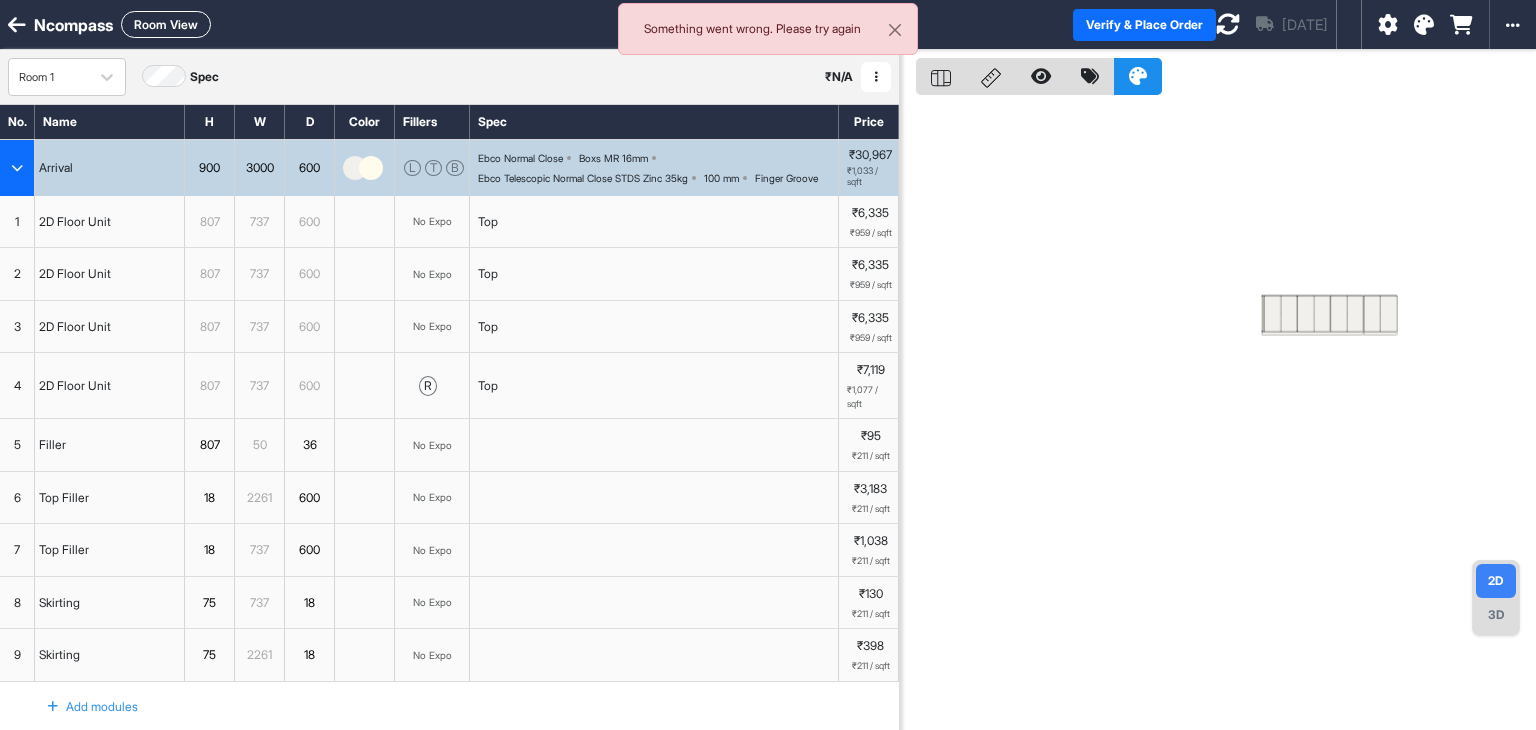 click at bounding box center [17, 168] 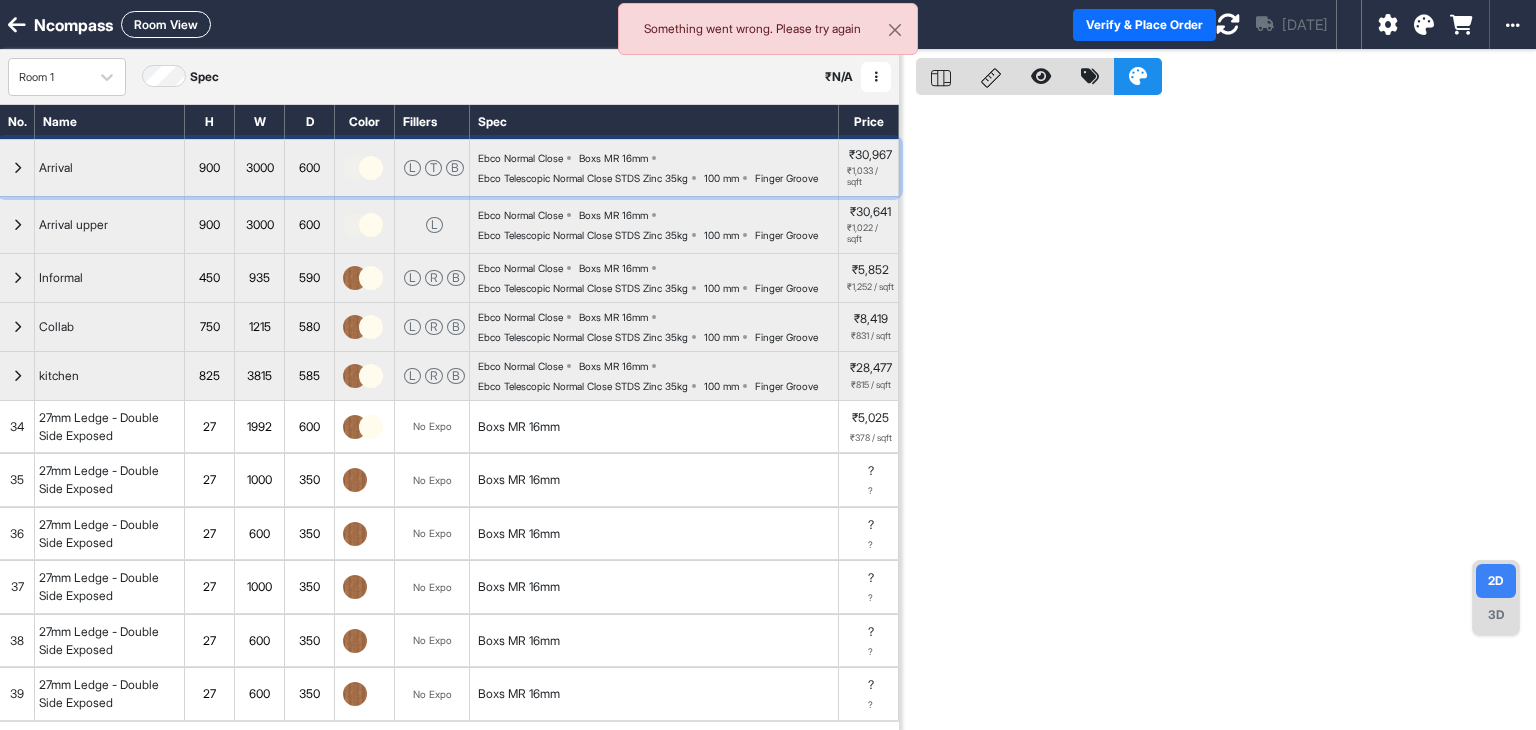 click at bounding box center (17, 168) 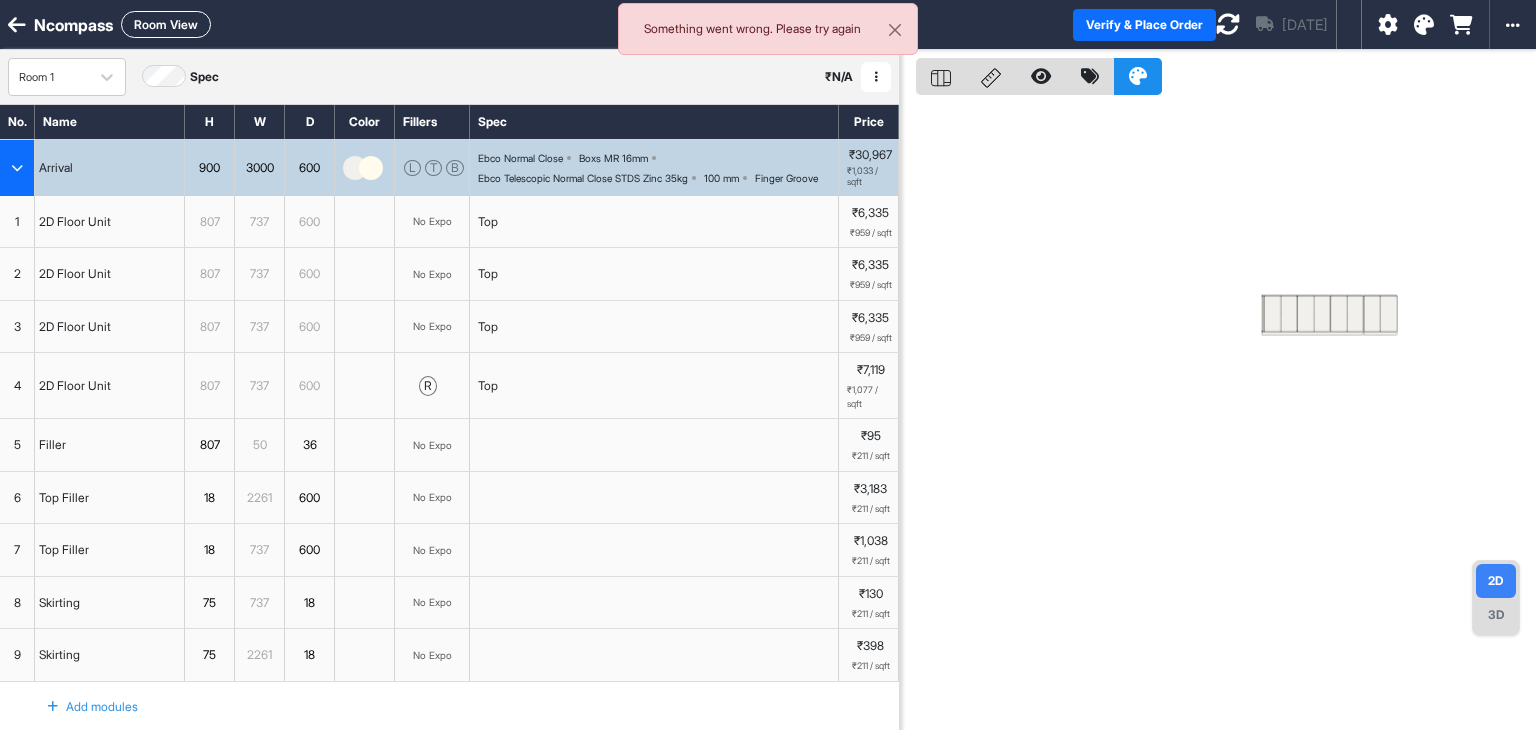 click on "600" at bounding box center [309, 168] 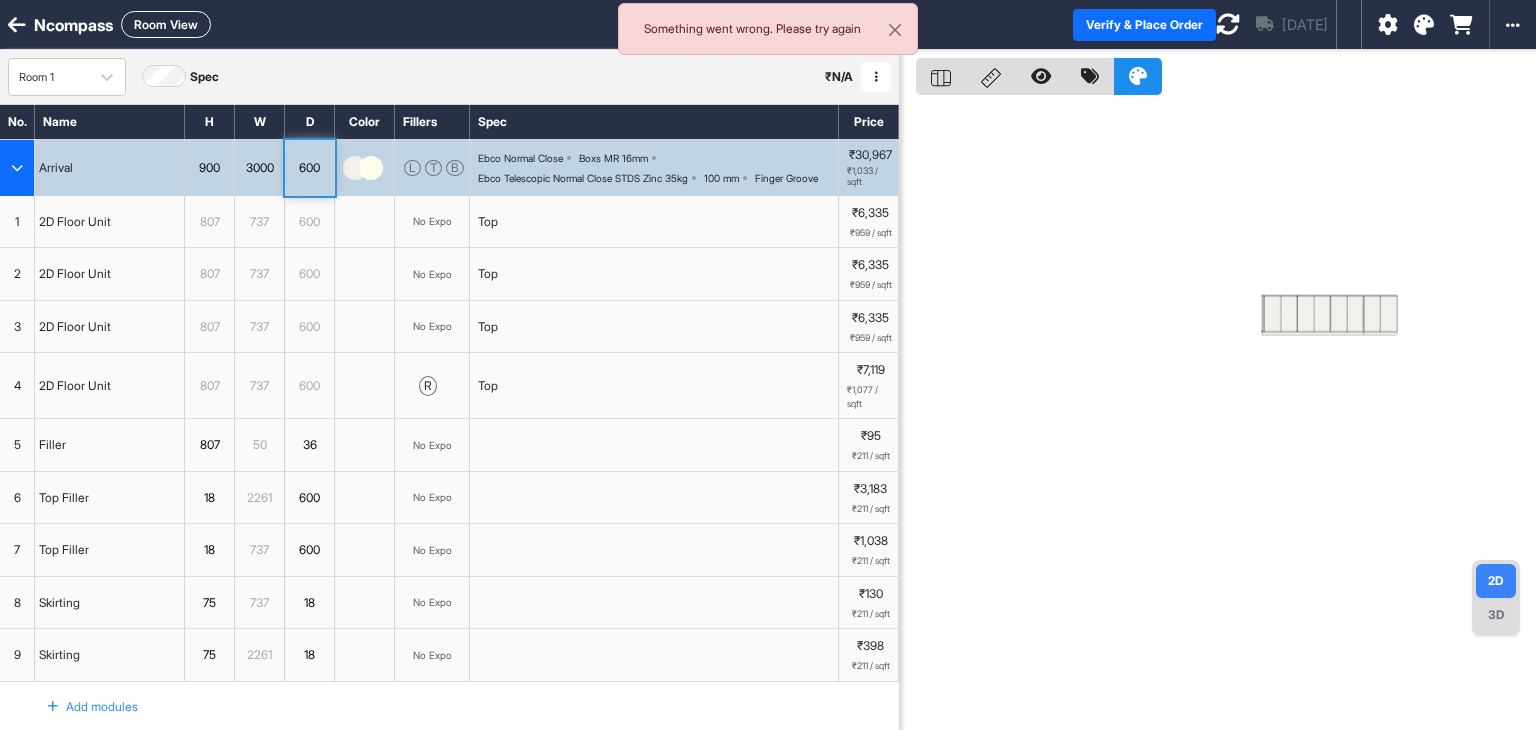 click on "600" at bounding box center [309, 168] 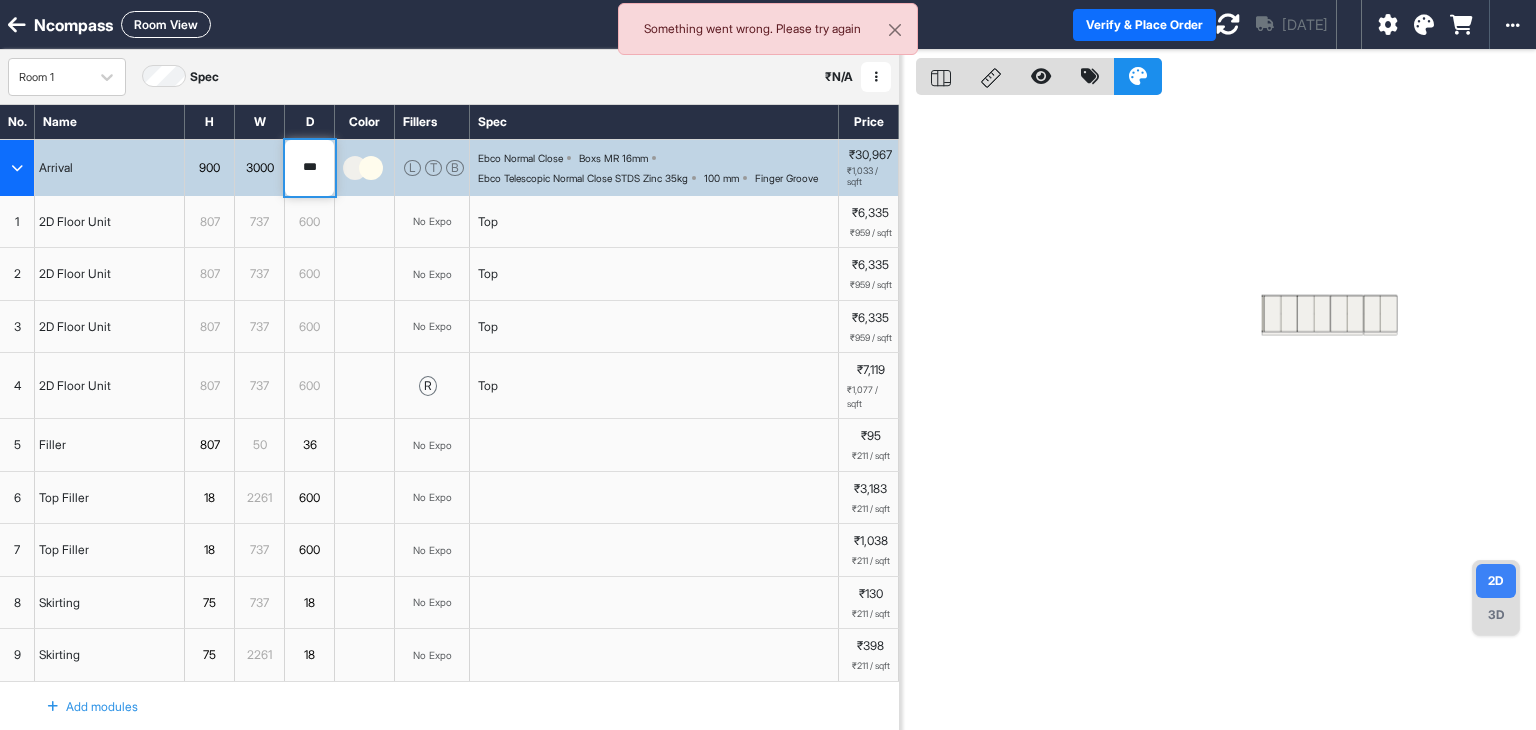 click on "***" at bounding box center [309, 168] 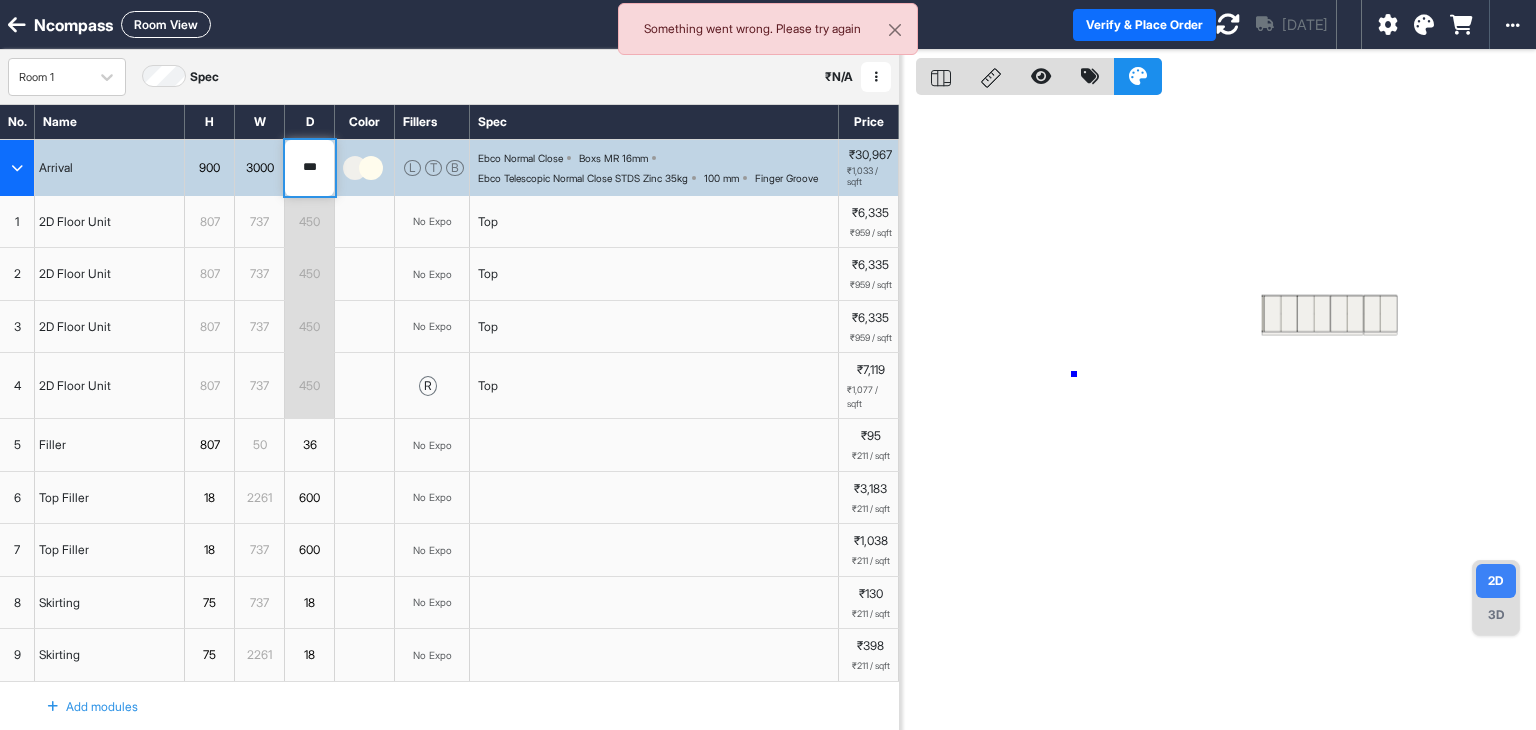 click at bounding box center [1218, 415] 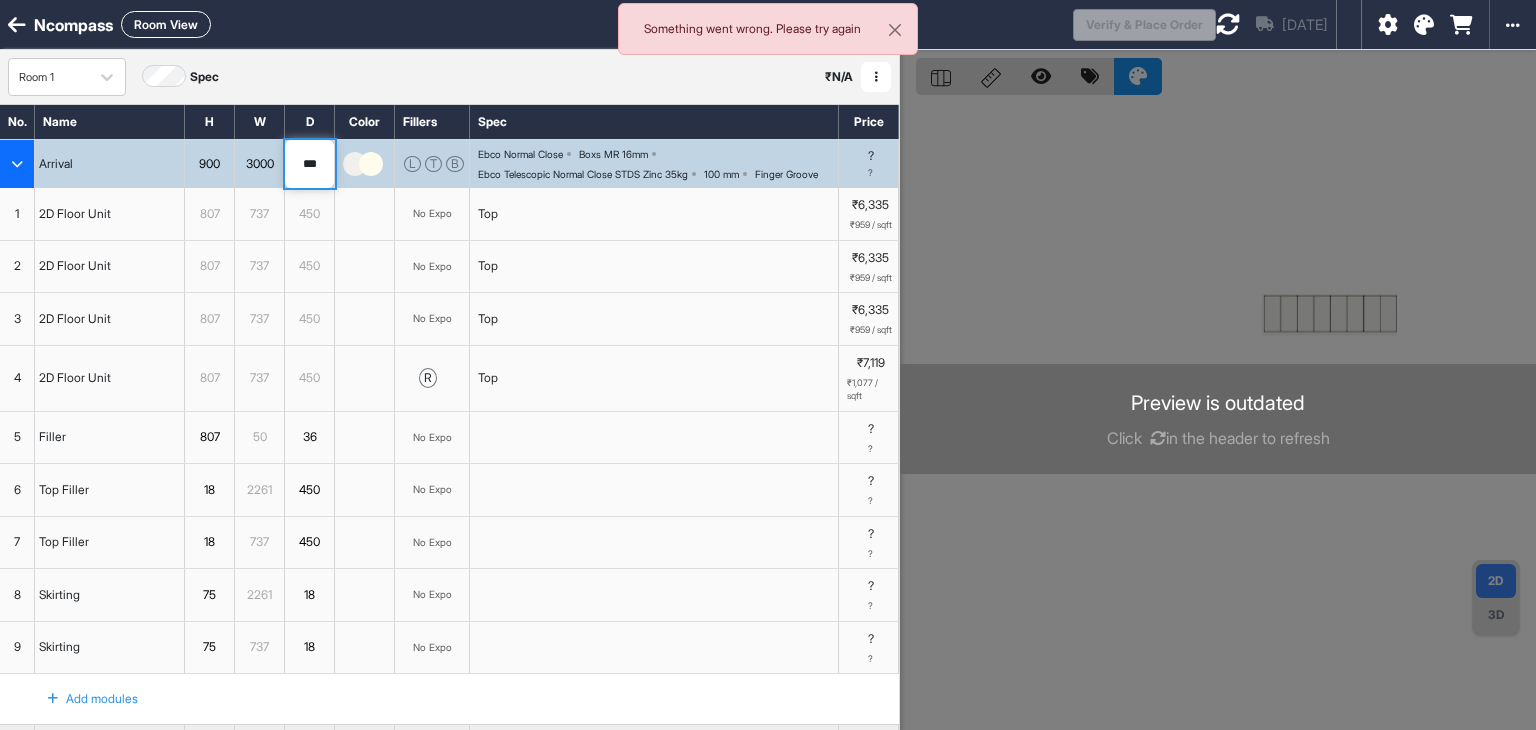 click at bounding box center (1158, 438) 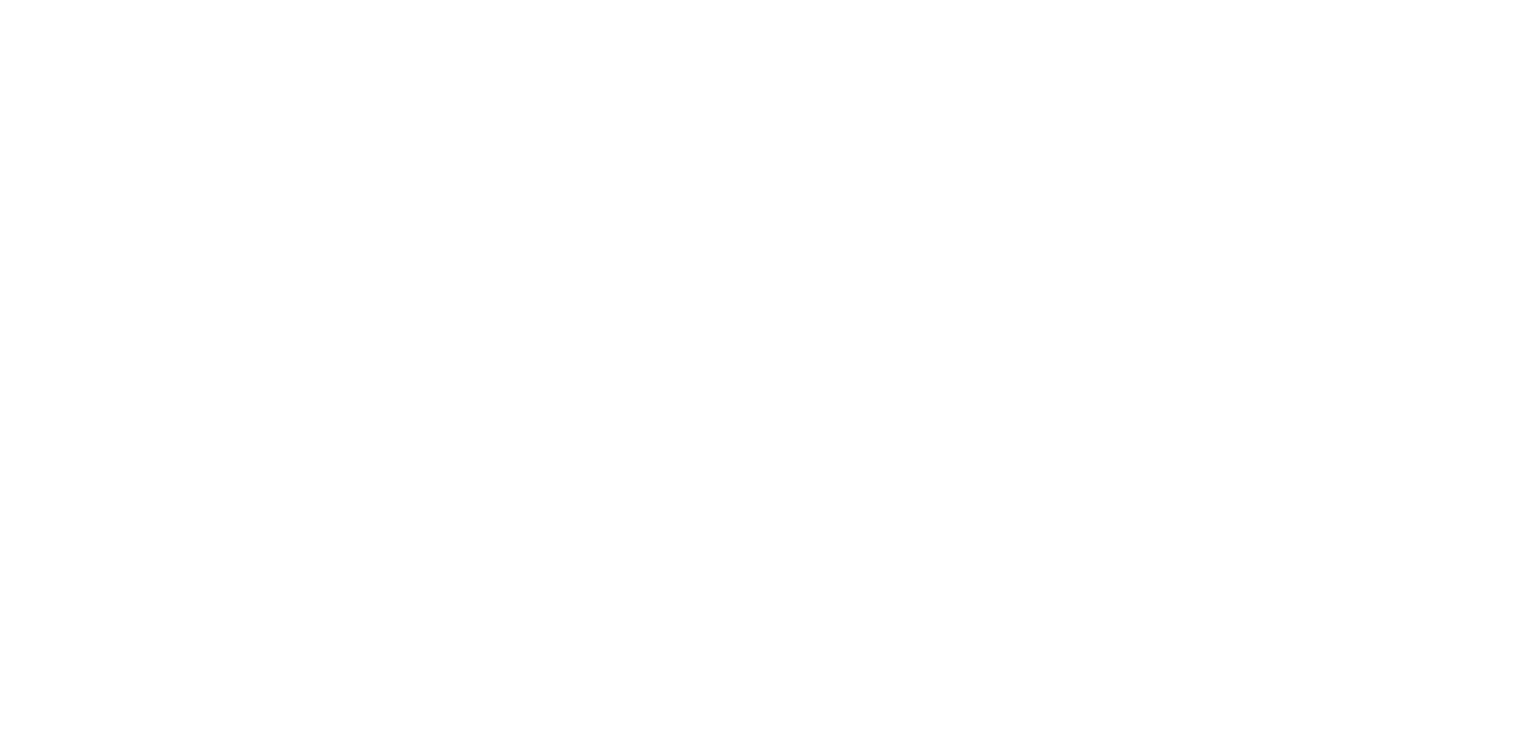 scroll, scrollTop: 0, scrollLeft: 0, axis: both 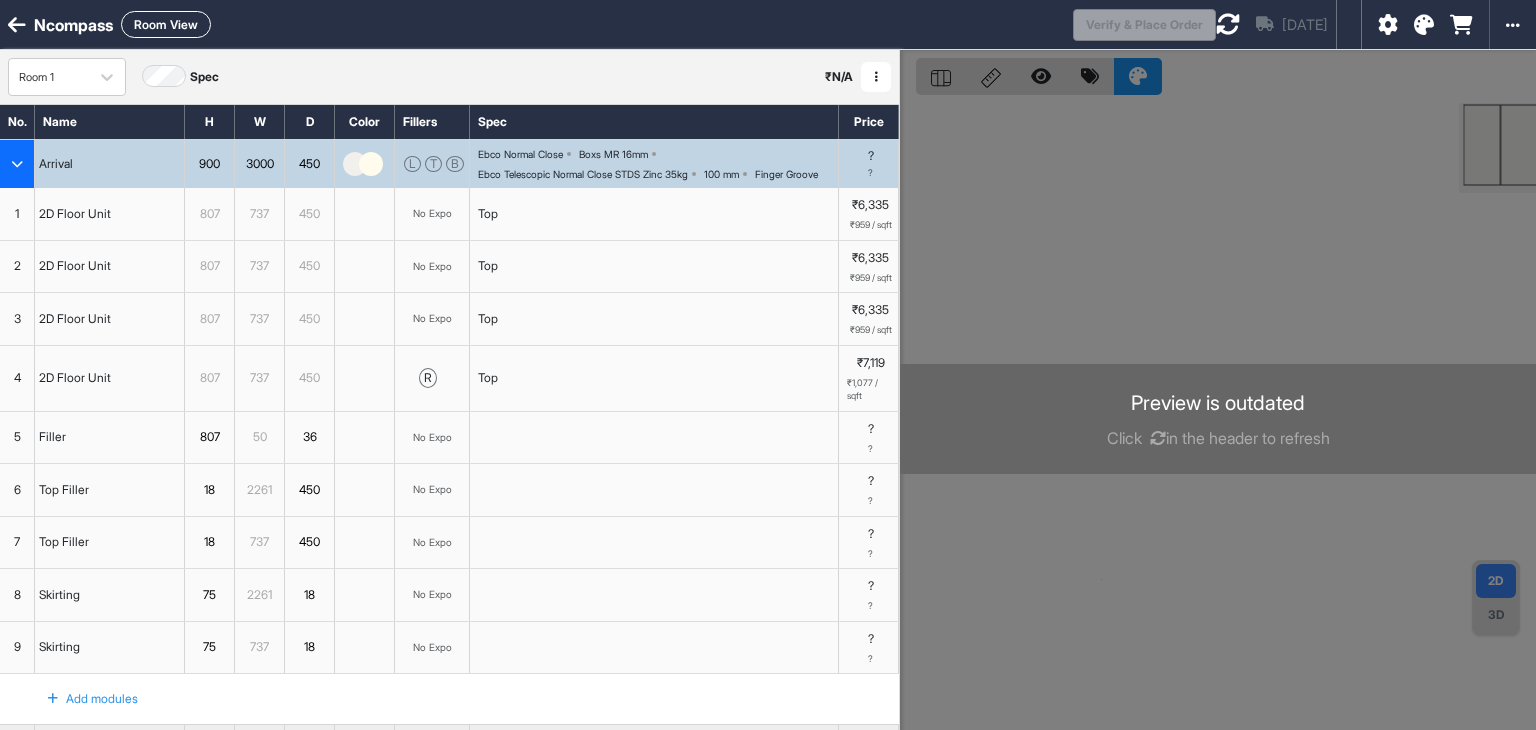 click at bounding box center [1158, 438] 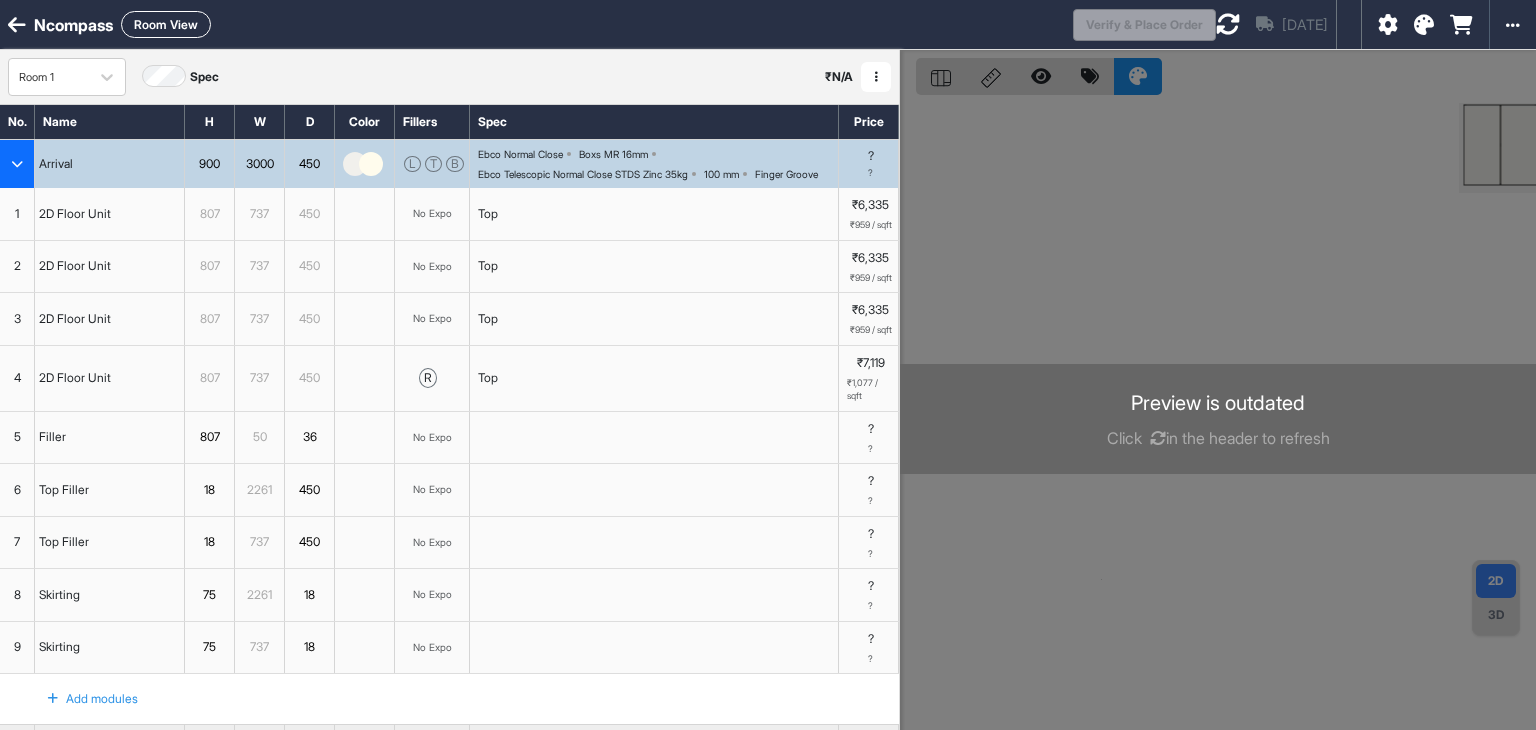 click at bounding box center (1158, 438) 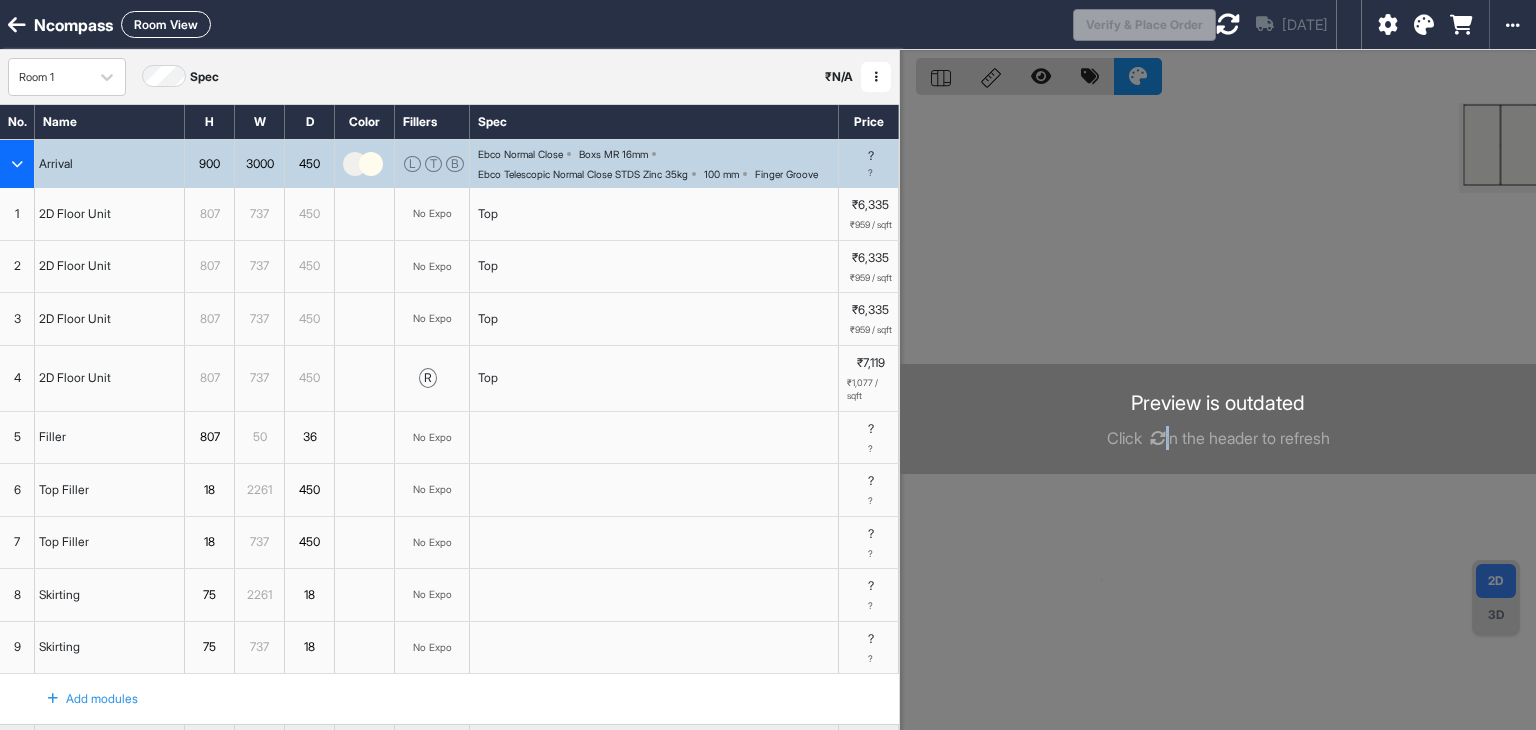 click at bounding box center (1158, 438) 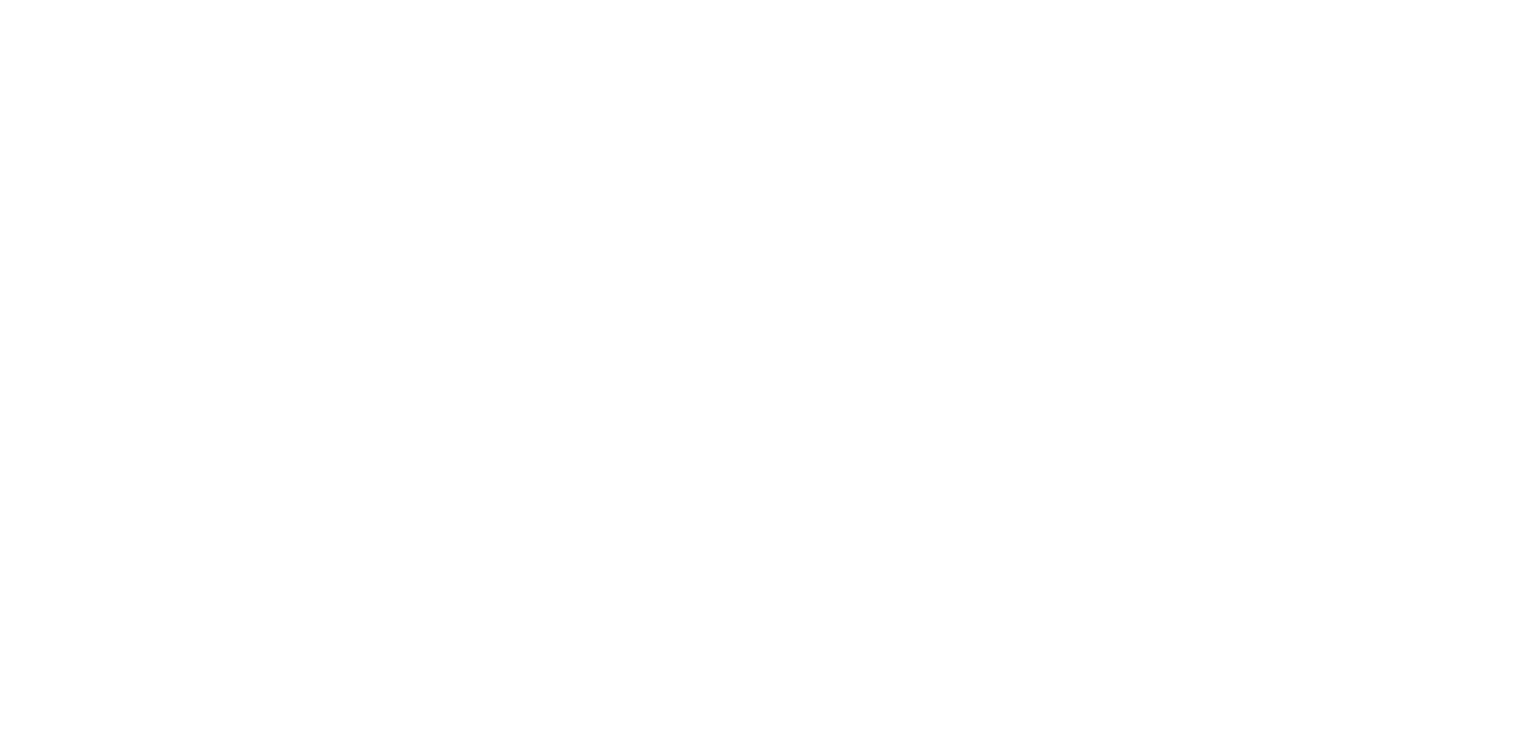 scroll, scrollTop: 0, scrollLeft: 0, axis: both 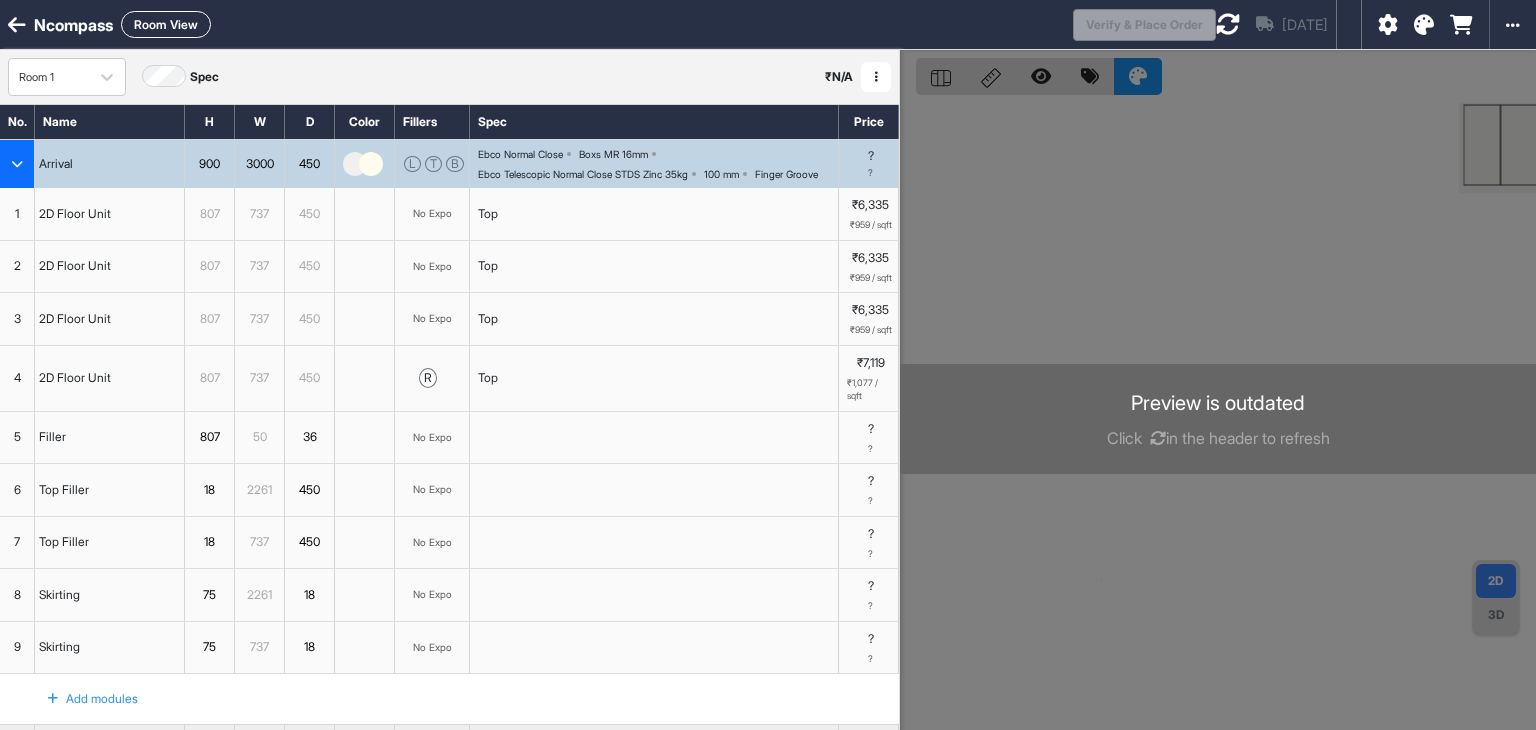 click at bounding box center [1158, 438] 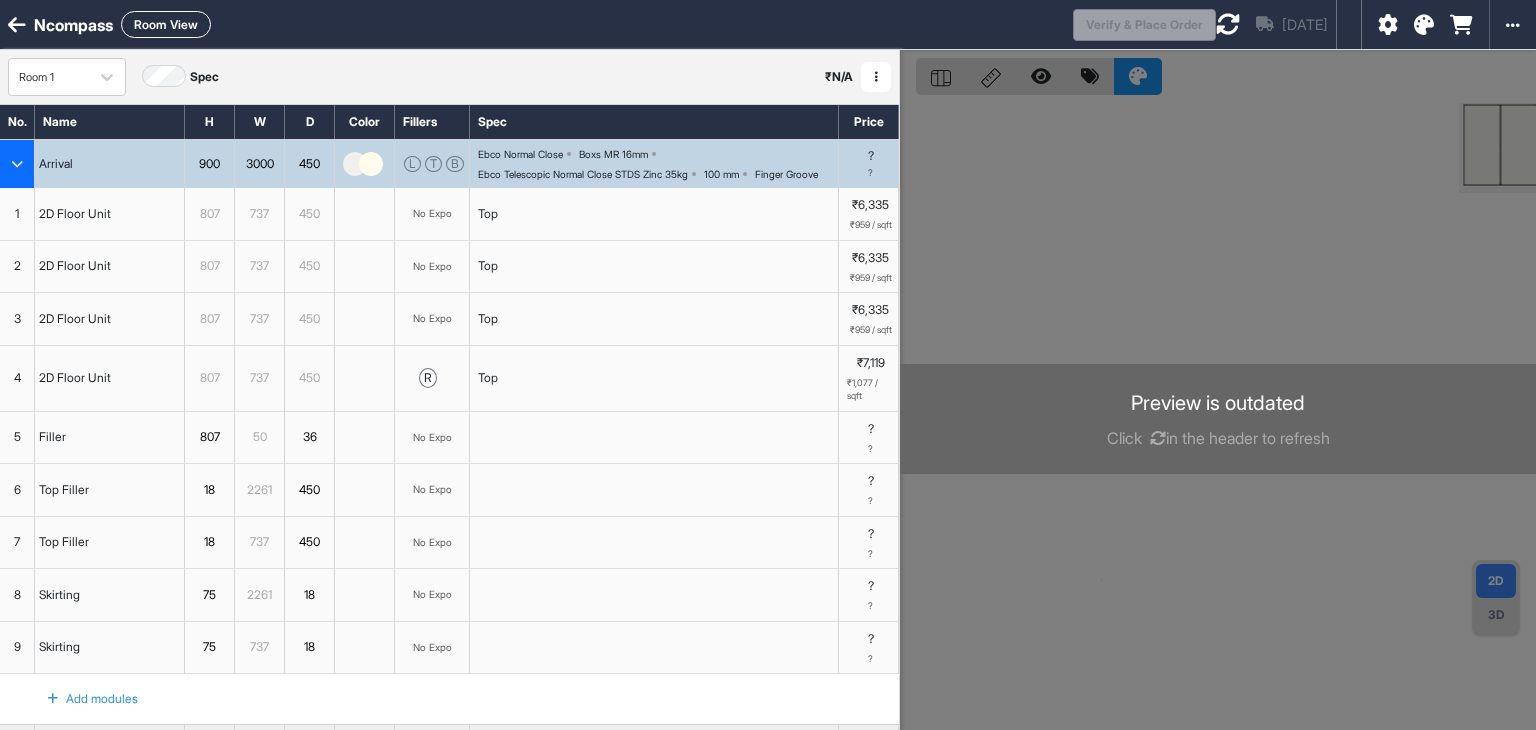 click at bounding box center [17, 164] 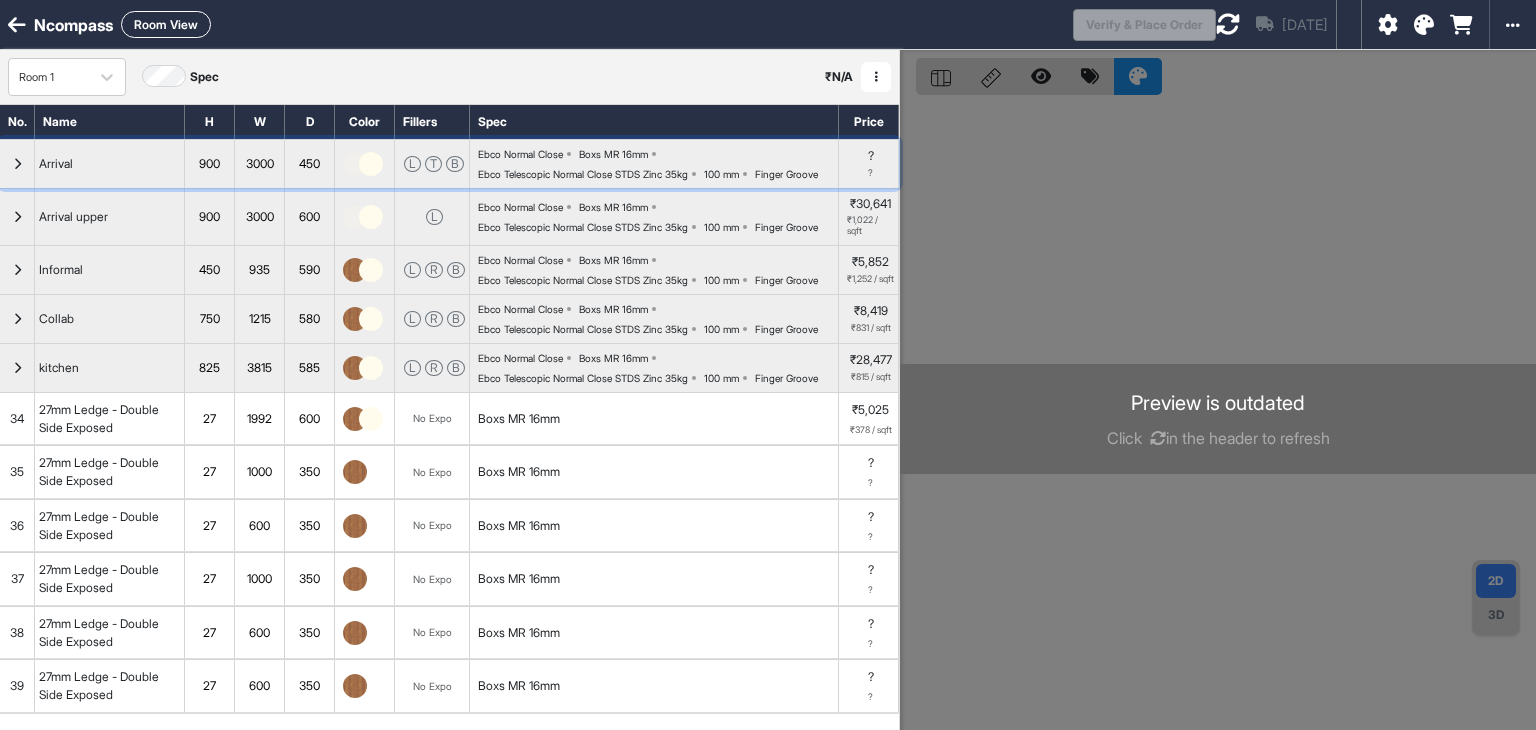 click at bounding box center [17, 164] 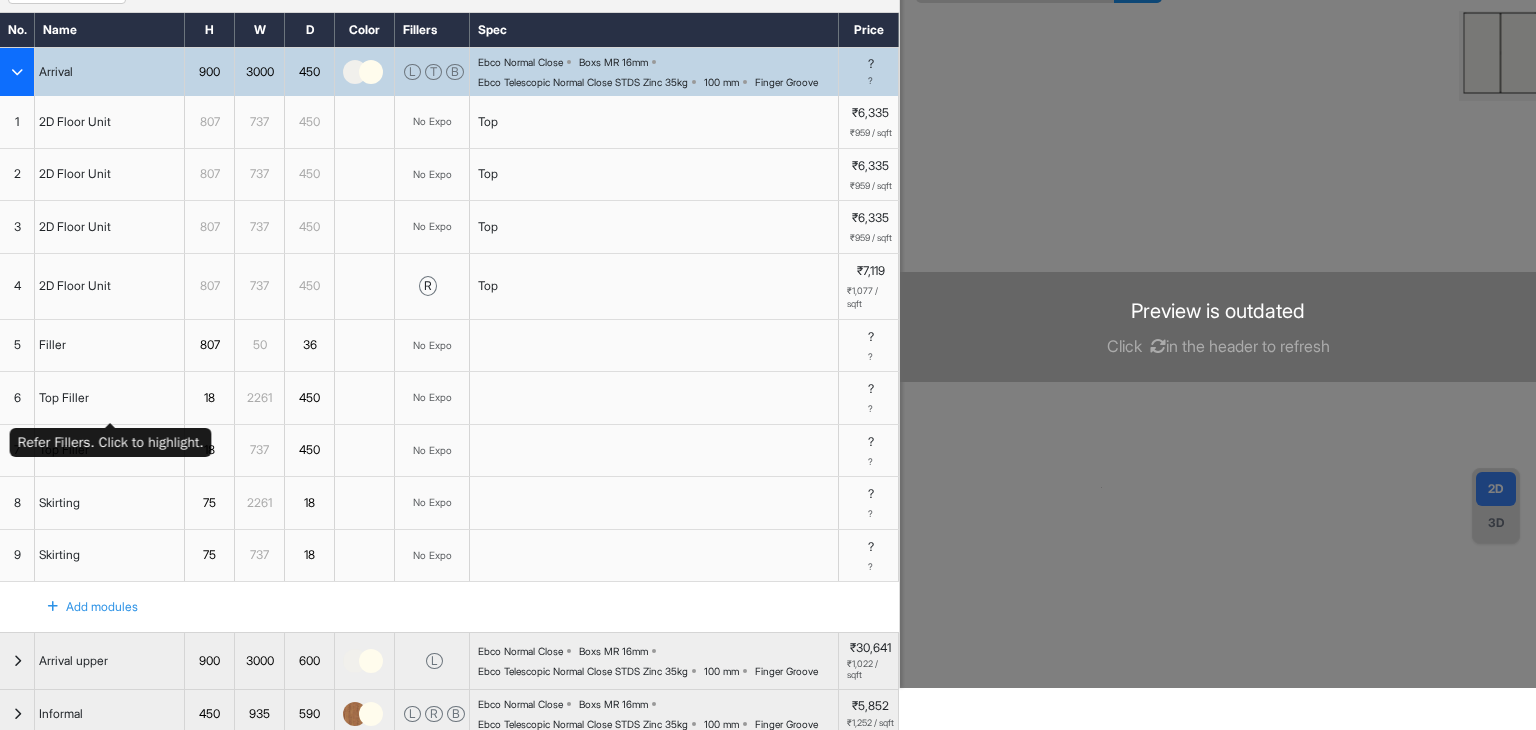 scroll, scrollTop: 100, scrollLeft: 0, axis: vertical 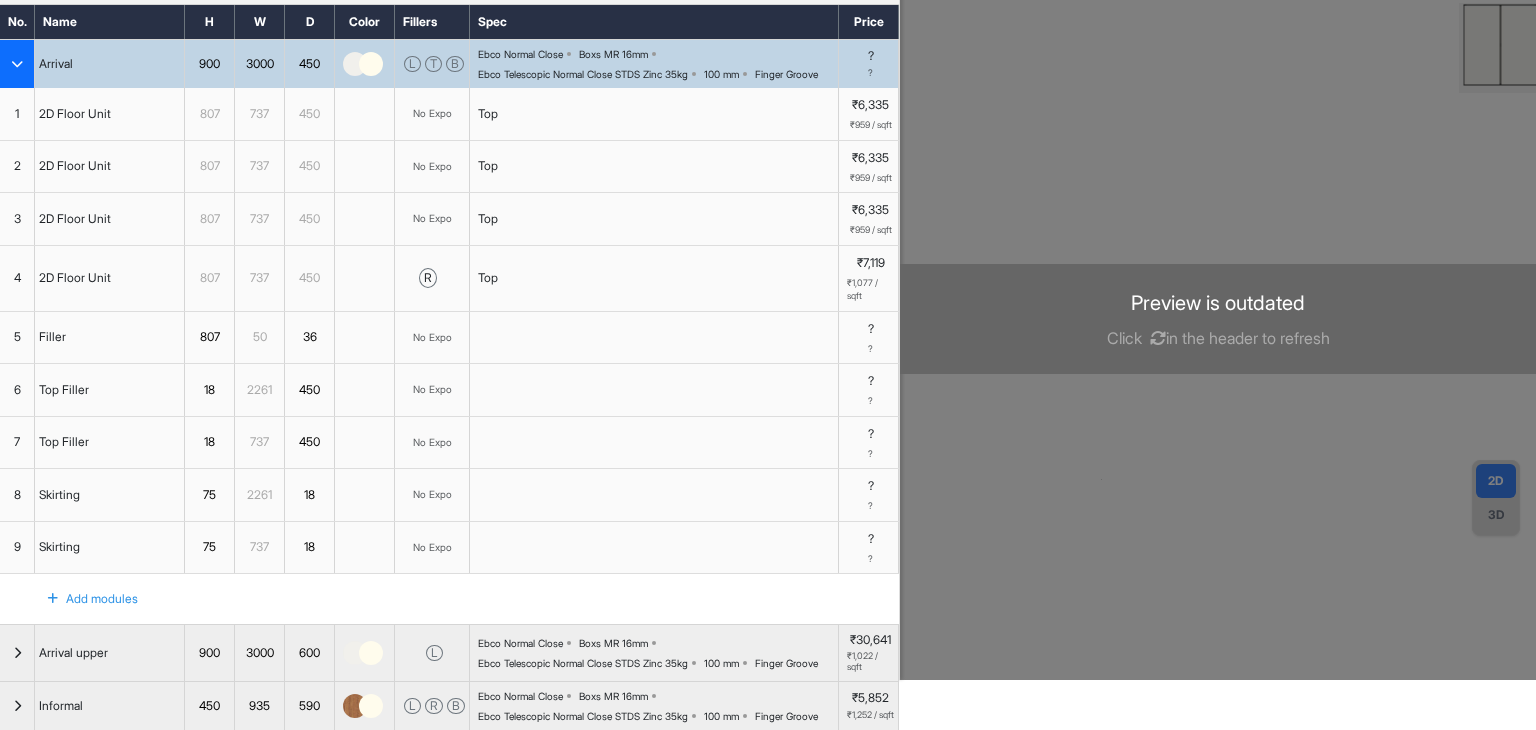 type 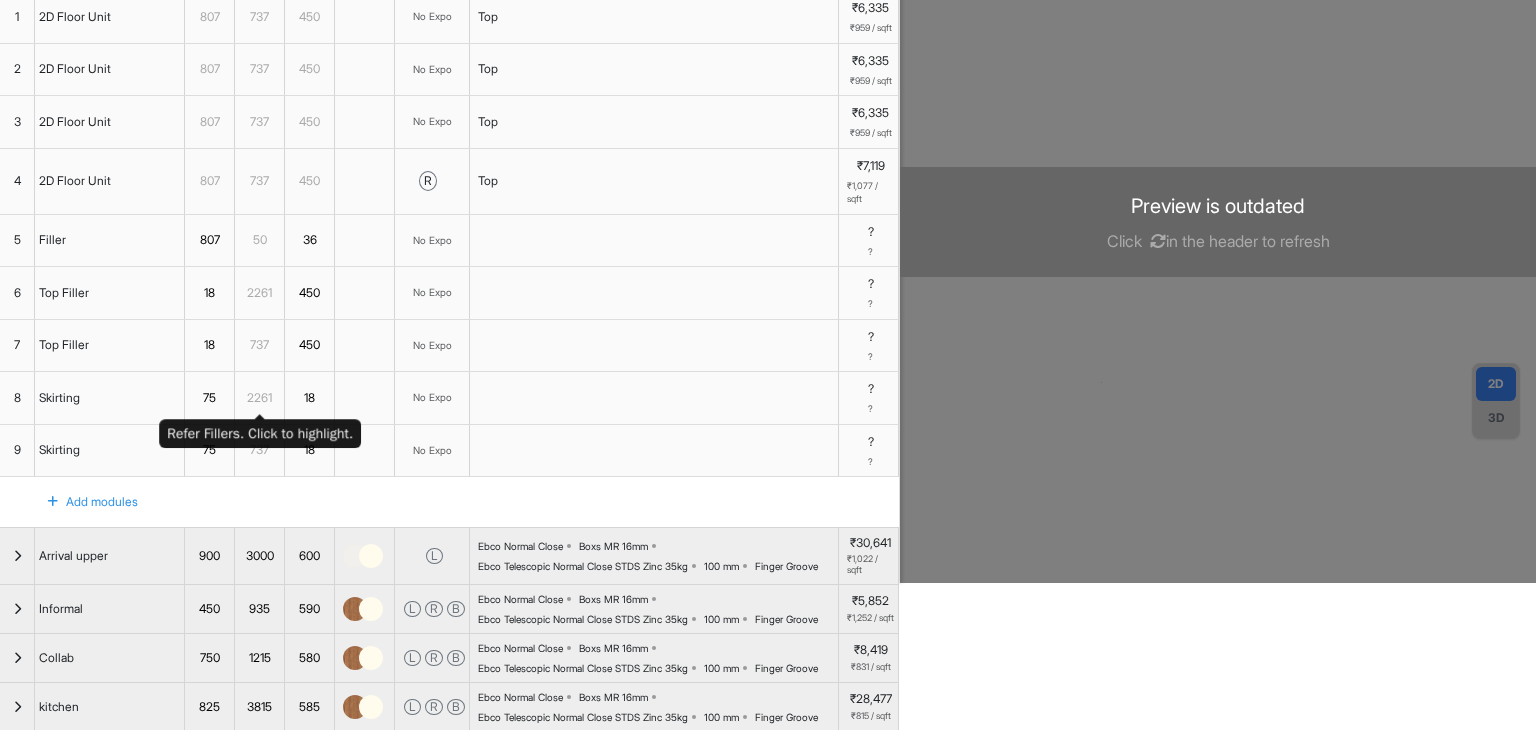 scroll, scrollTop: 200, scrollLeft: 0, axis: vertical 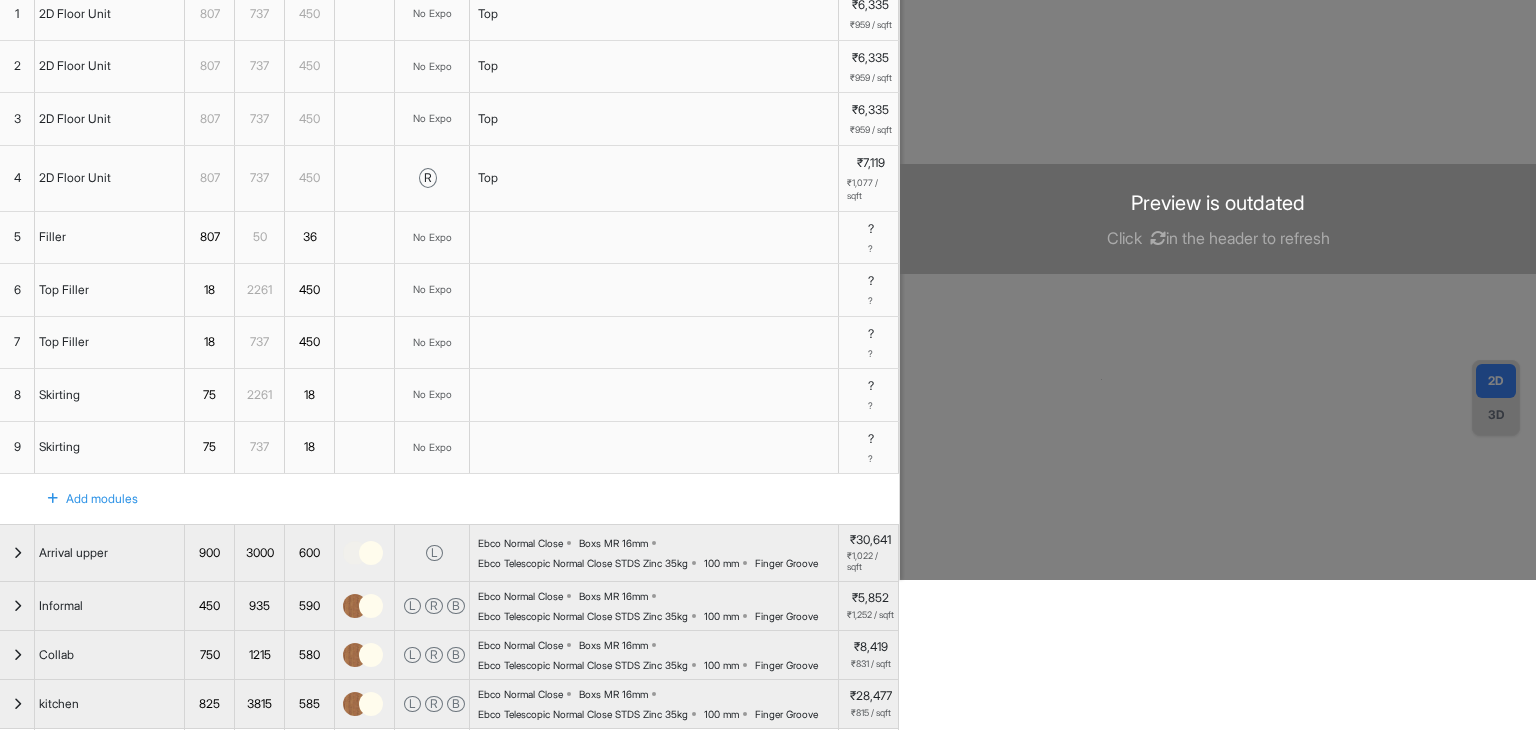 click at bounding box center (1158, 238) 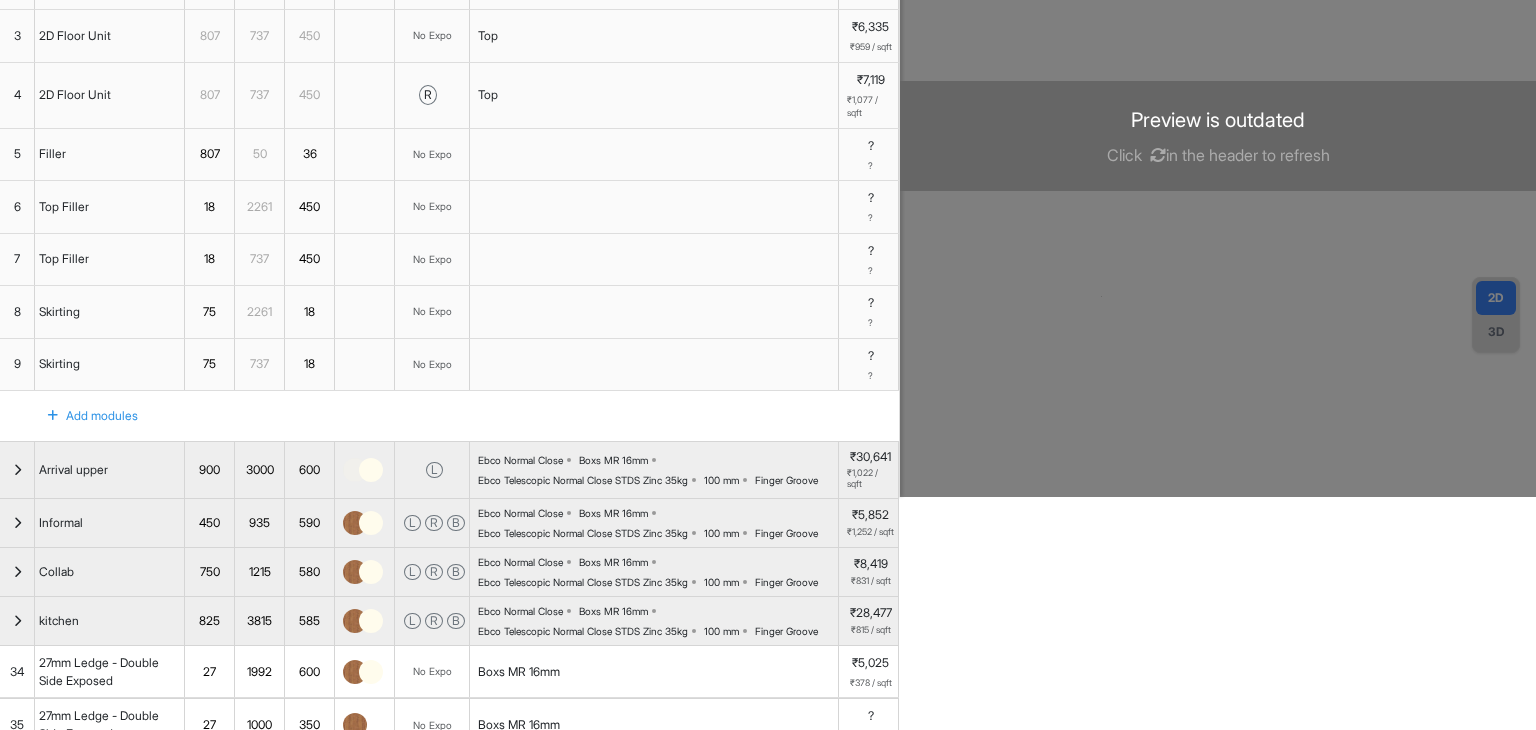 scroll, scrollTop: 300, scrollLeft: 0, axis: vertical 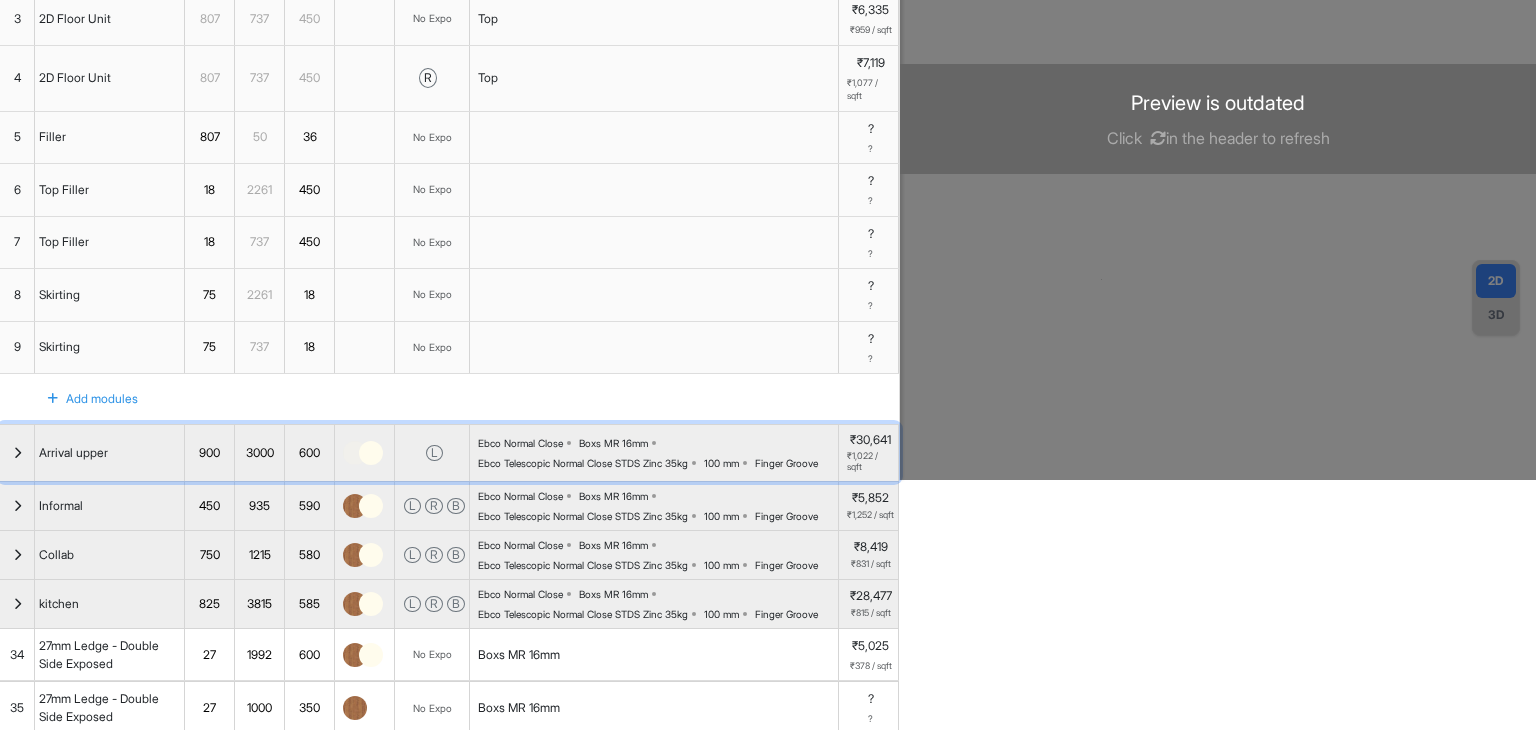 click at bounding box center (17, 453) 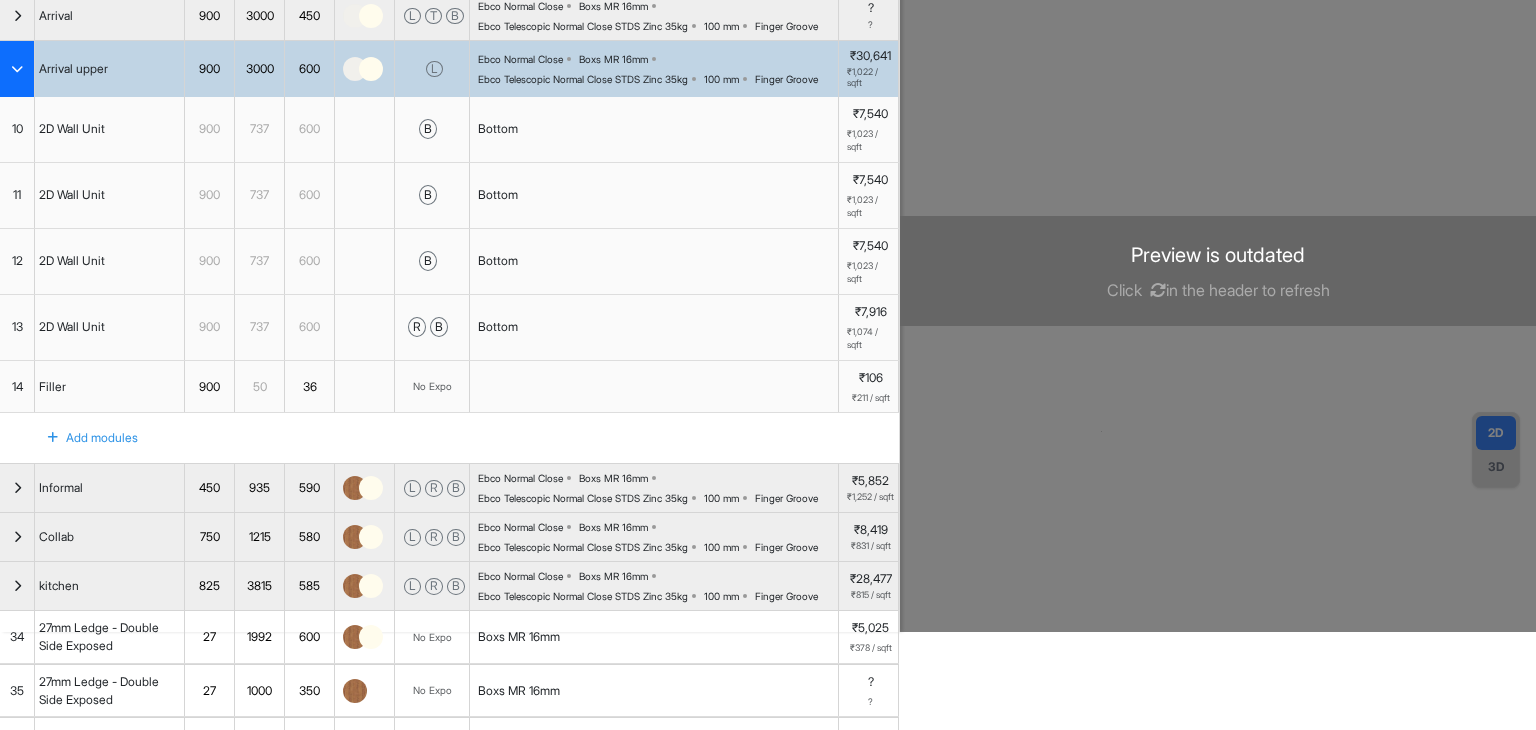 scroll, scrollTop: 100, scrollLeft: 0, axis: vertical 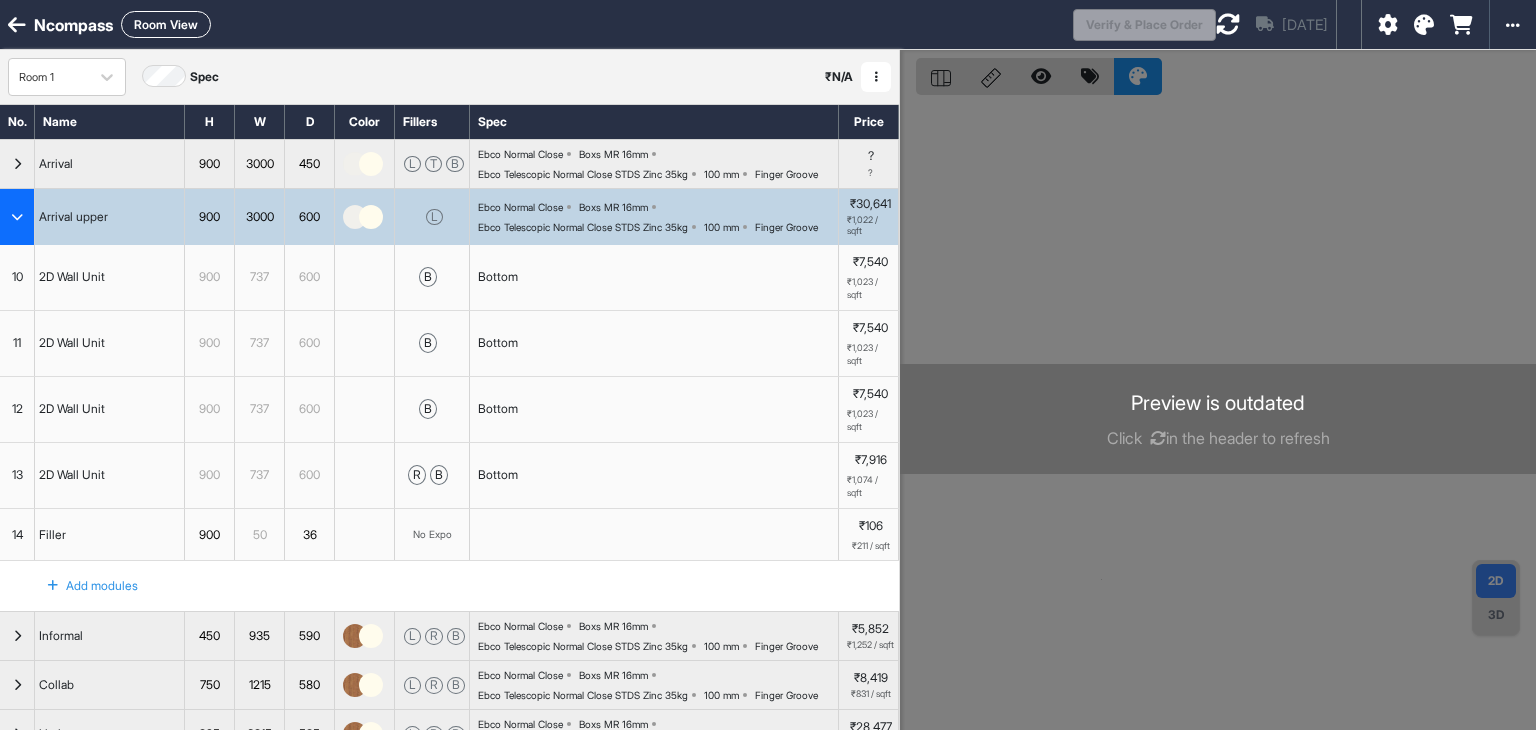 click on "10" at bounding box center (17, 277) 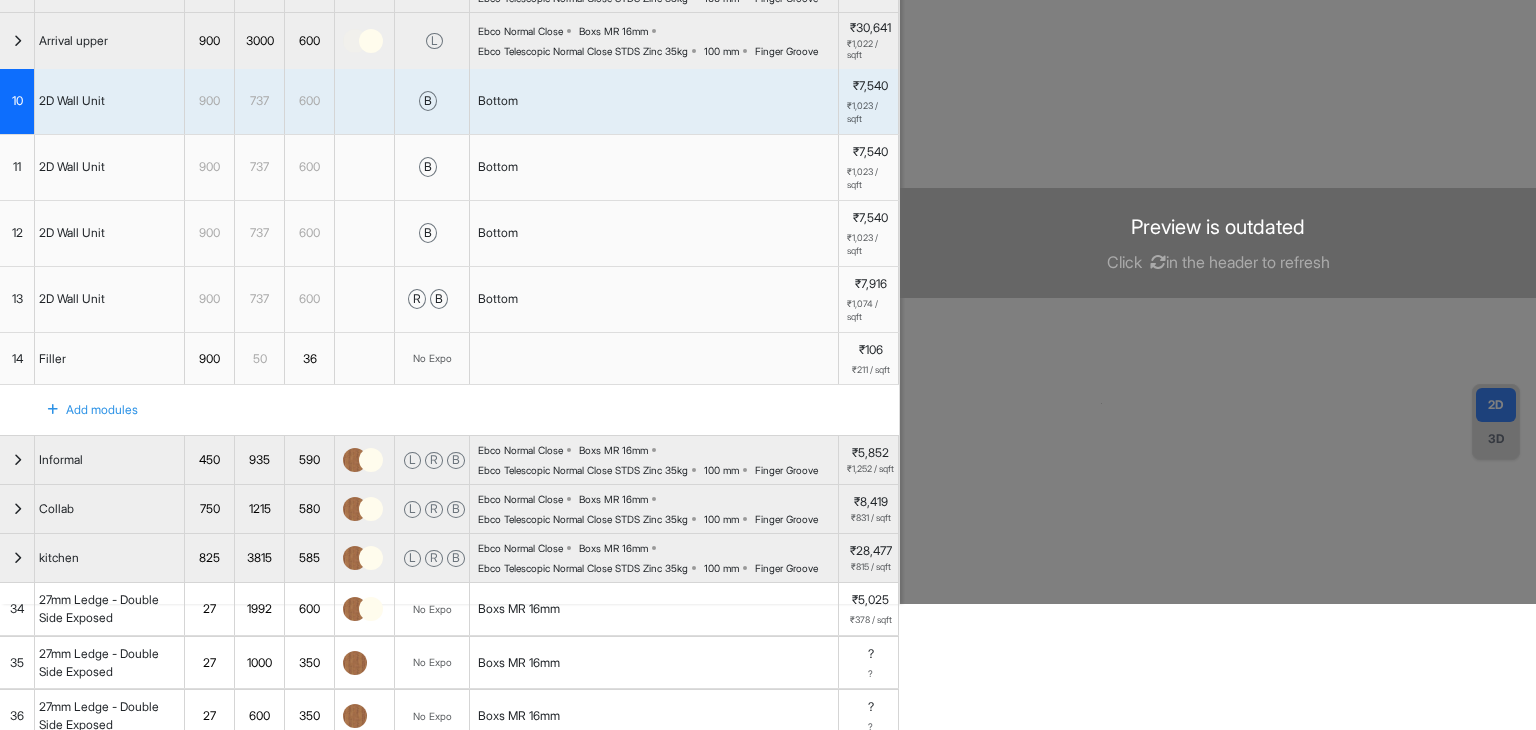 scroll, scrollTop: 200, scrollLeft: 0, axis: vertical 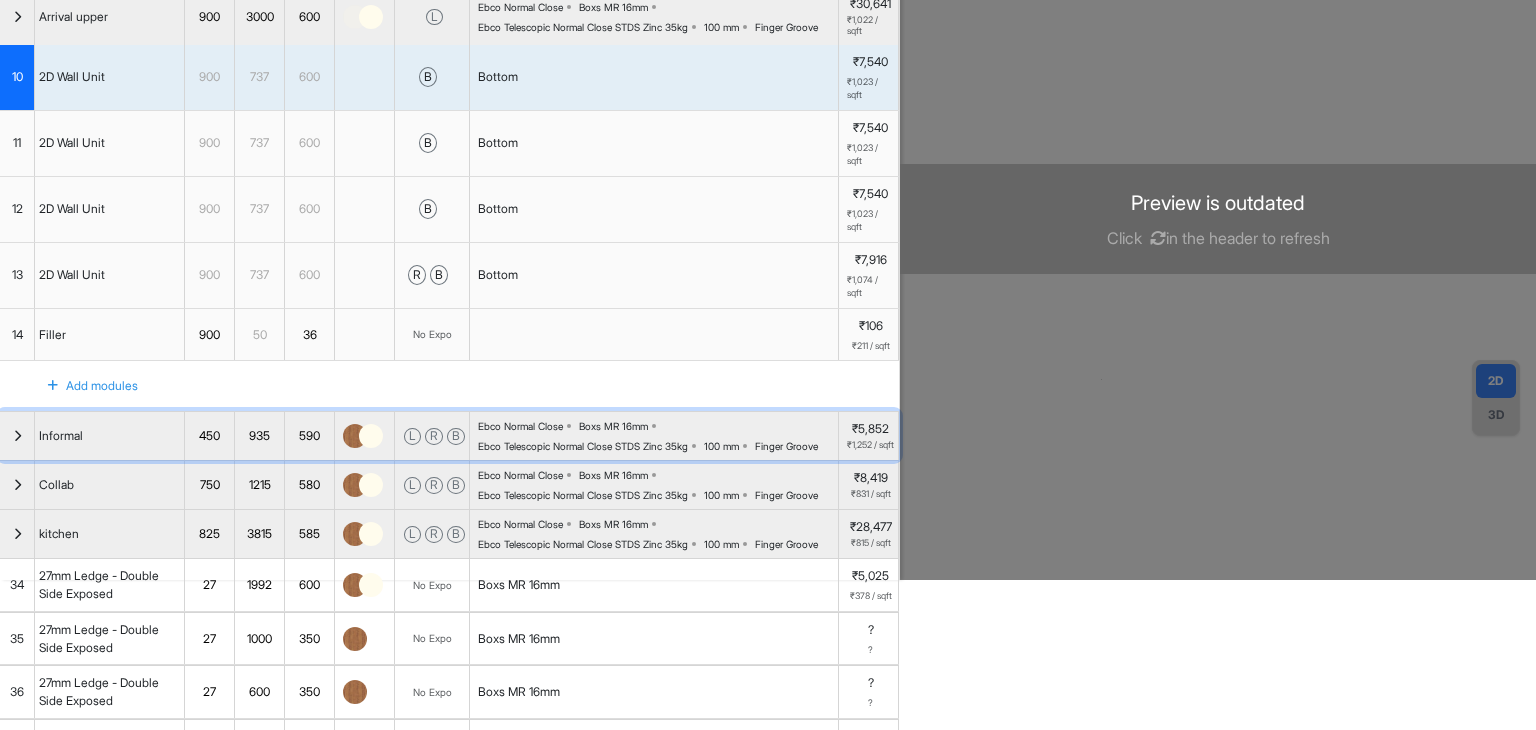 click at bounding box center (17, 436) 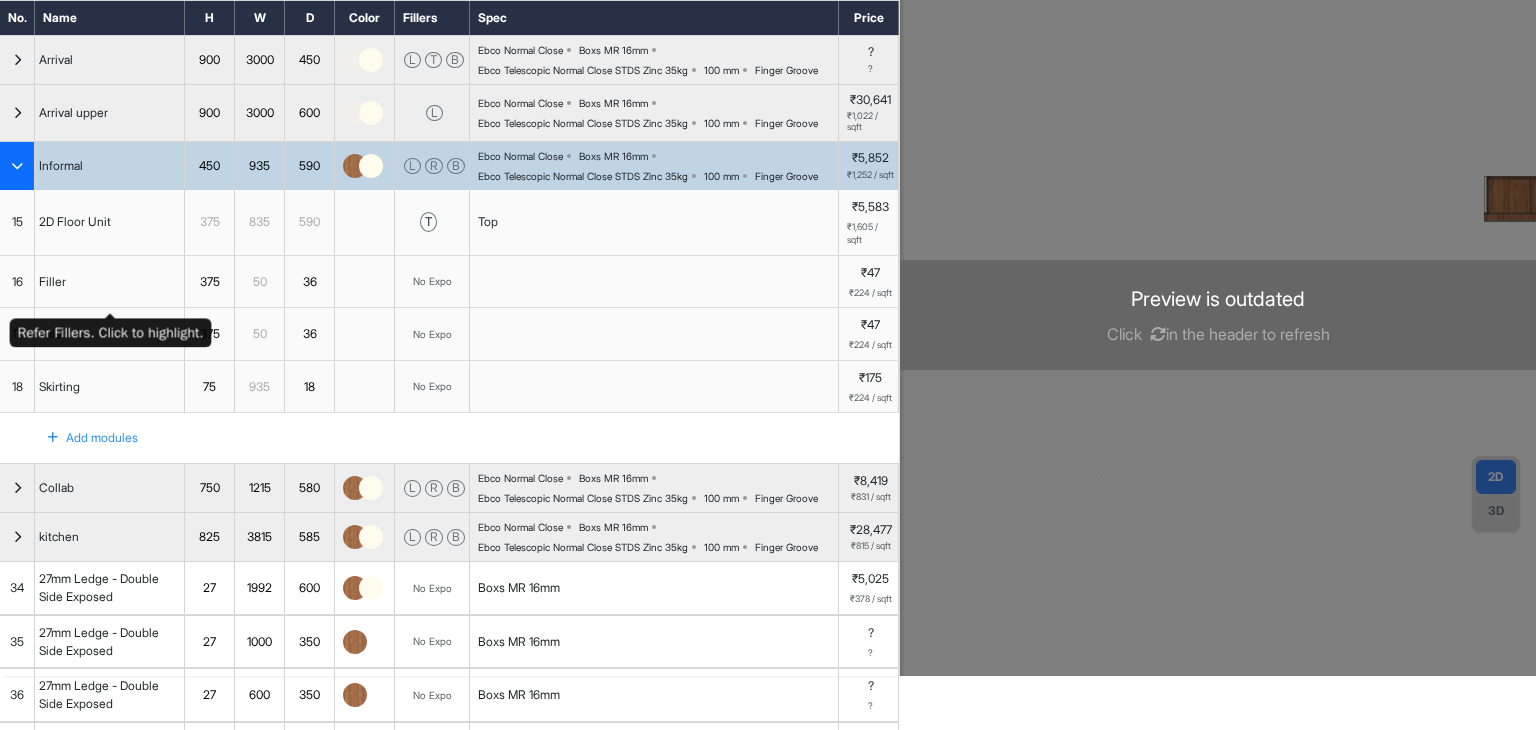 scroll, scrollTop: 100, scrollLeft: 0, axis: vertical 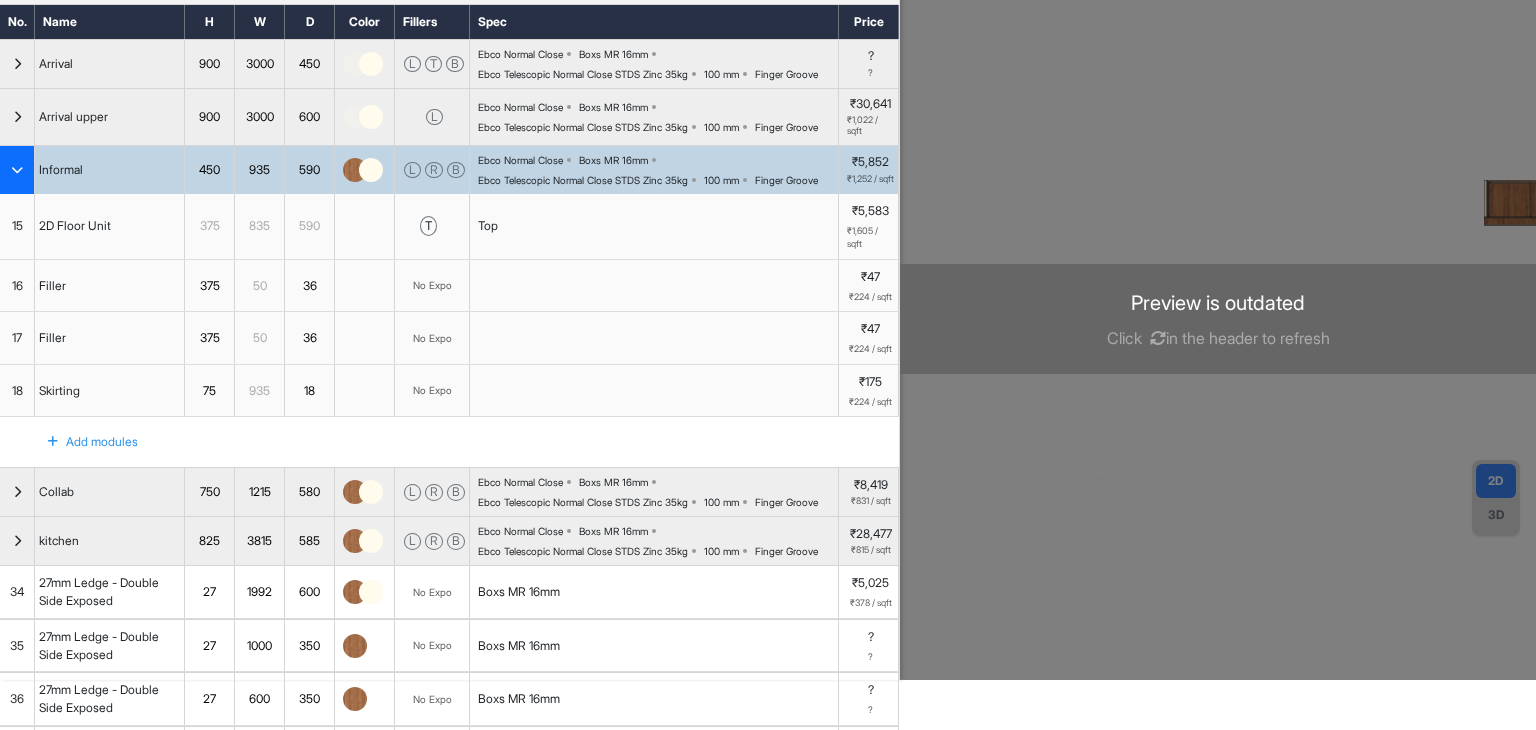click on "Ebco Normal Close Boxs MR 16mm Ebco Telescopic Normal Close STDS Zinc 35kg 100 mm Finger Groove" at bounding box center (658, 170) 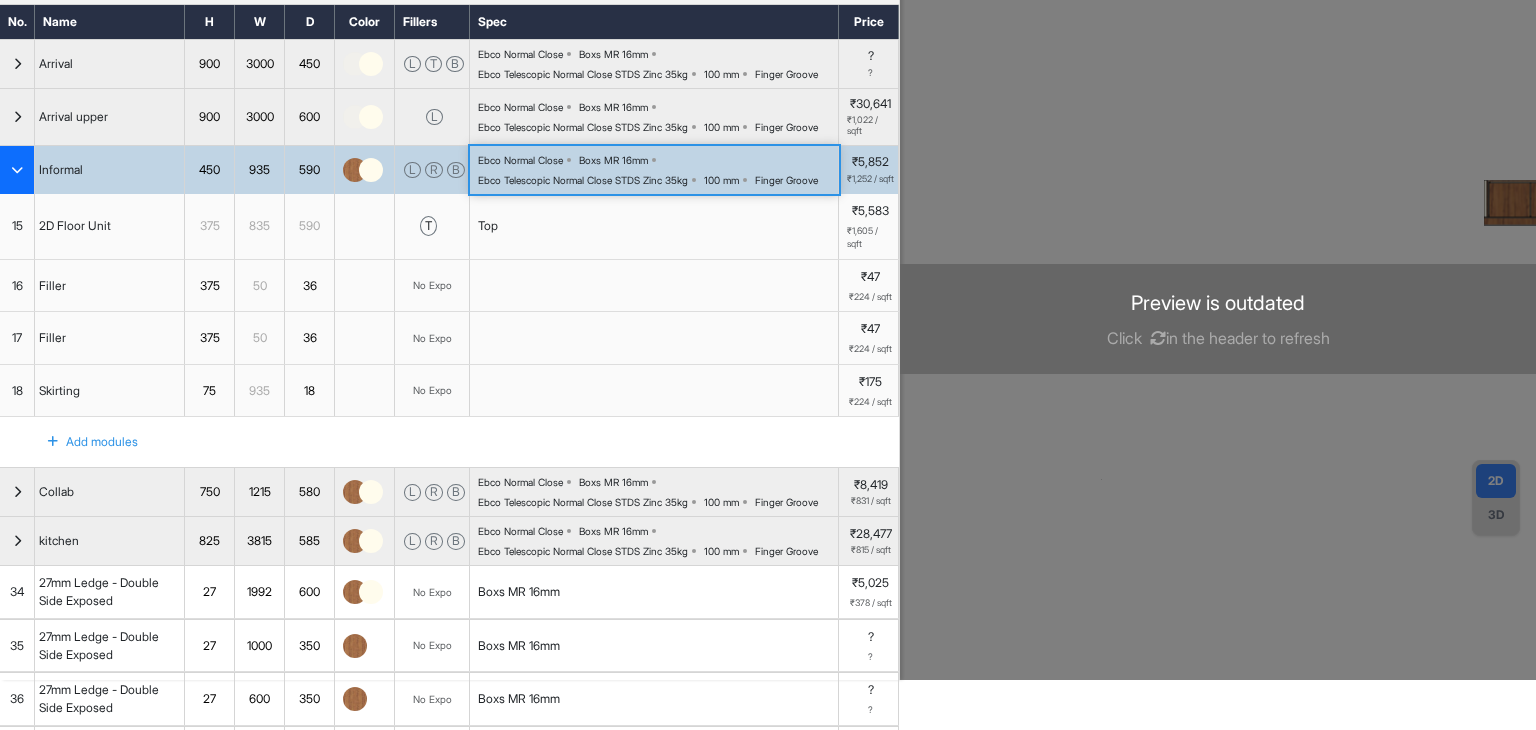 click on "Ebco Normal Close Boxs MR 16mm Ebco Telescopic Normal Close STDS Zinc 35kg 100 mm Finger Groove" at bounding box center [658, 170] 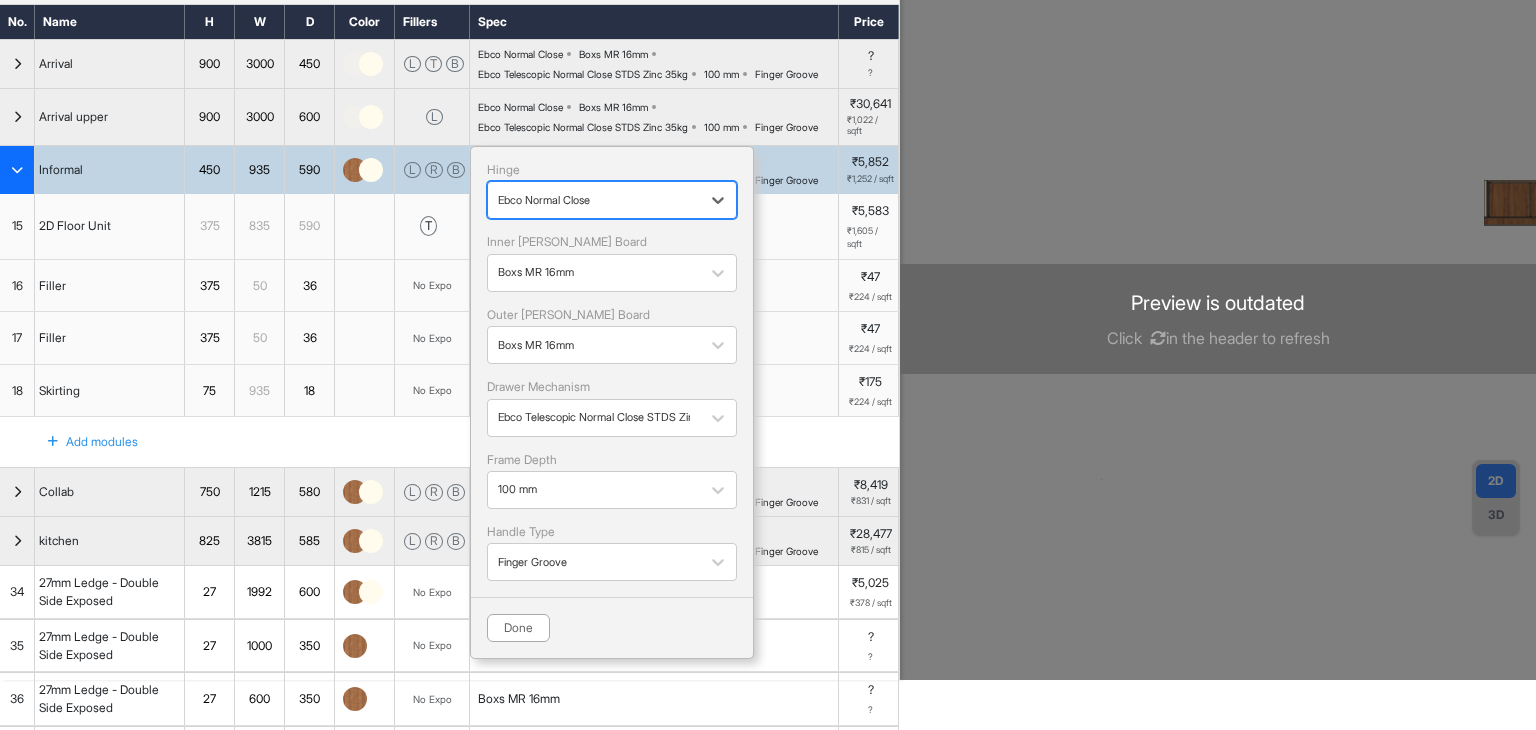 click at bounding box center (594, 200) 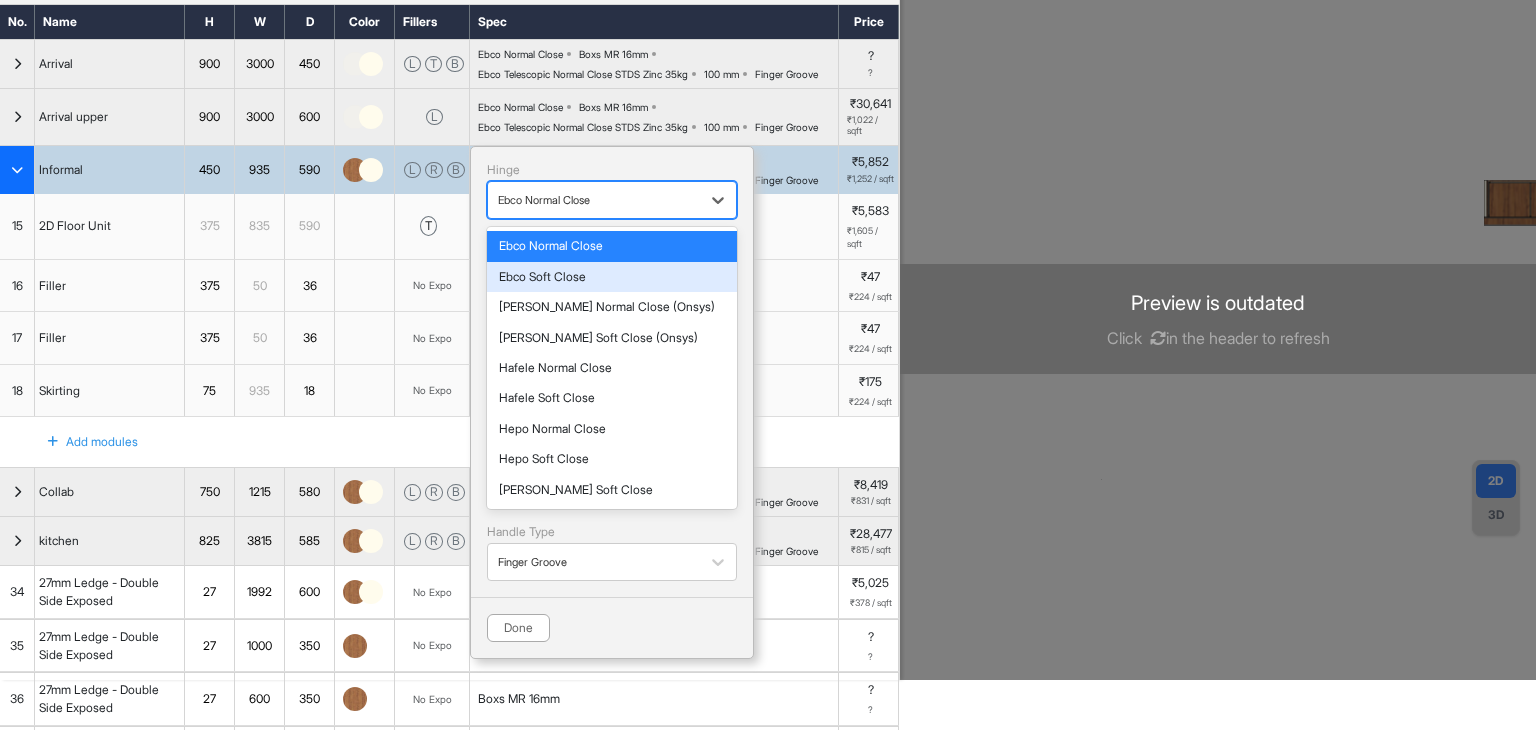 click on "Ebco Soft Close" at bounding box center [612, 277] 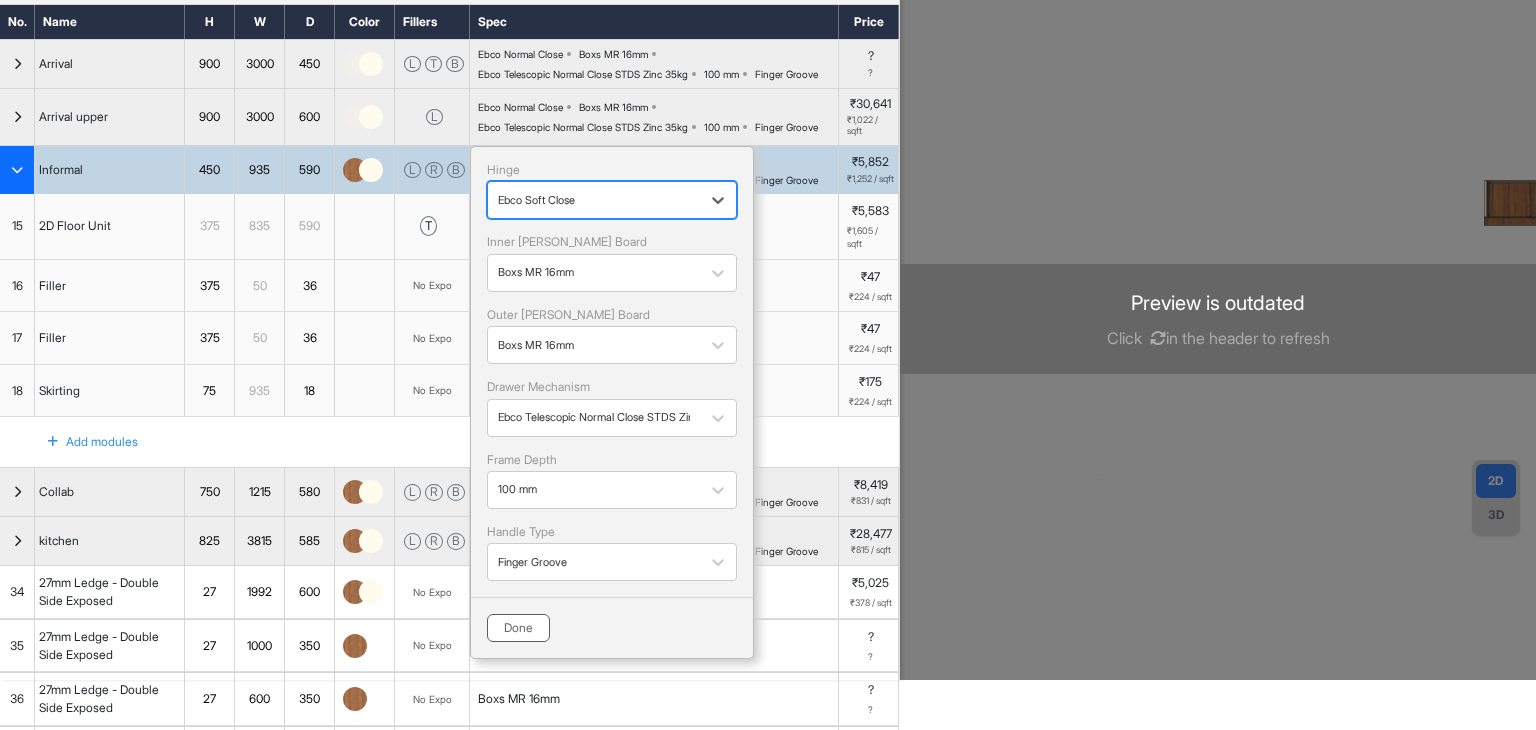 click on "Done" at bounding box center [518, 628] 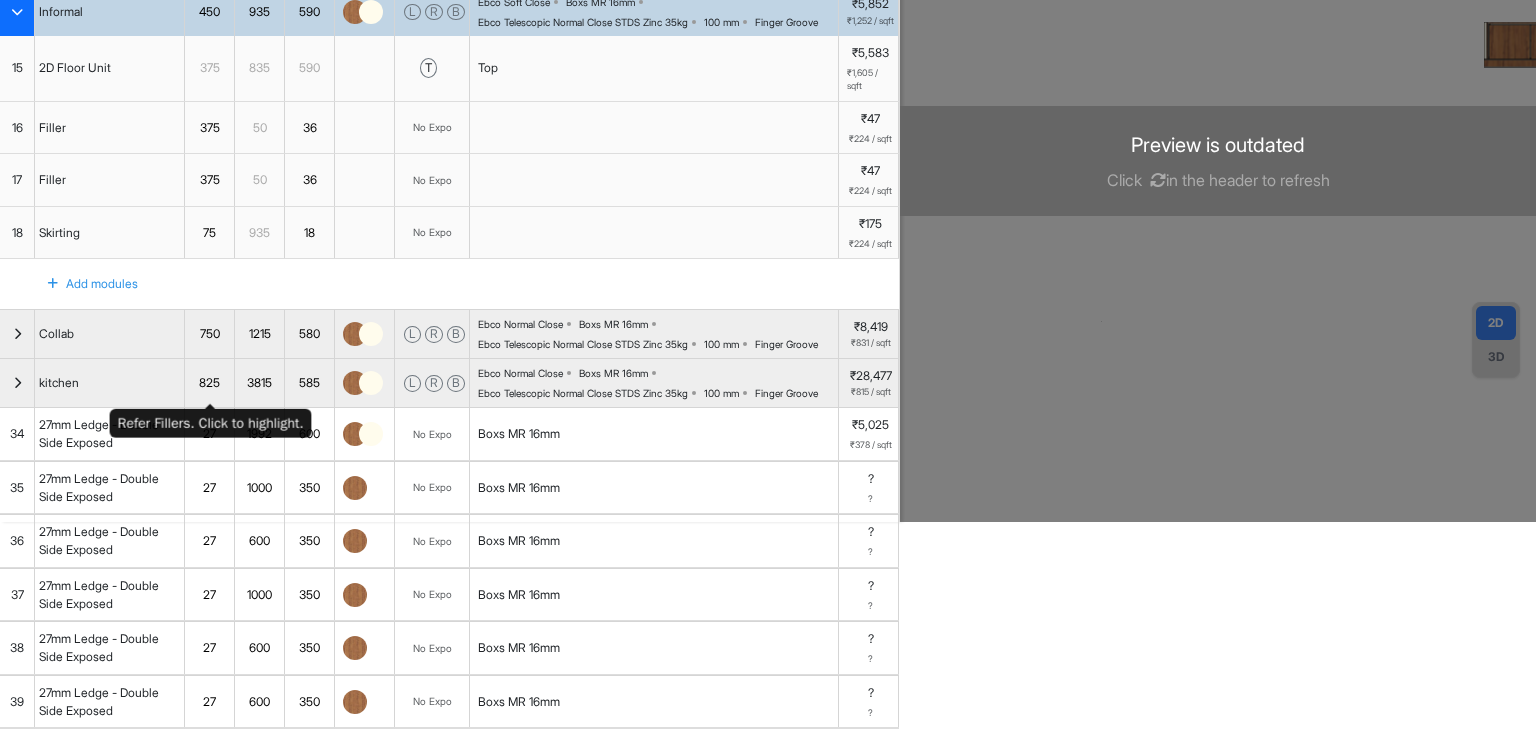 scroll, scrollTop: 300, scrollLeft: 0, axis: vertical 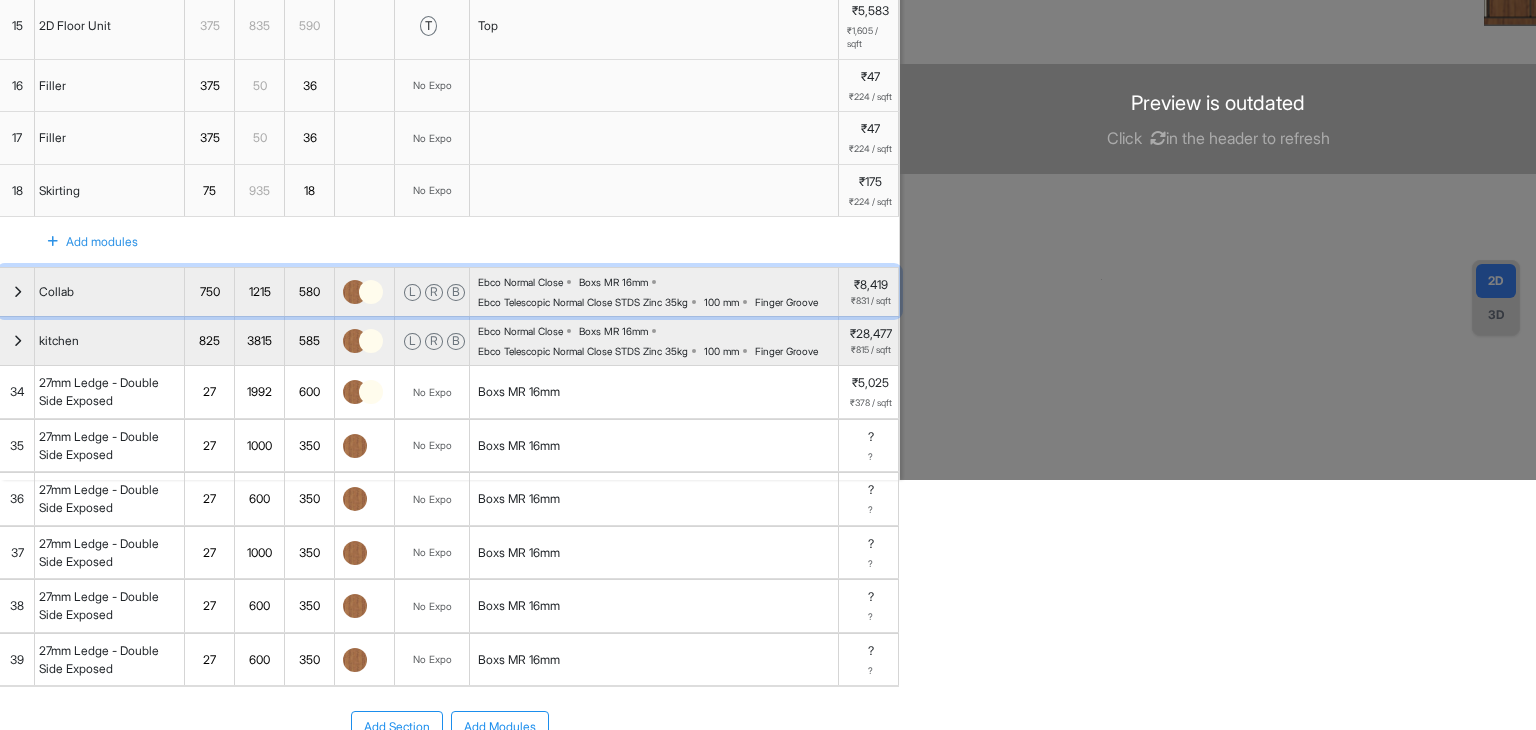 click at bounding box center [17, 292] 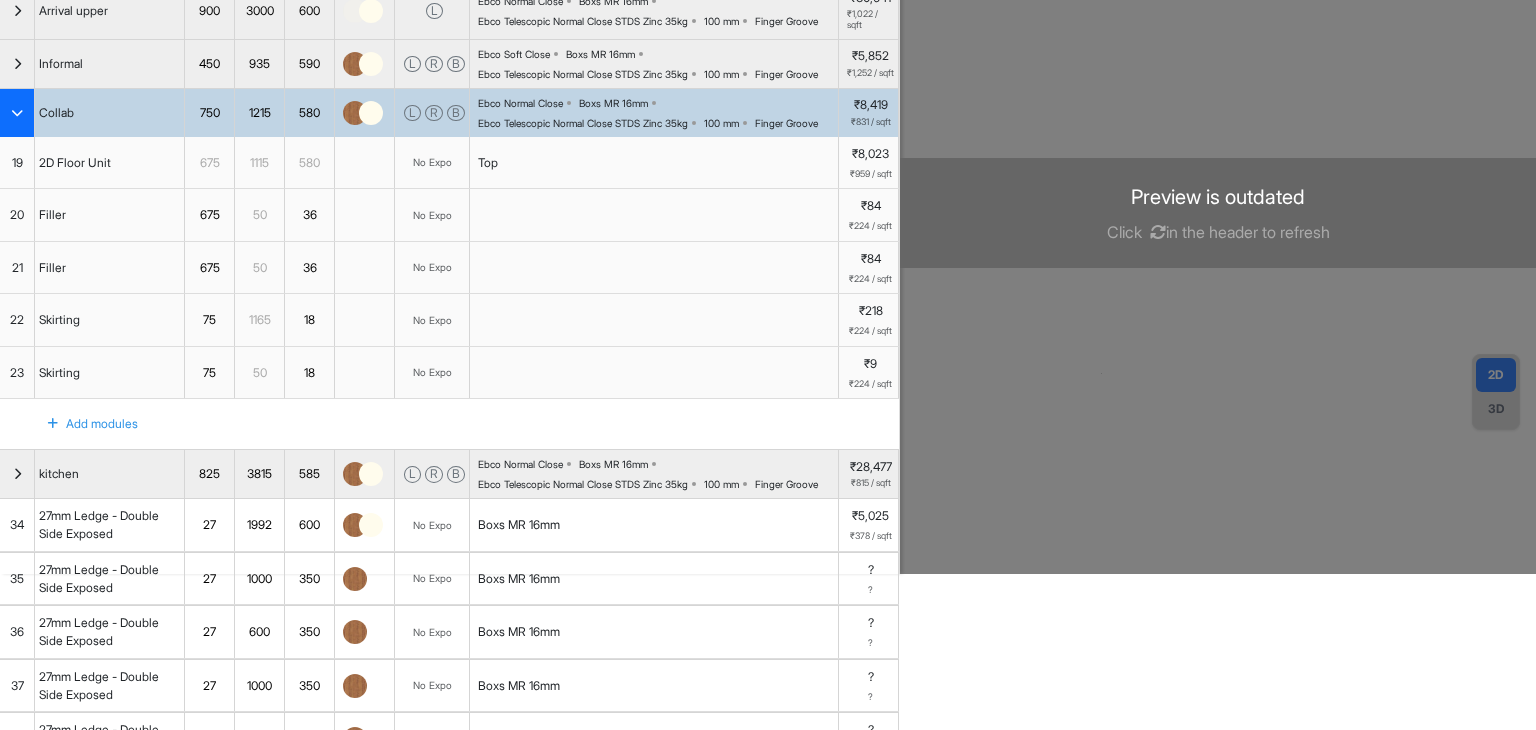 scroll, scrollTop: 200, scrollLeft: 0, axis: vertical 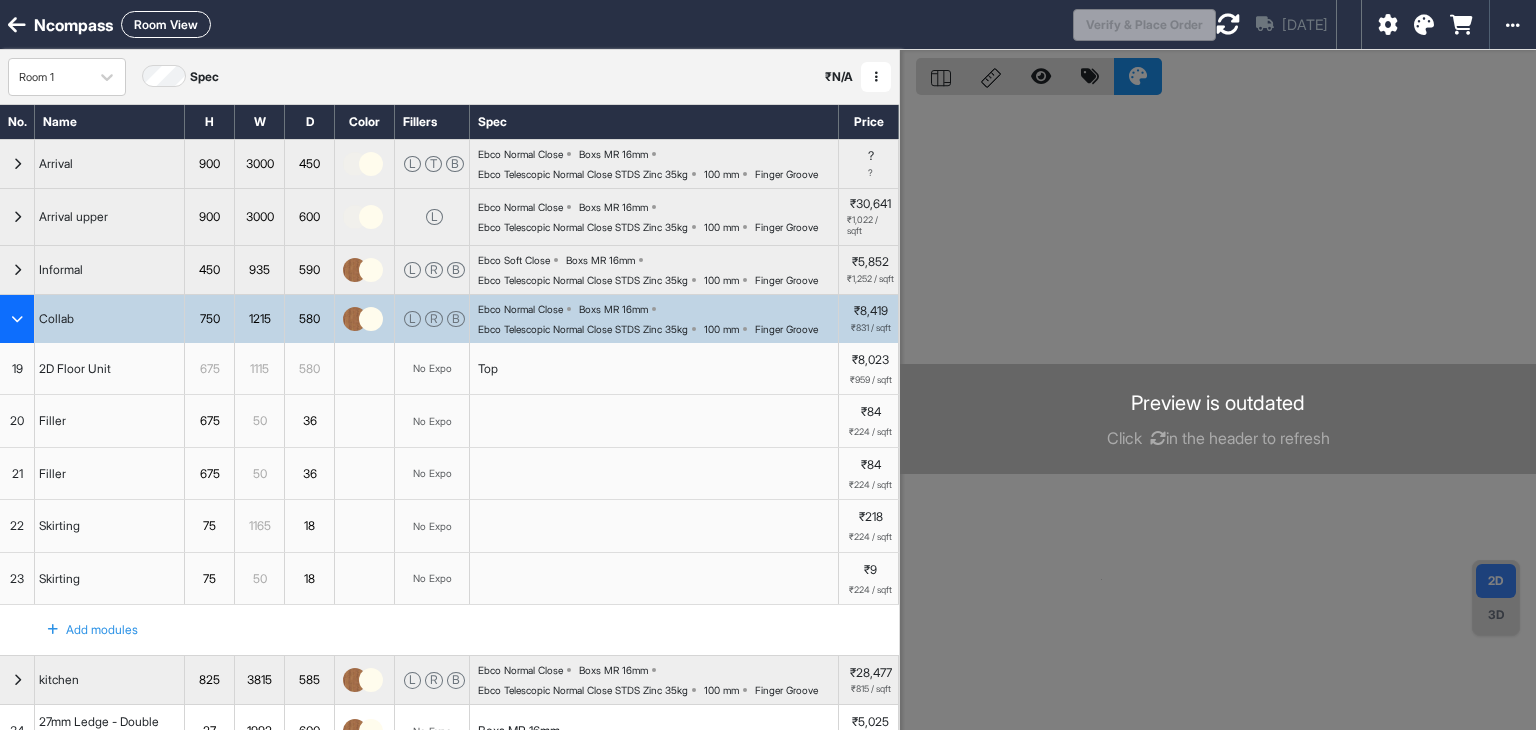 click at bounding box center [17, 319] 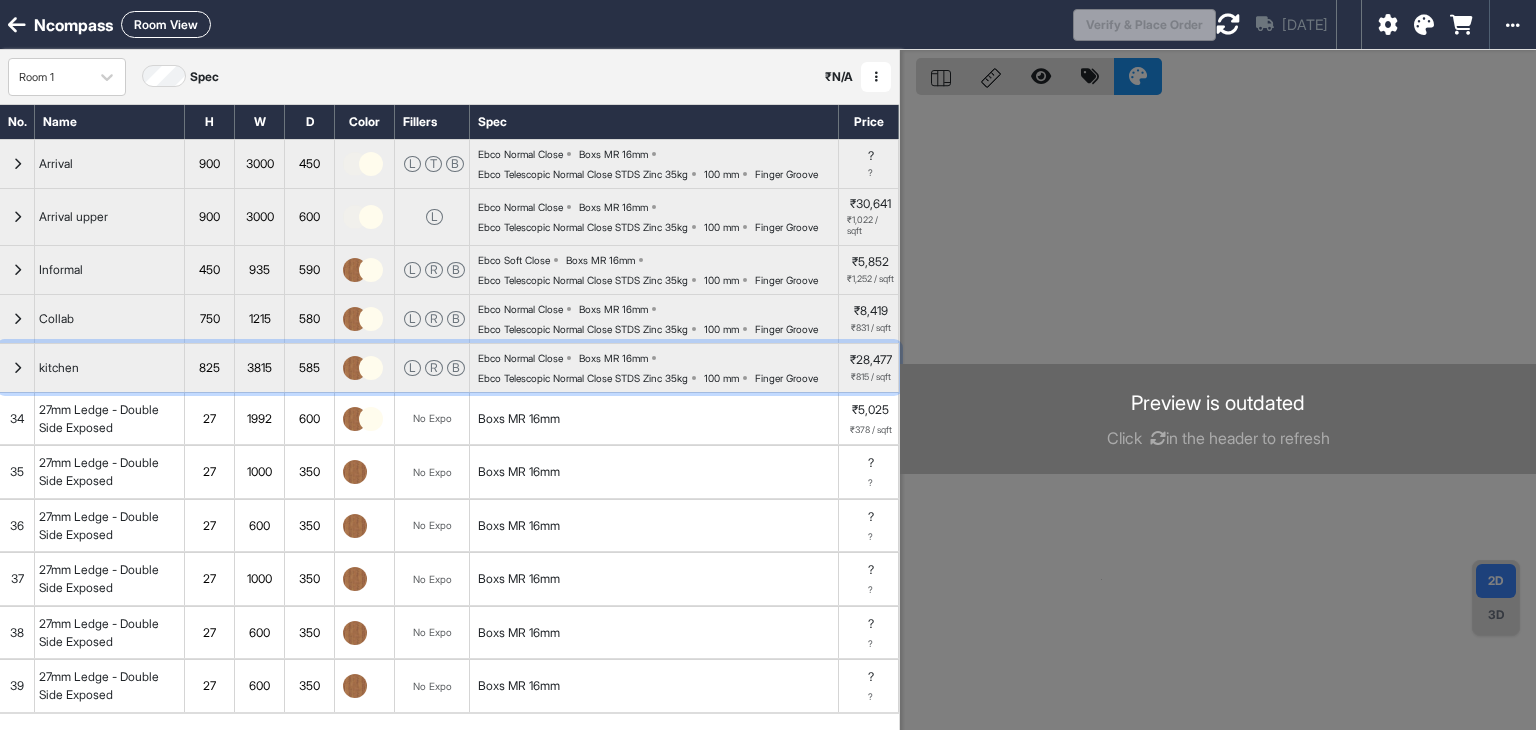click at bounding box center (17, 368) 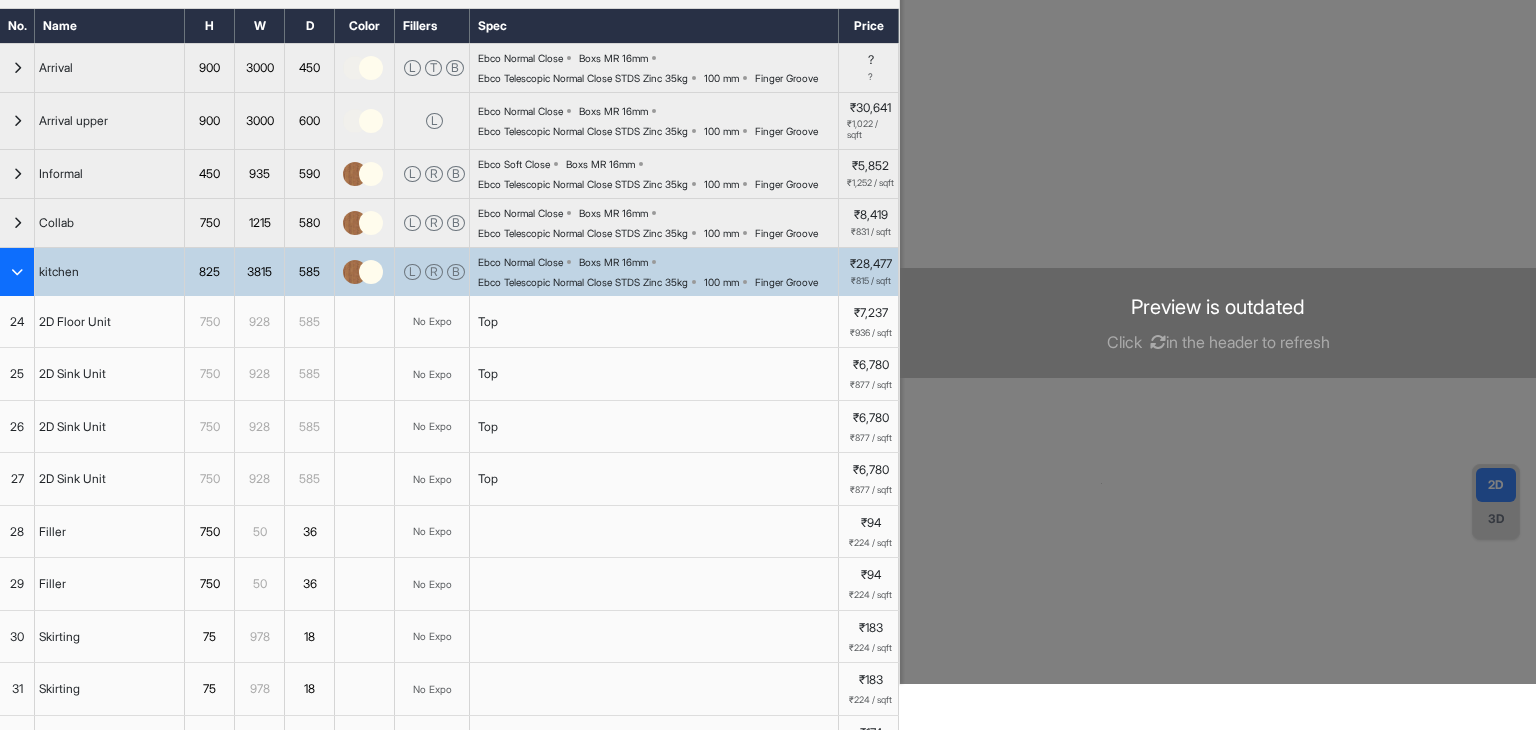 scroll, scrollTop: 100, scrollLeft: 0, axis: vertical 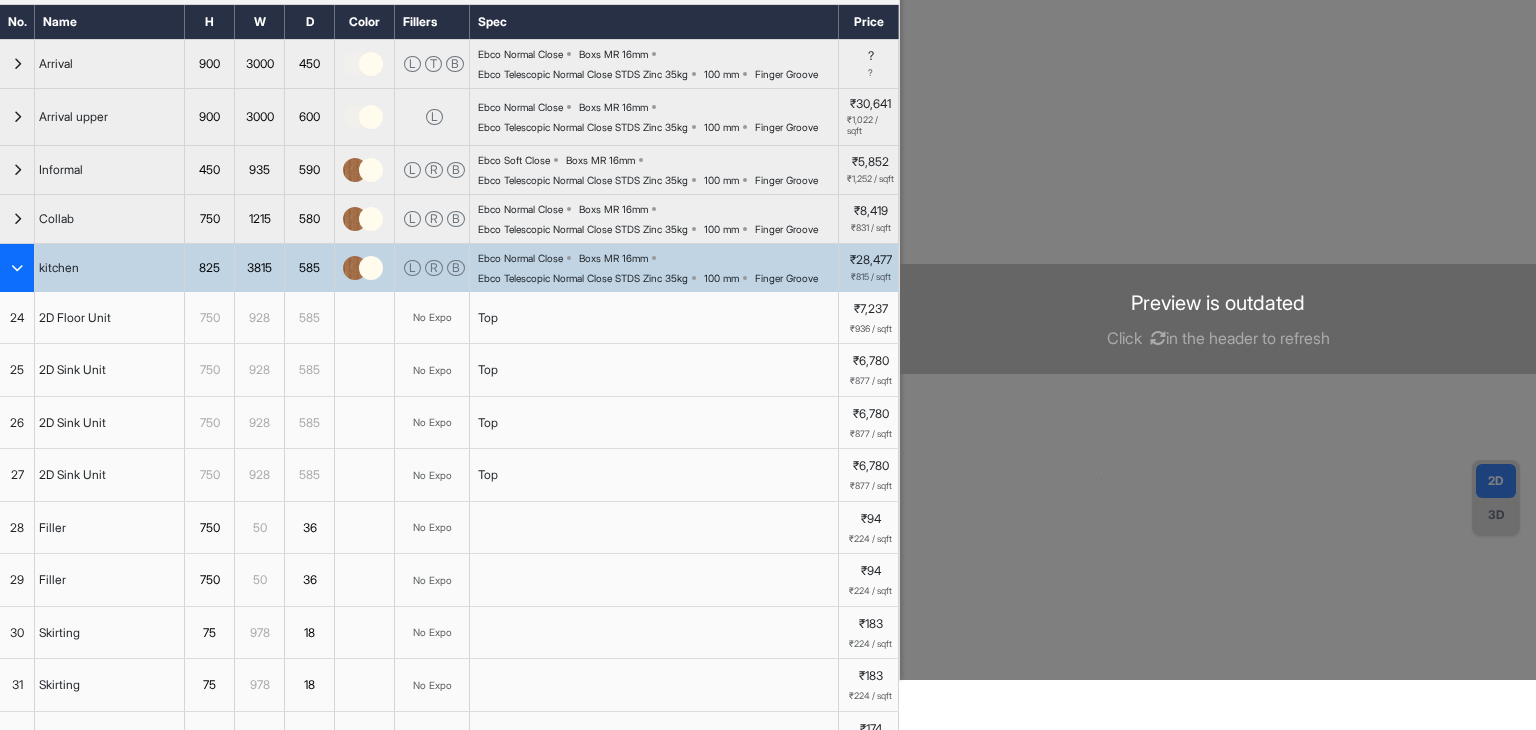 click at bounding box center (1218, 315) 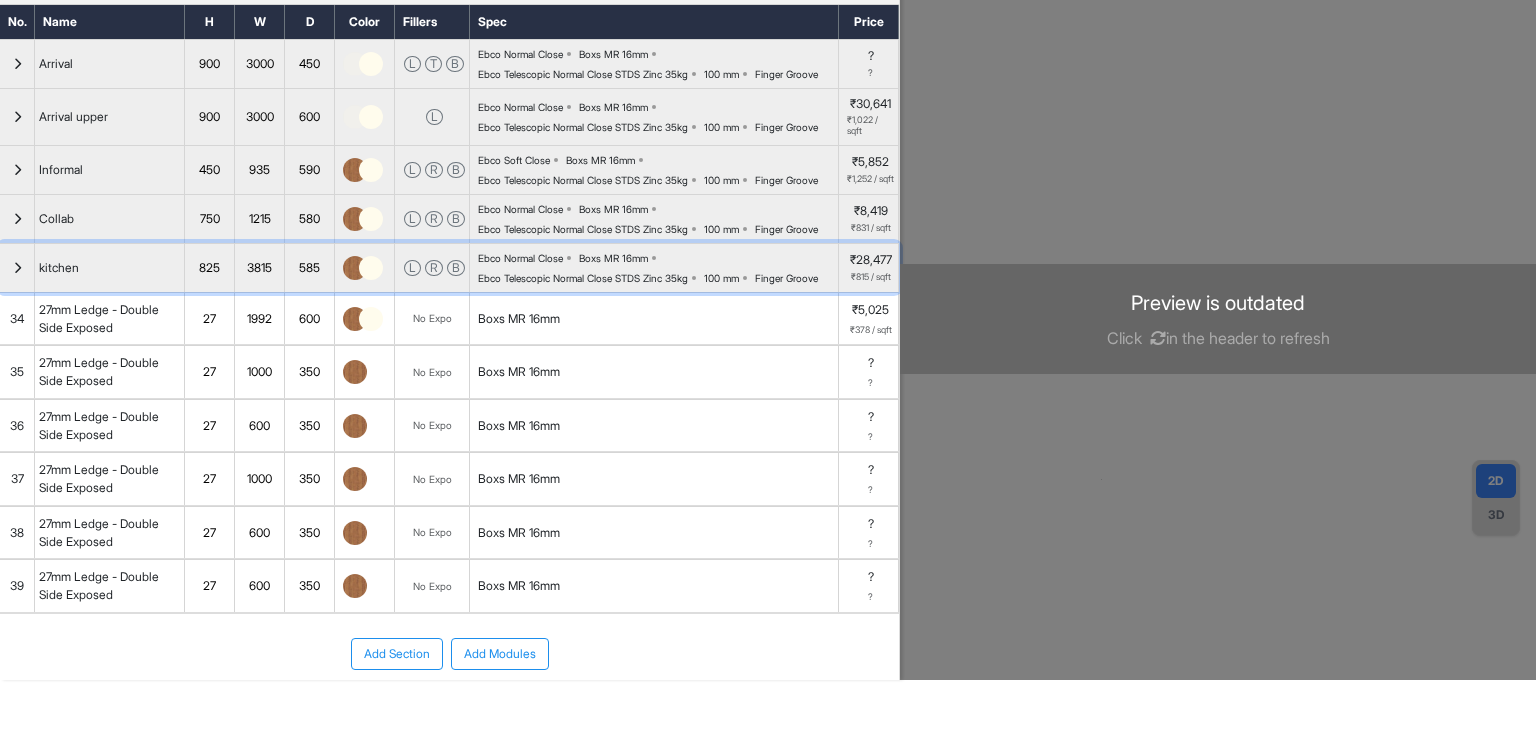 click at bounding box center (17, 268) 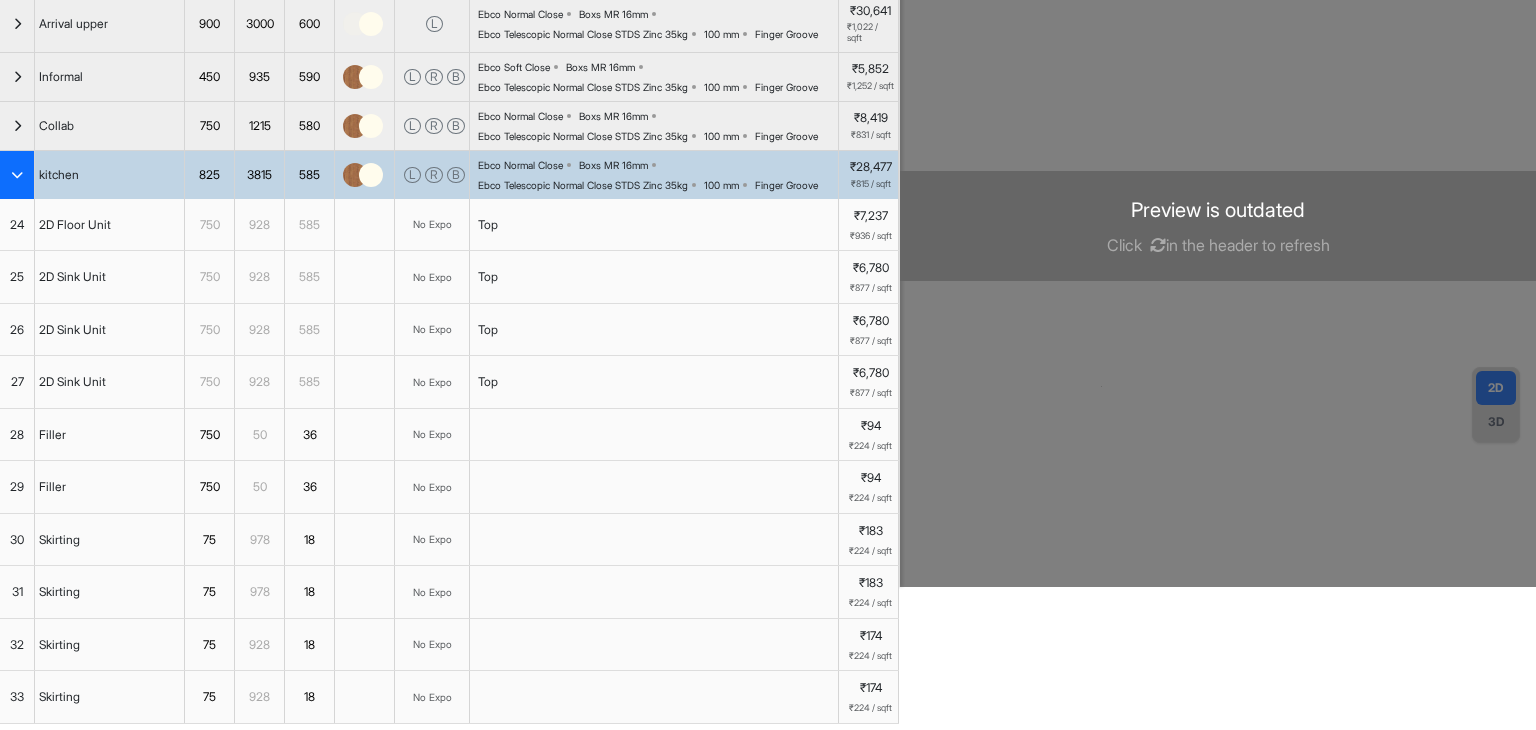 scroll, scrollTop: 200, scrollLeft: 0, axis: vertical 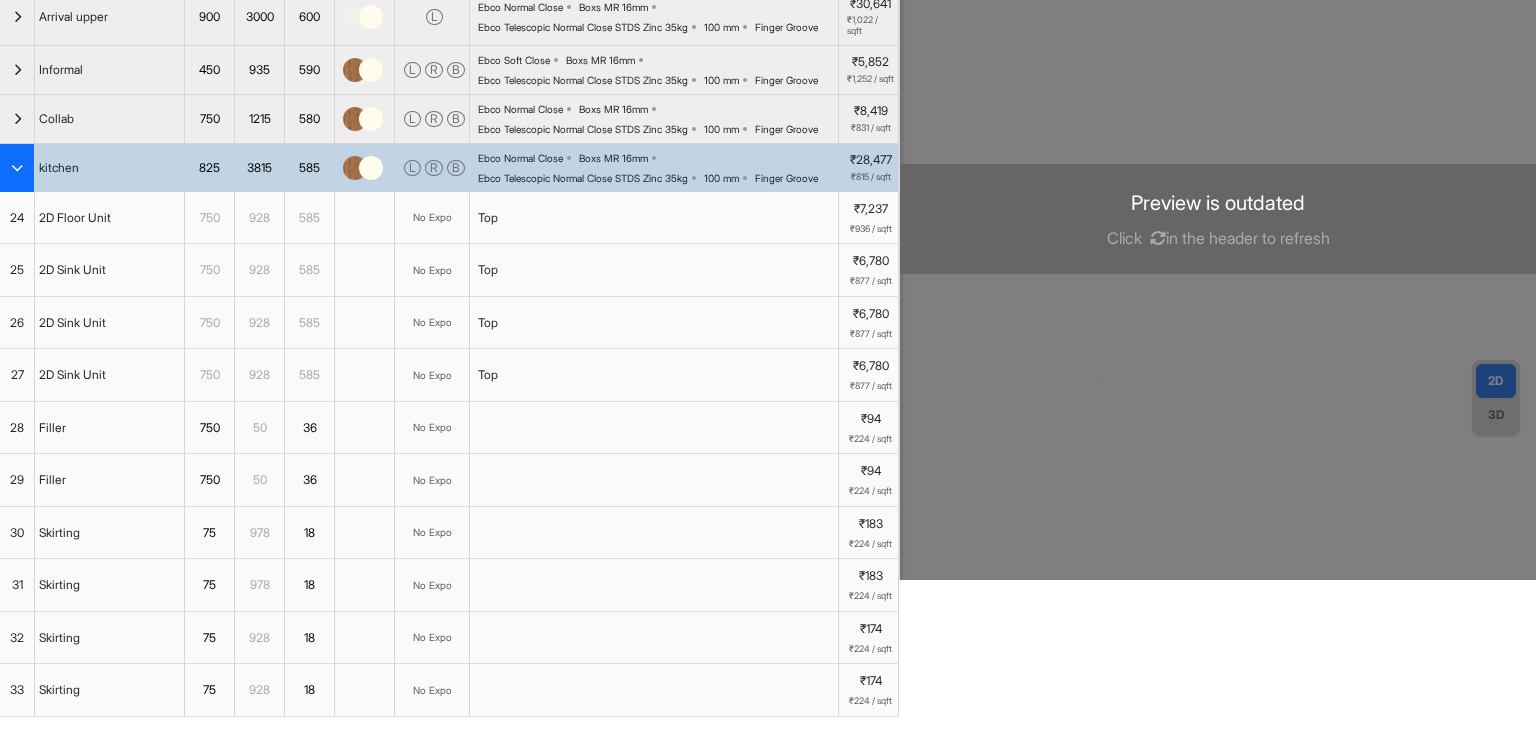 click at bounding box center (1218, 215) 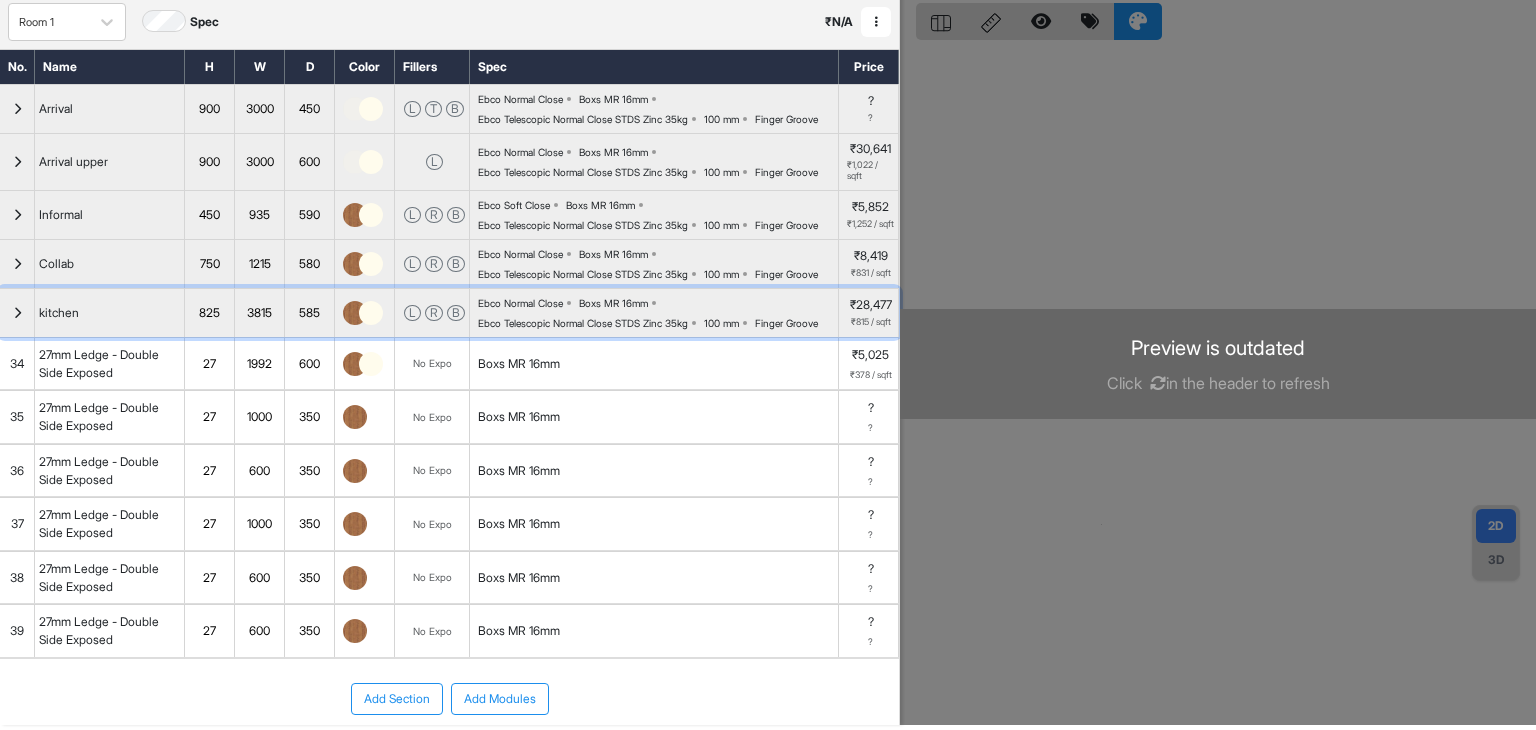 scroll, scrollTop: 0, scrollLeft: 0, axis: both 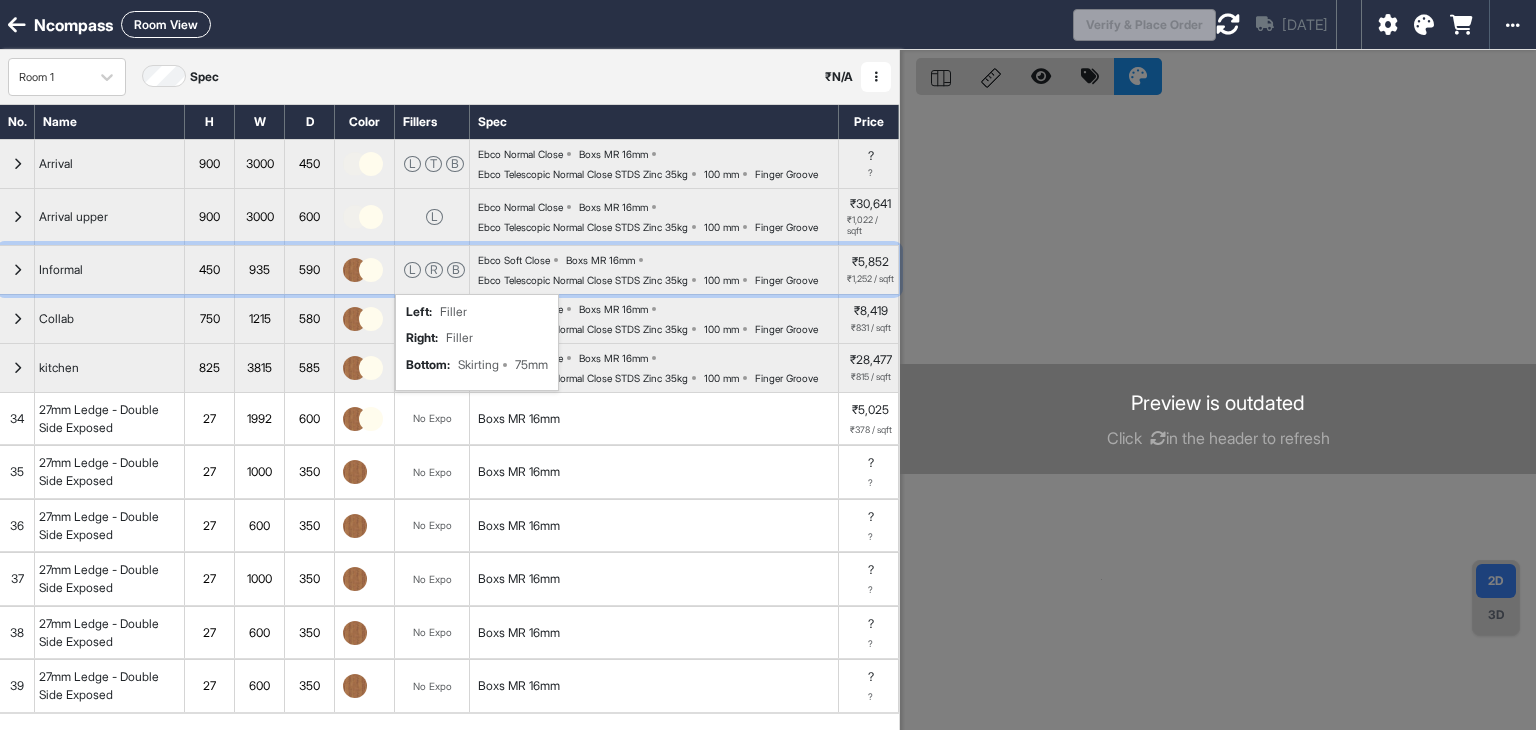click on "R" at bounding box center [434, 270] 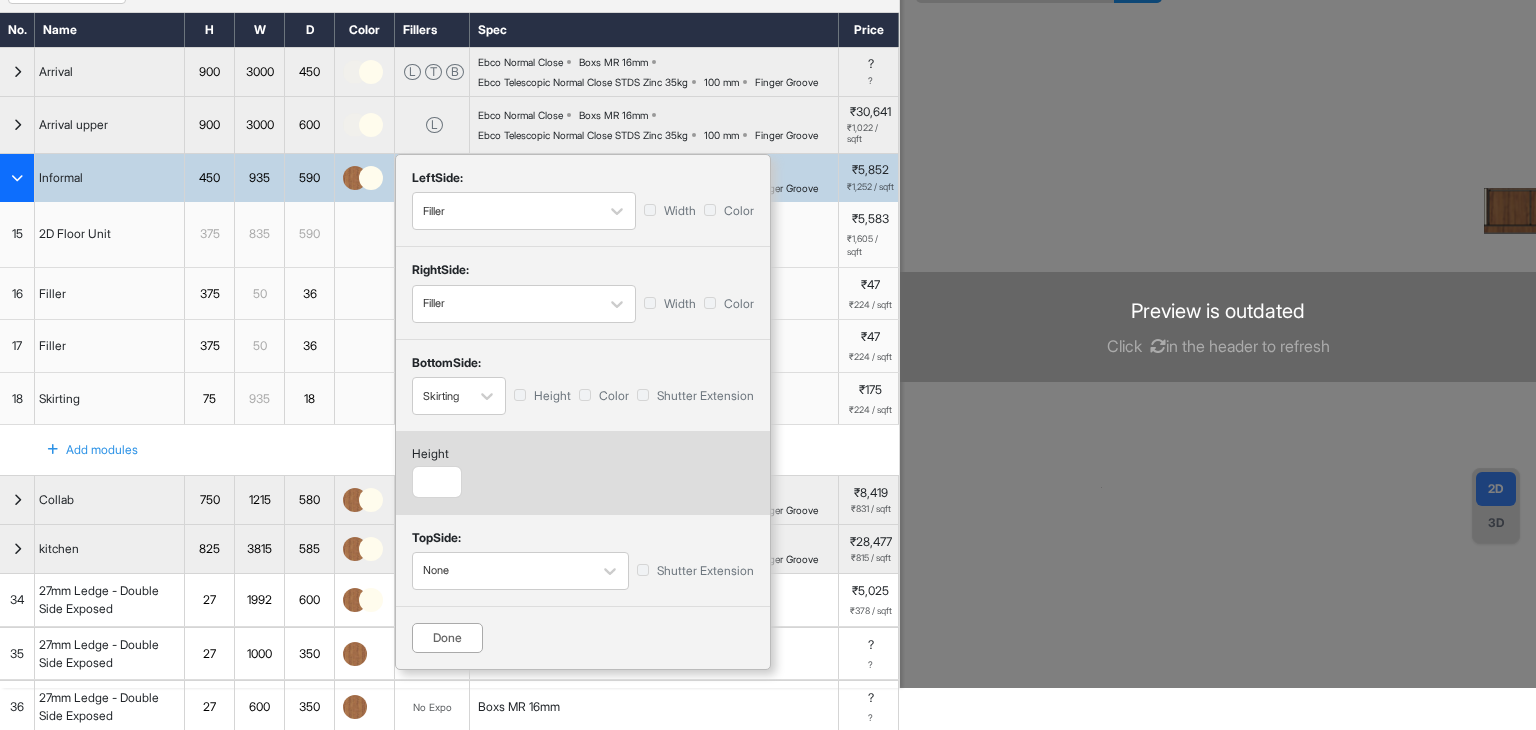 scroll, scrollTop: 100, scrollLeft: 0, axis: vertical 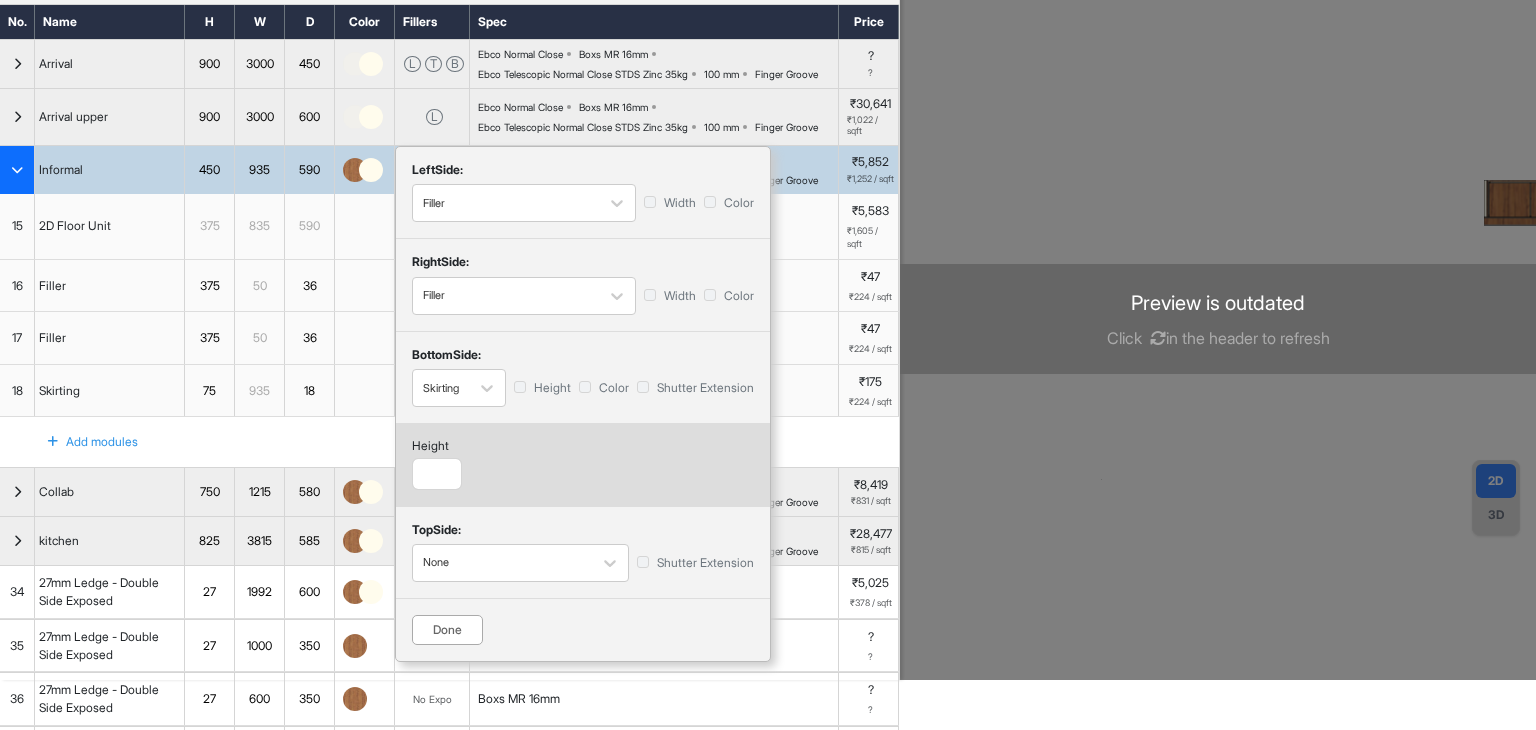 click on "Done" at bounding box center (447, 630) 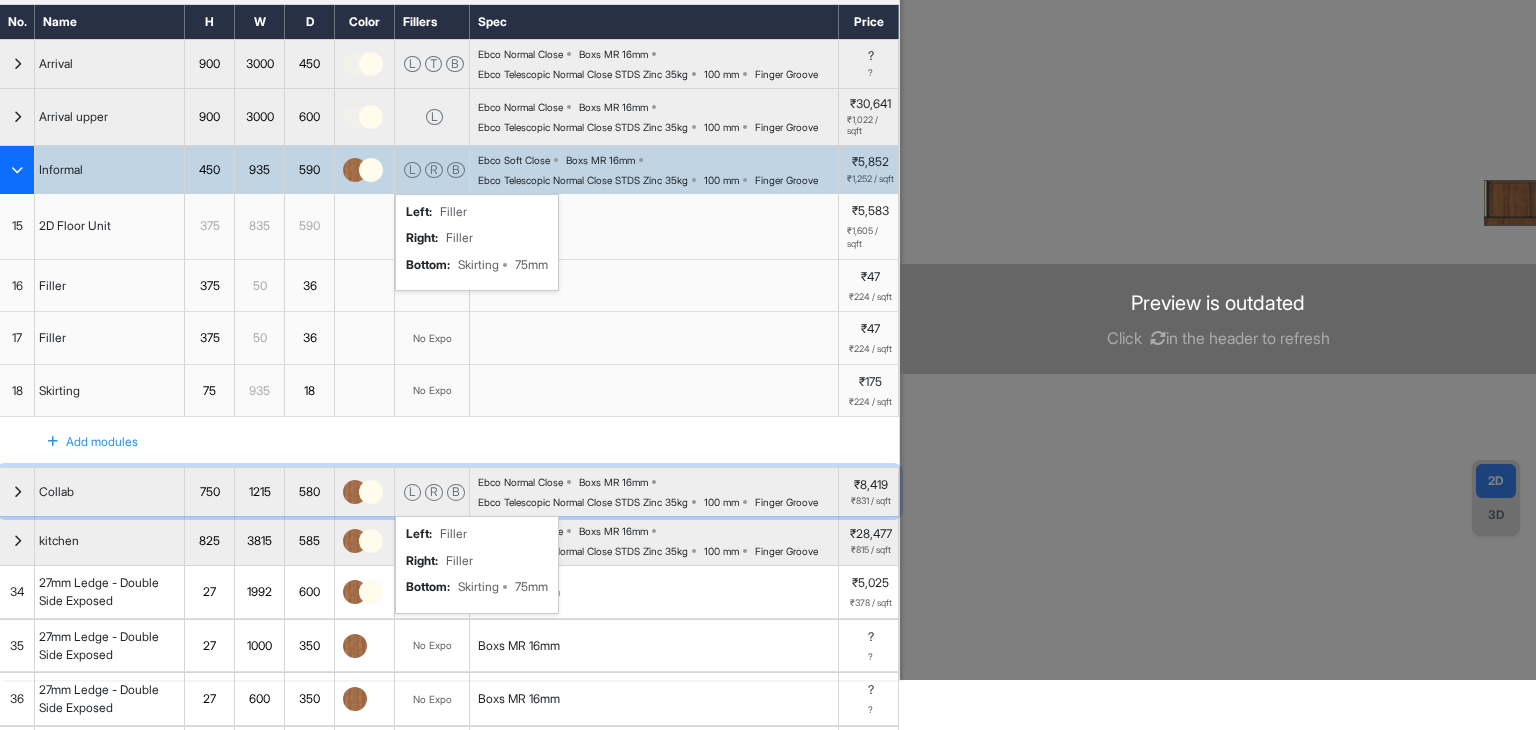 click on "R" at bounding box center [434, 492] 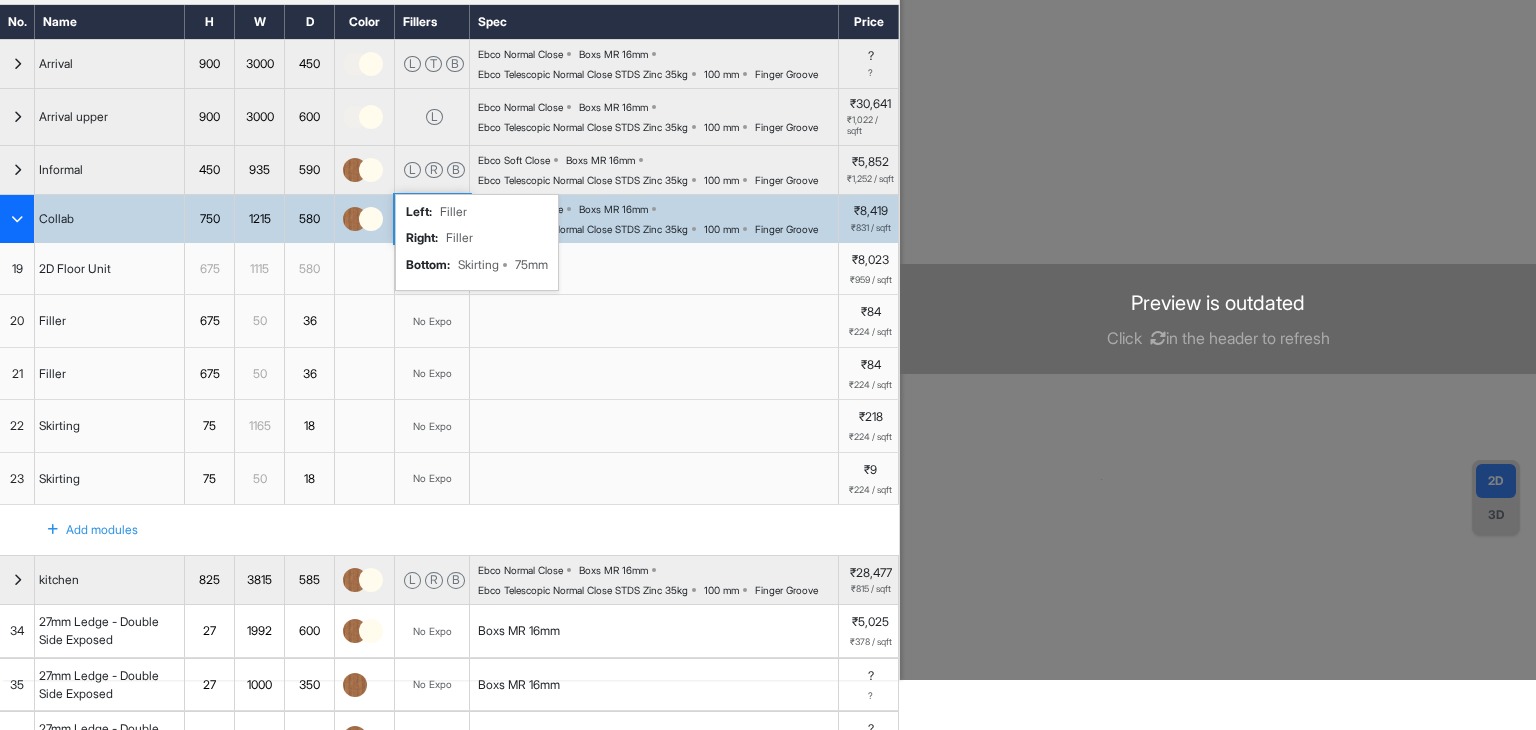 click on "No Expo" at bounding box center (432, 479) 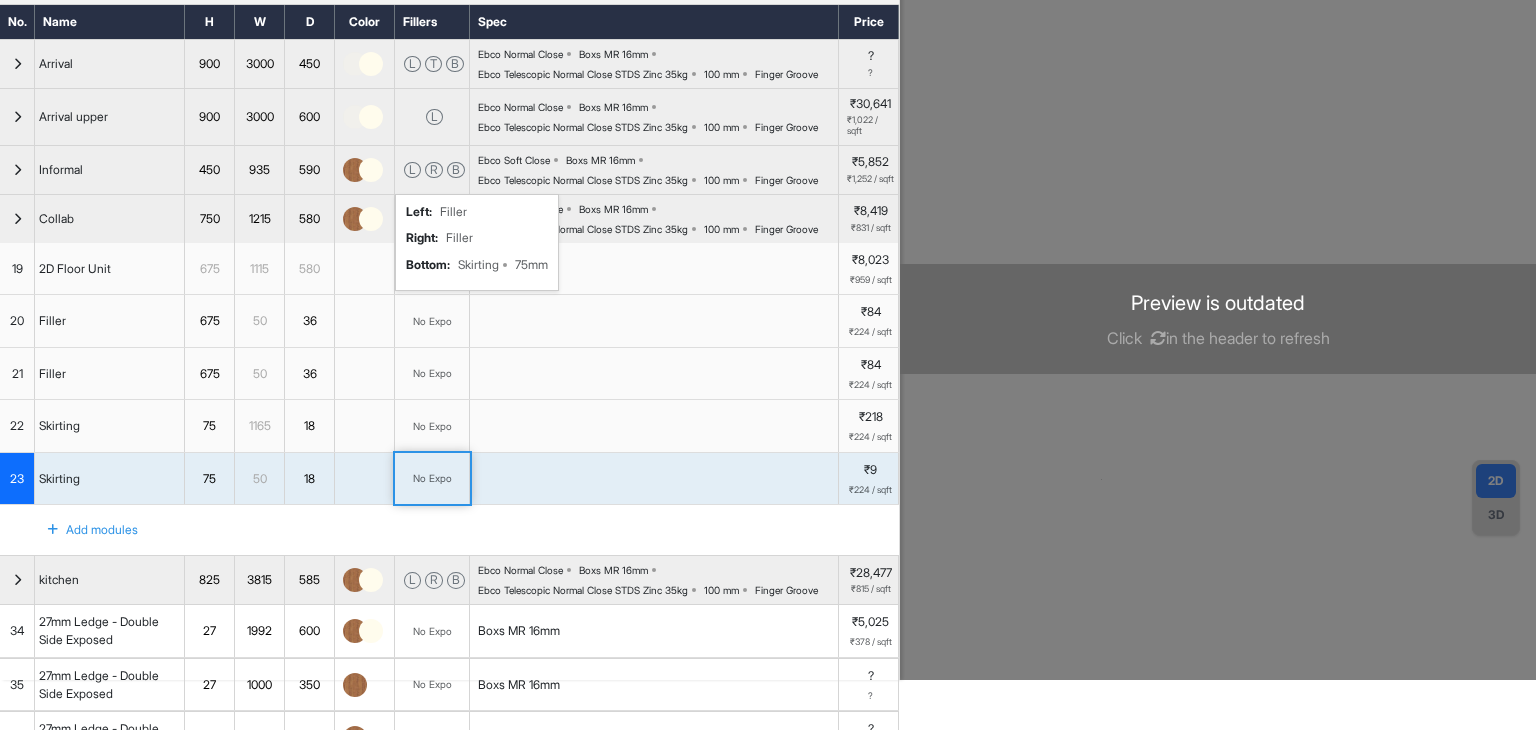 click on "Add modules" at bounding box center [449, 530] 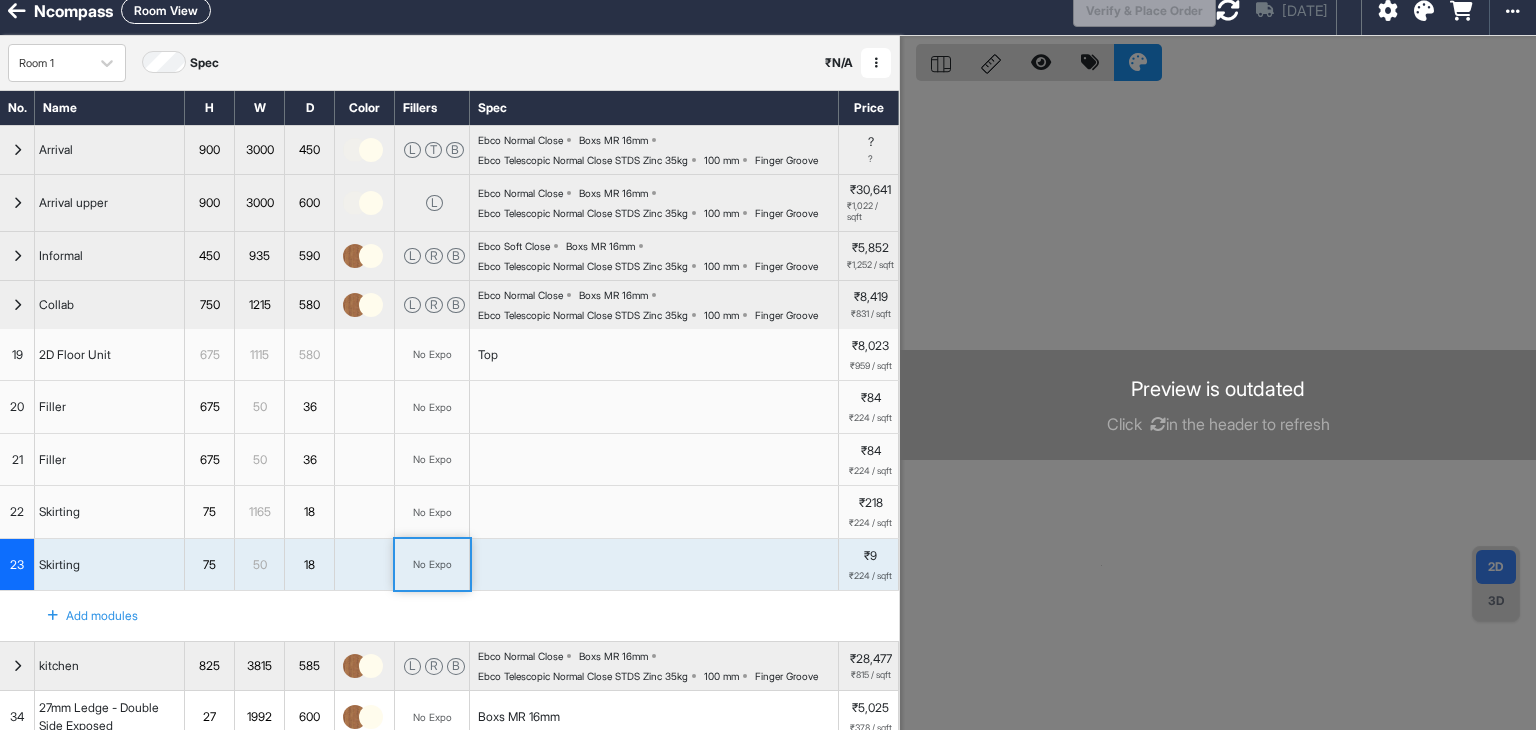 scroll, scrollTop: 0, scrollLeft: 0, axis: both 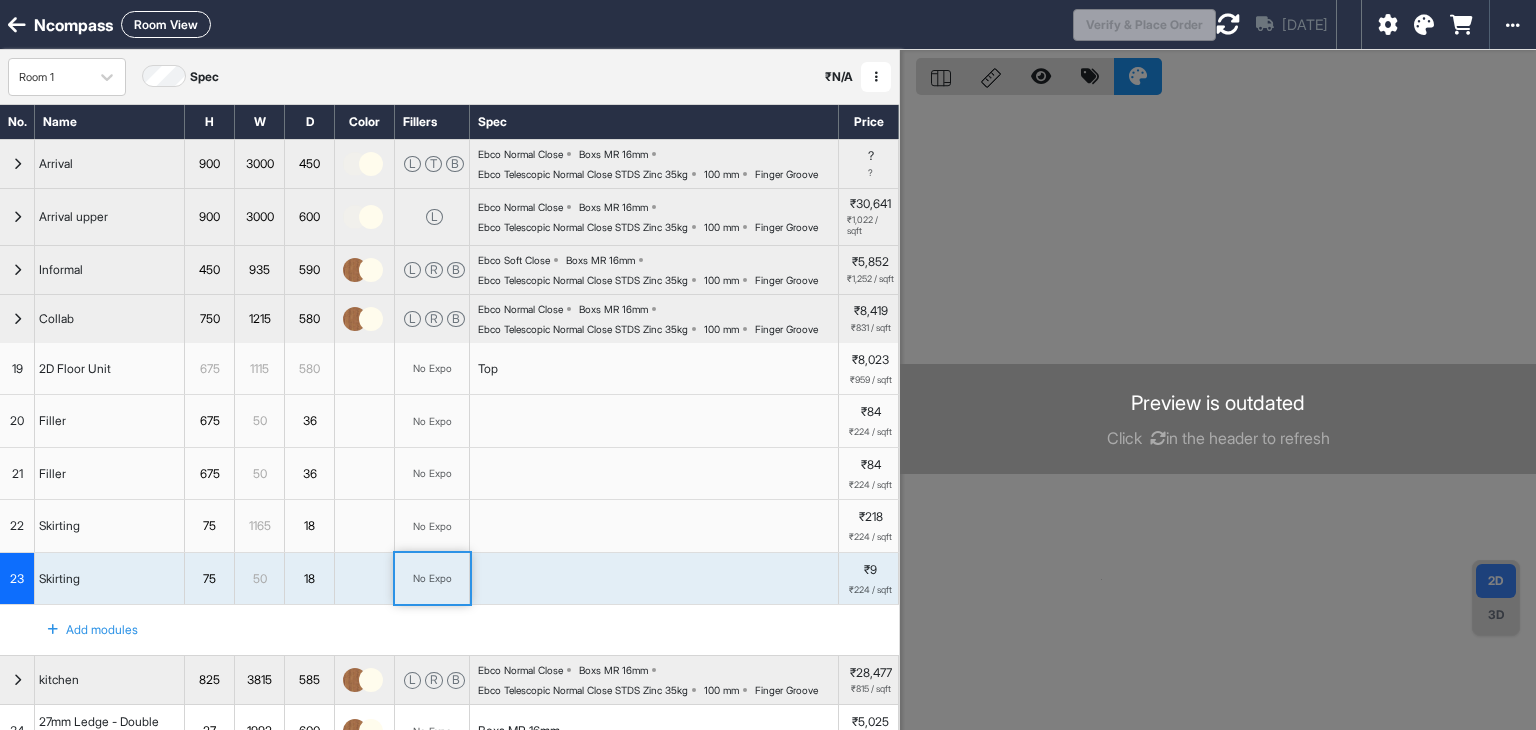 click at bounding box center [1158, 438] 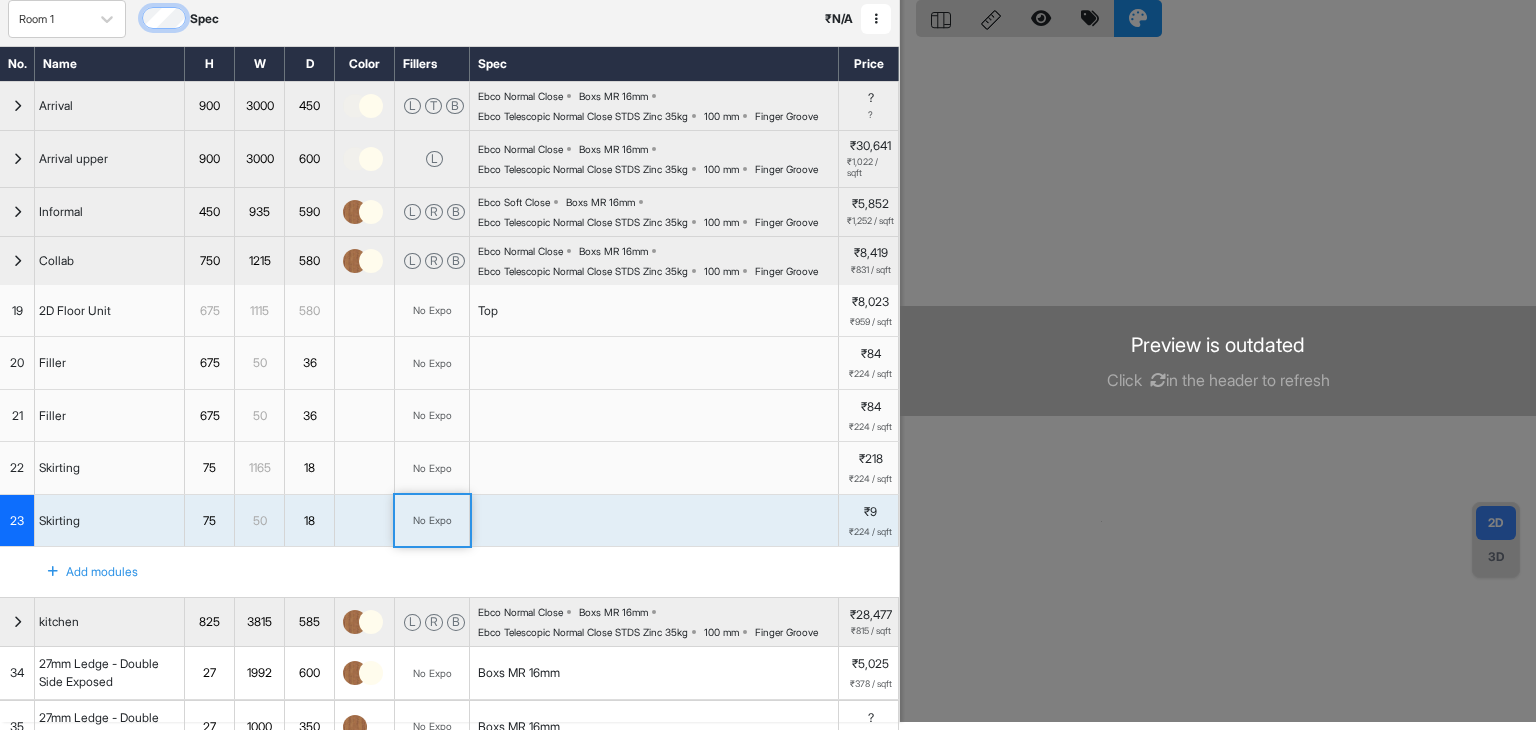 scroll, scrollTop: 0, scrollLeft: 0, axis: both 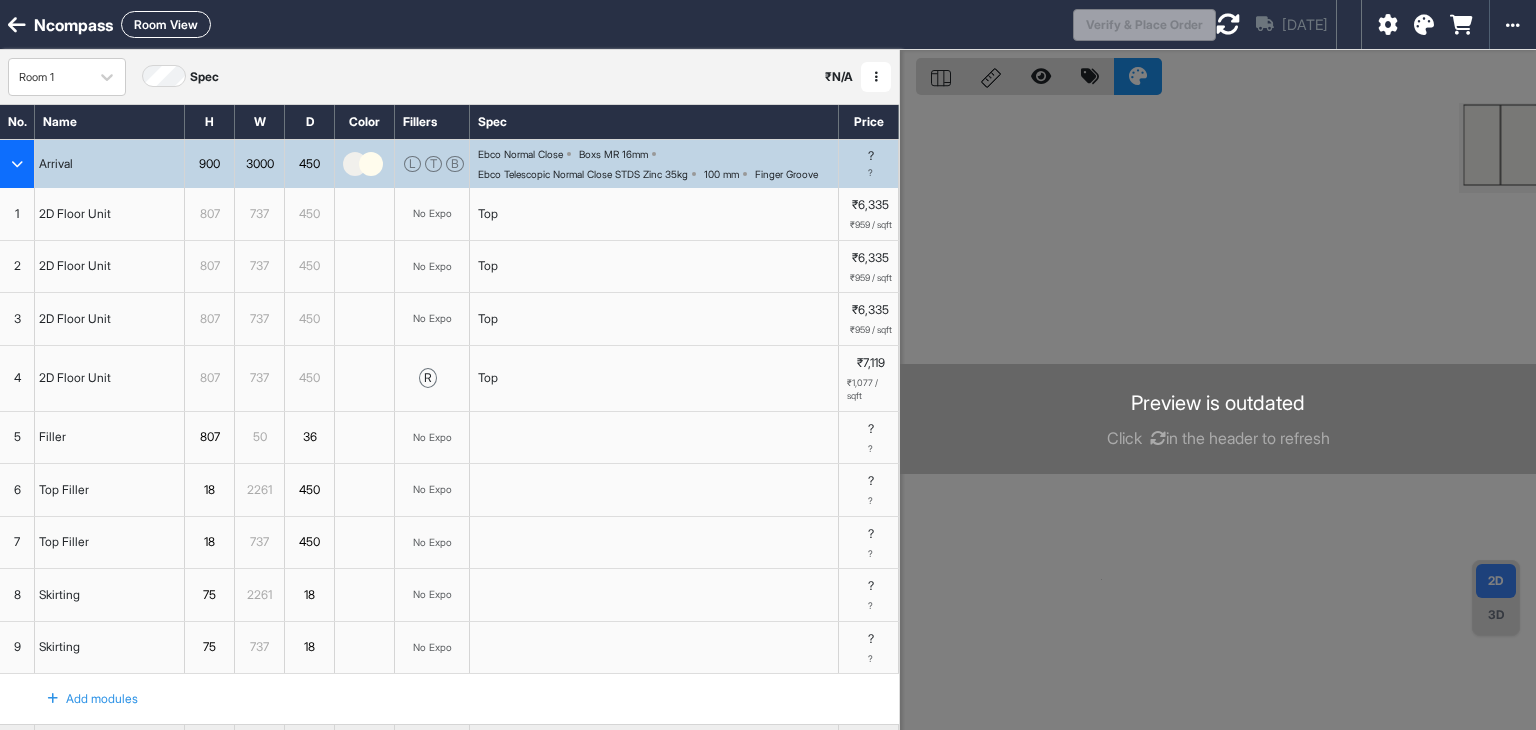 click on "Room View" at bounding box center [166, 24] 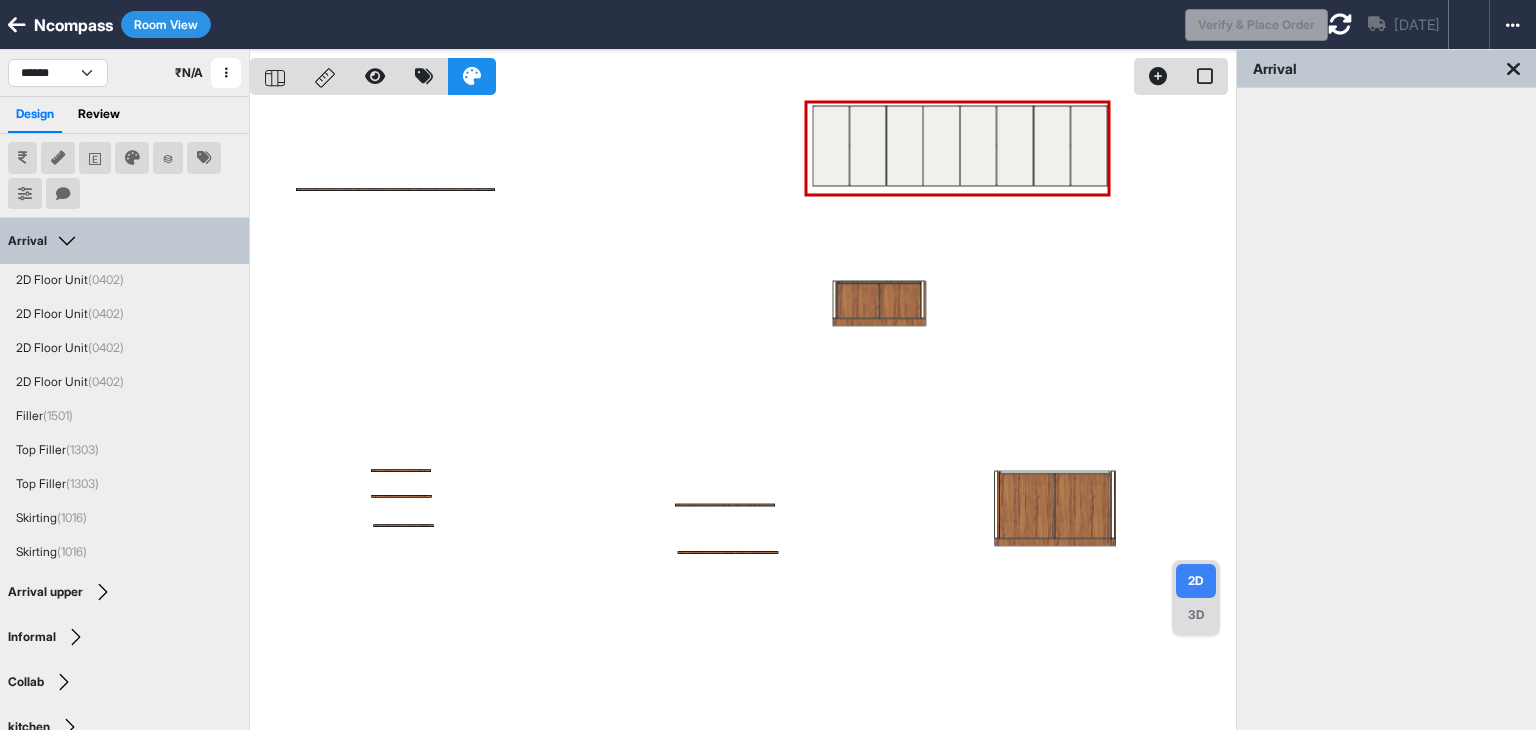 click at bounding box center (17, 25) 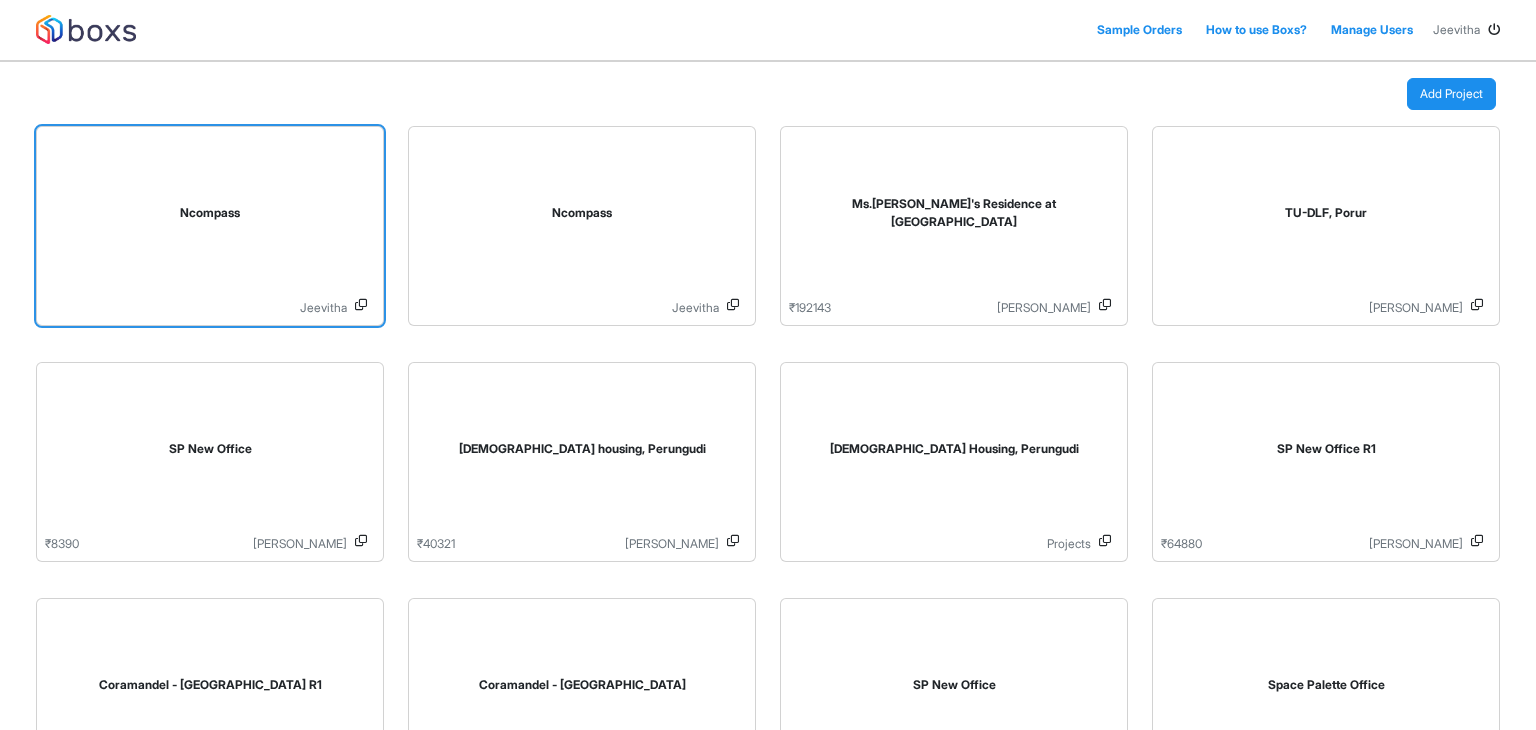 click on "Ncompass" at bounding box center (210, 217) 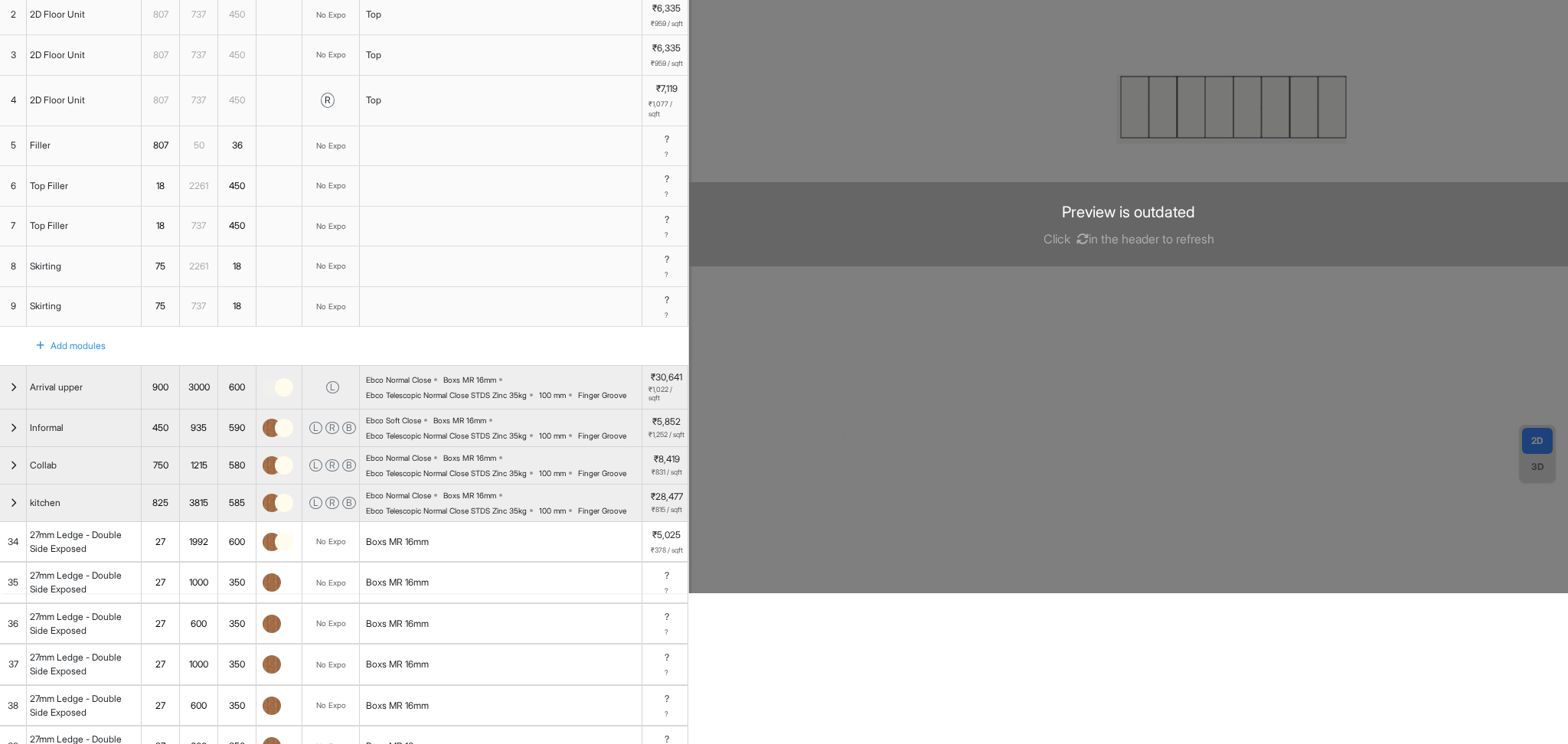 scroll, scrollTop: 0, scrollLeft: 0, axis: both 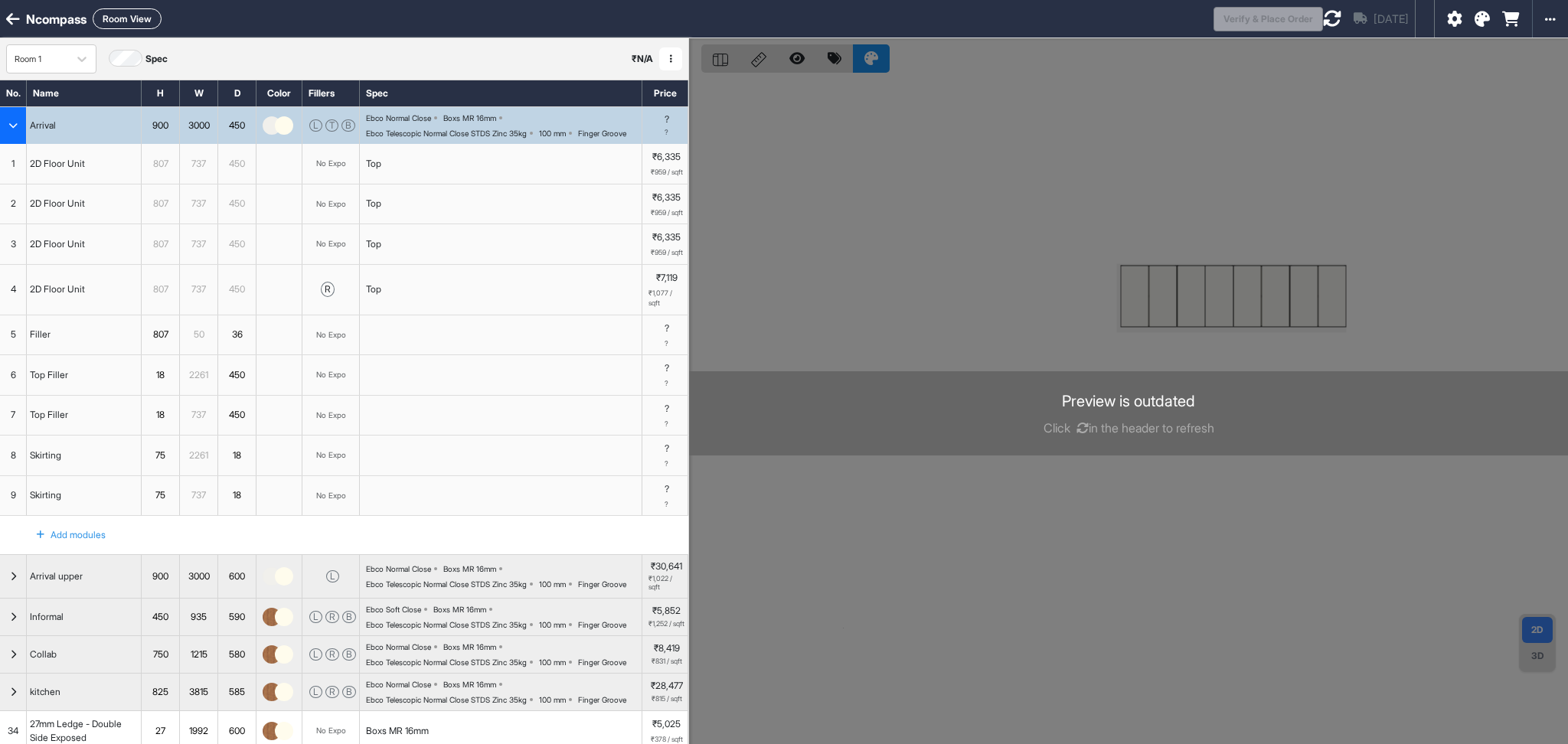 click at bounding box center [13, 126] 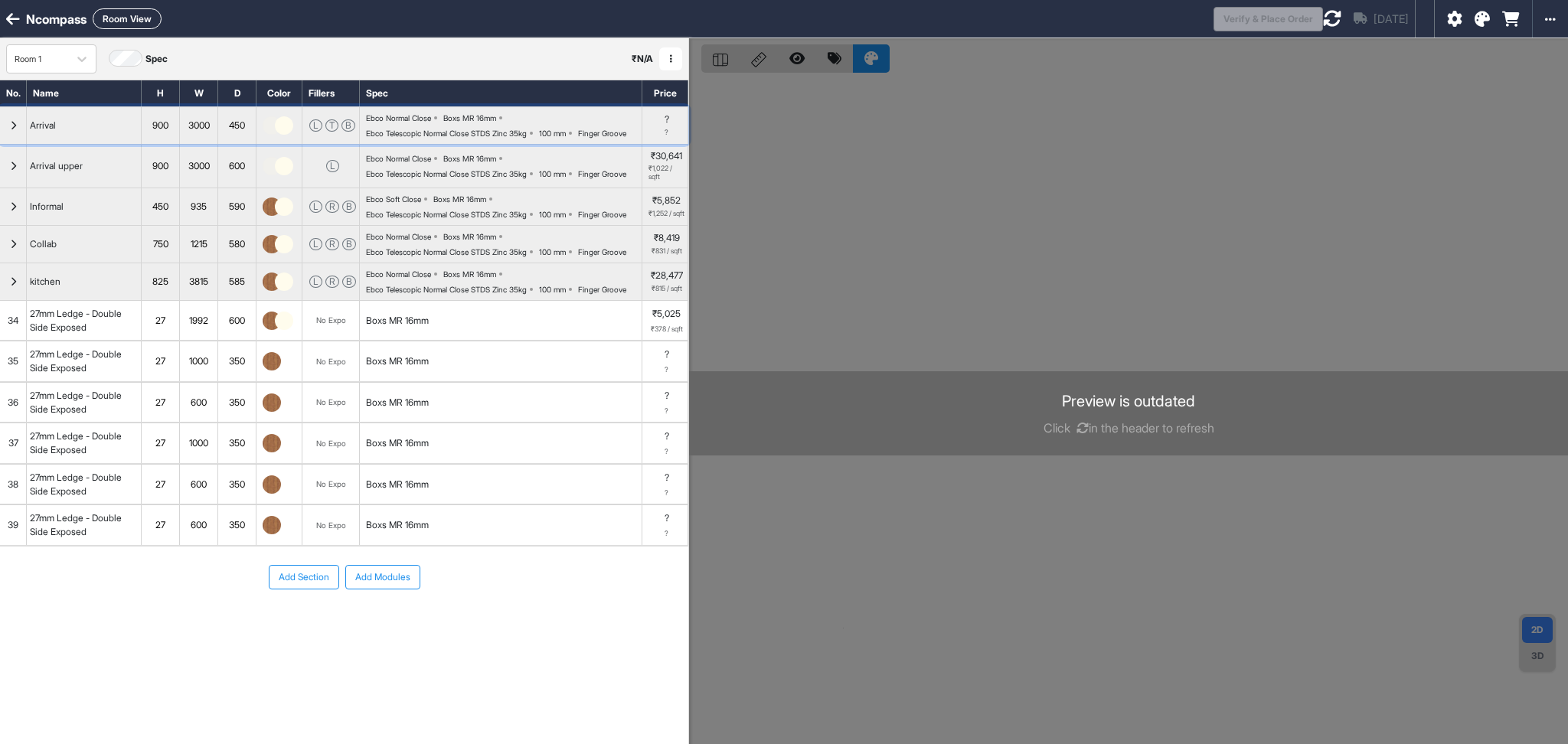 type 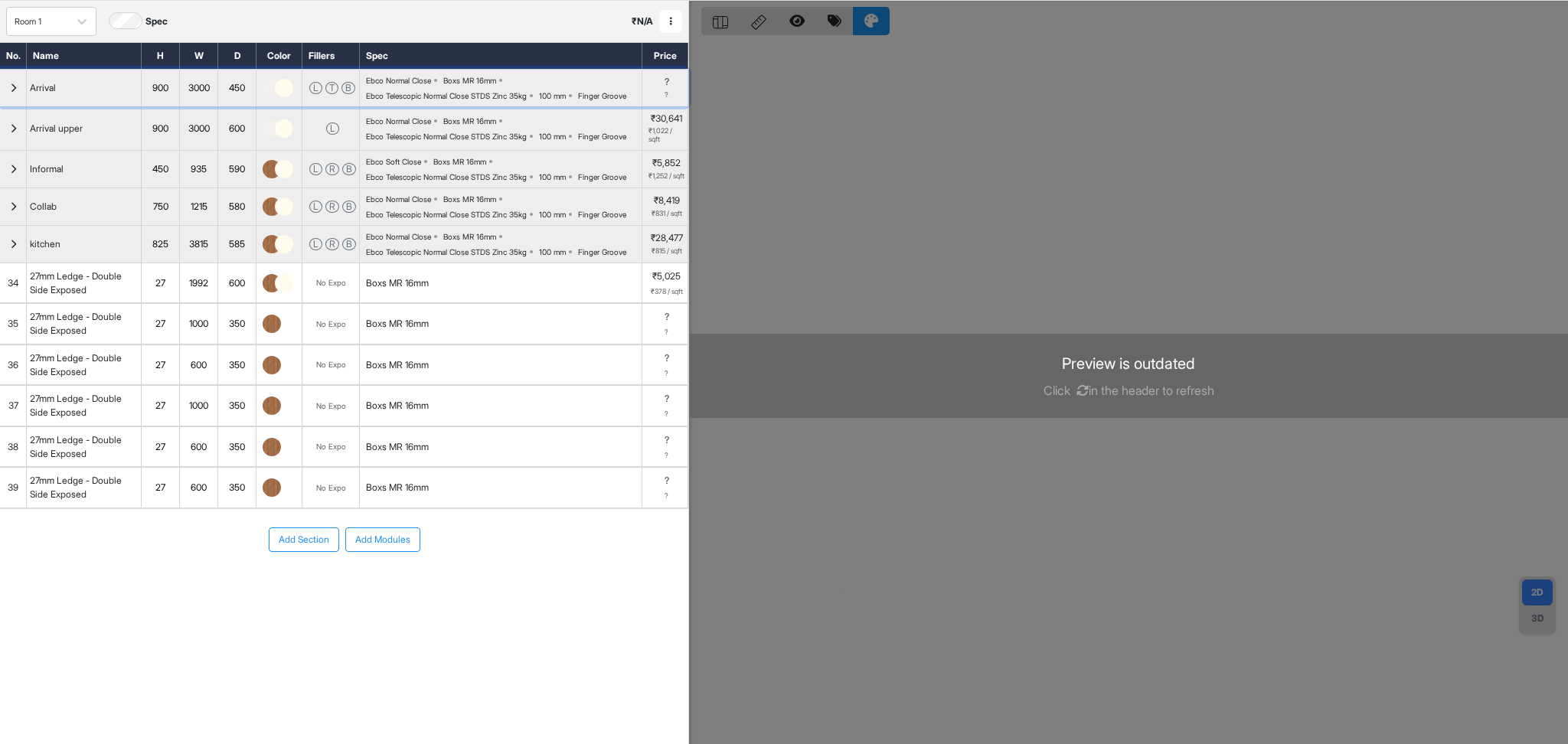 scroll, scrollTop: 38, scrollLeft: 0, axis: vertical 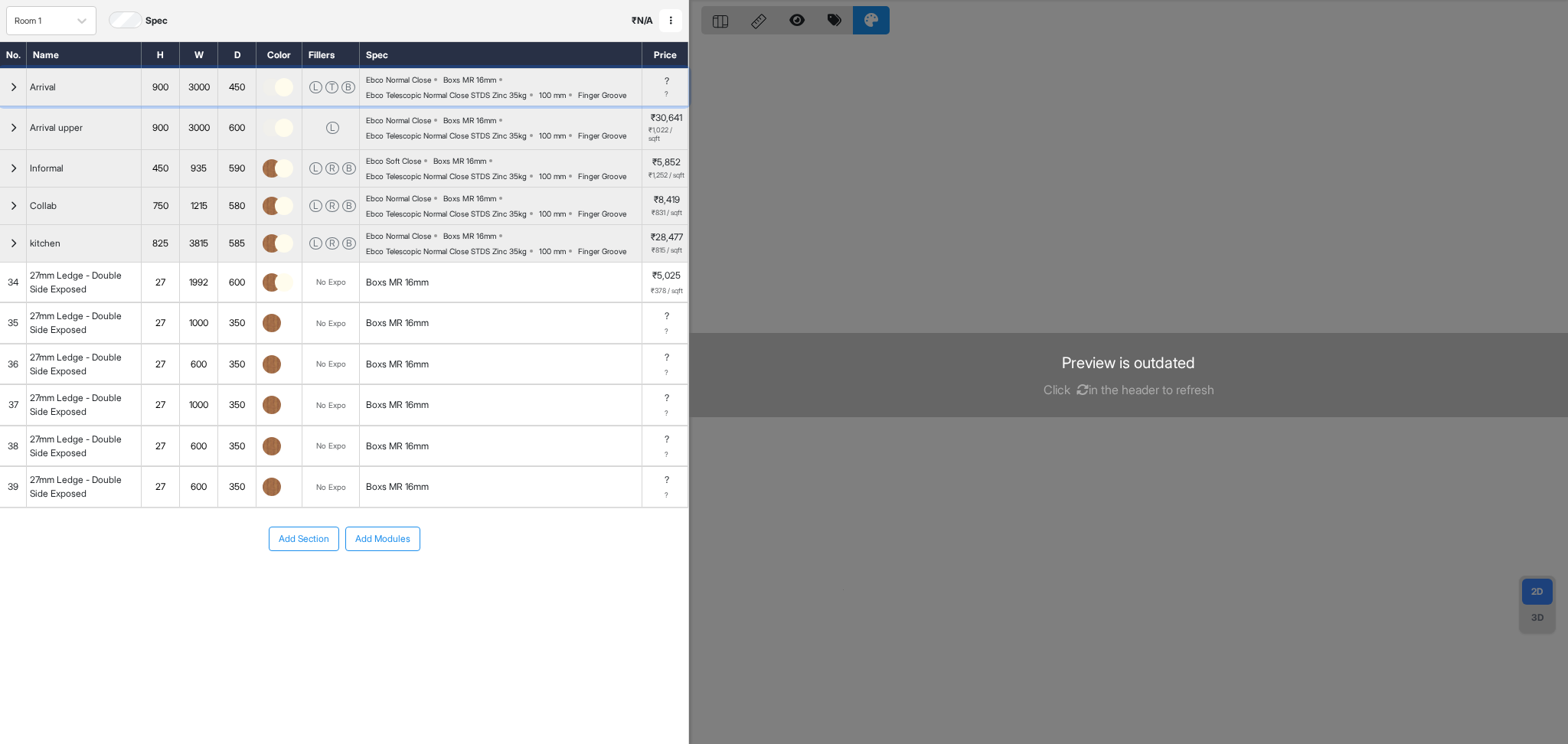click at bounding box center (284, 87) 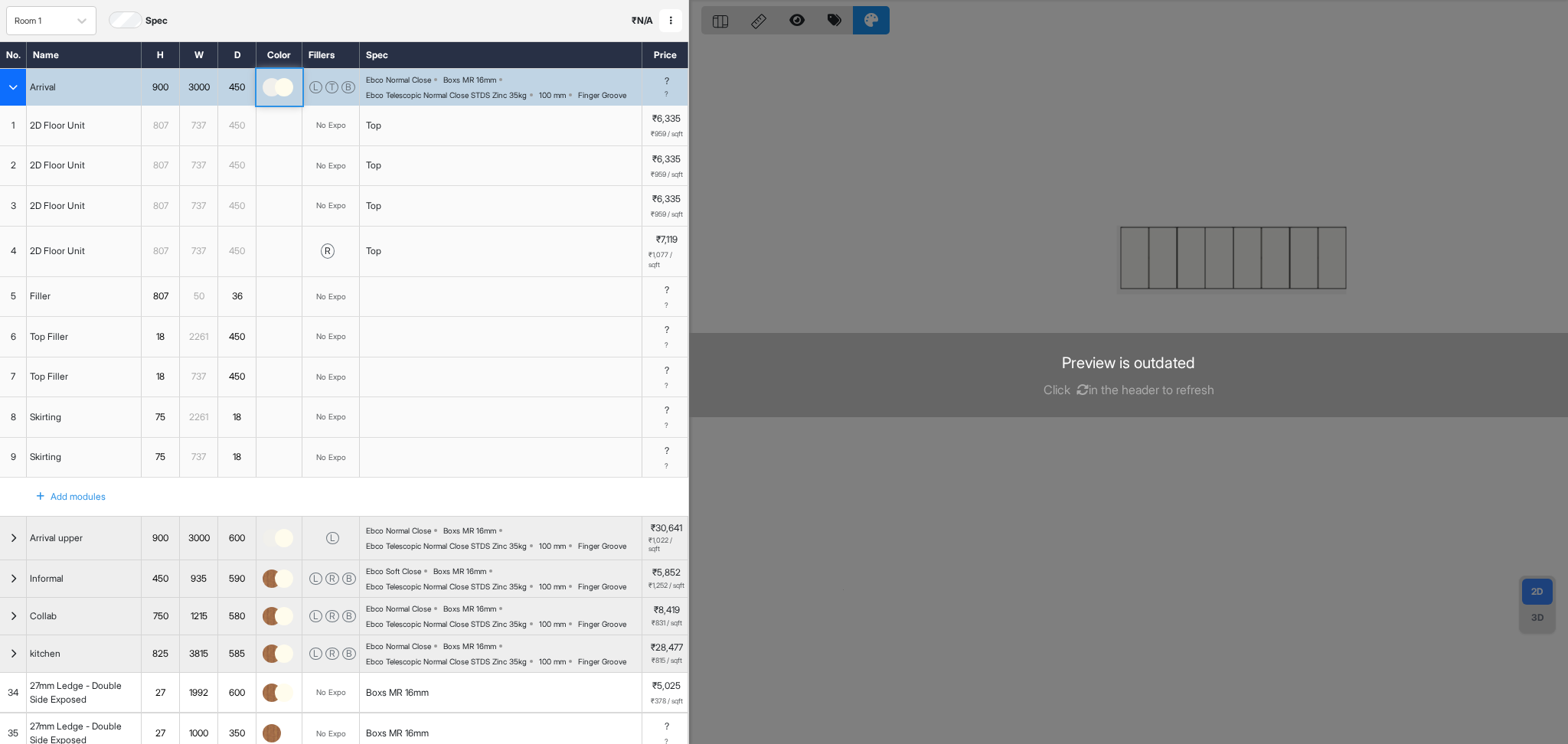click at bounding box center [284, 87] 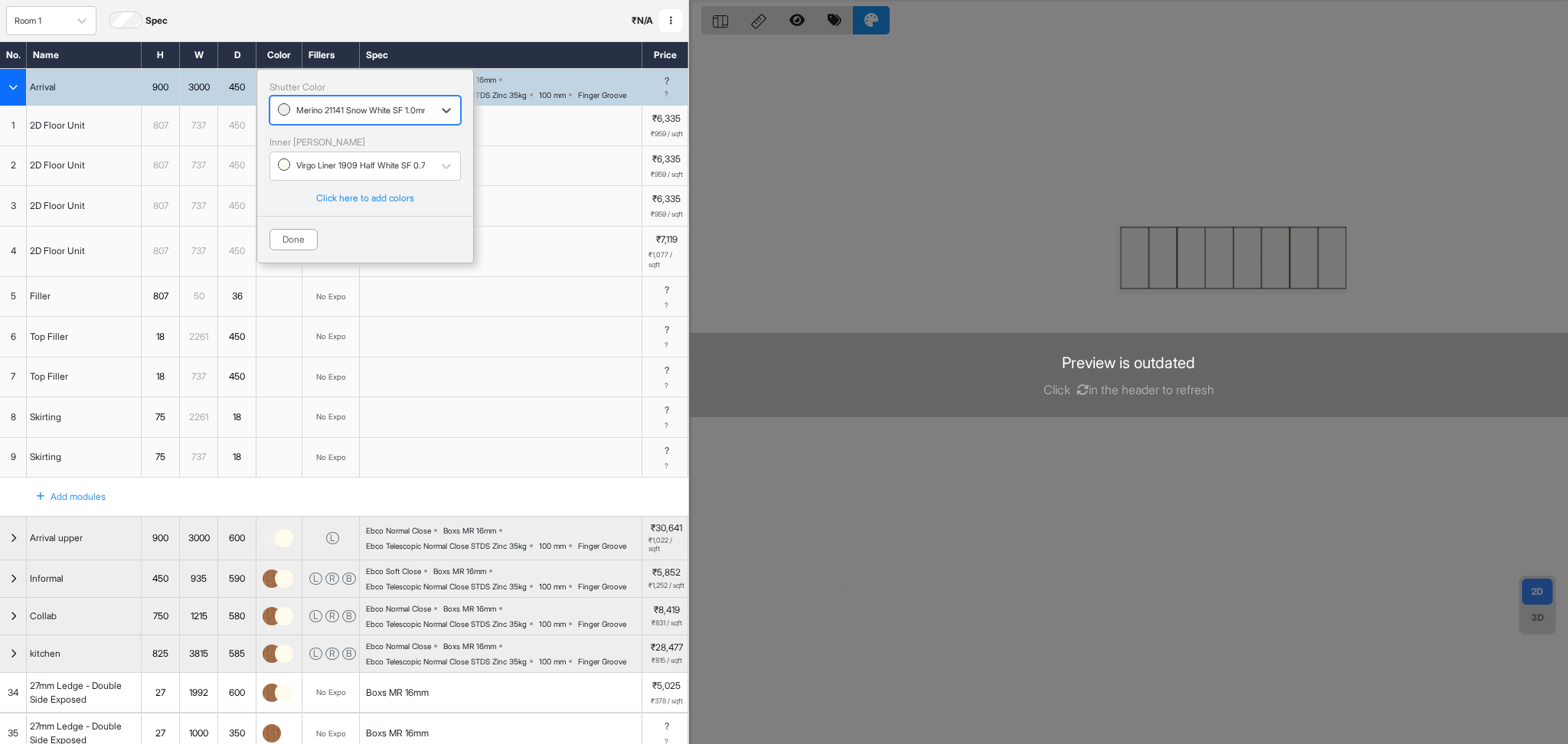 drag, startPoint x: 292, startPoint y: 245, endPoint x: 297, endPoint y: 232, distance: 13.928388 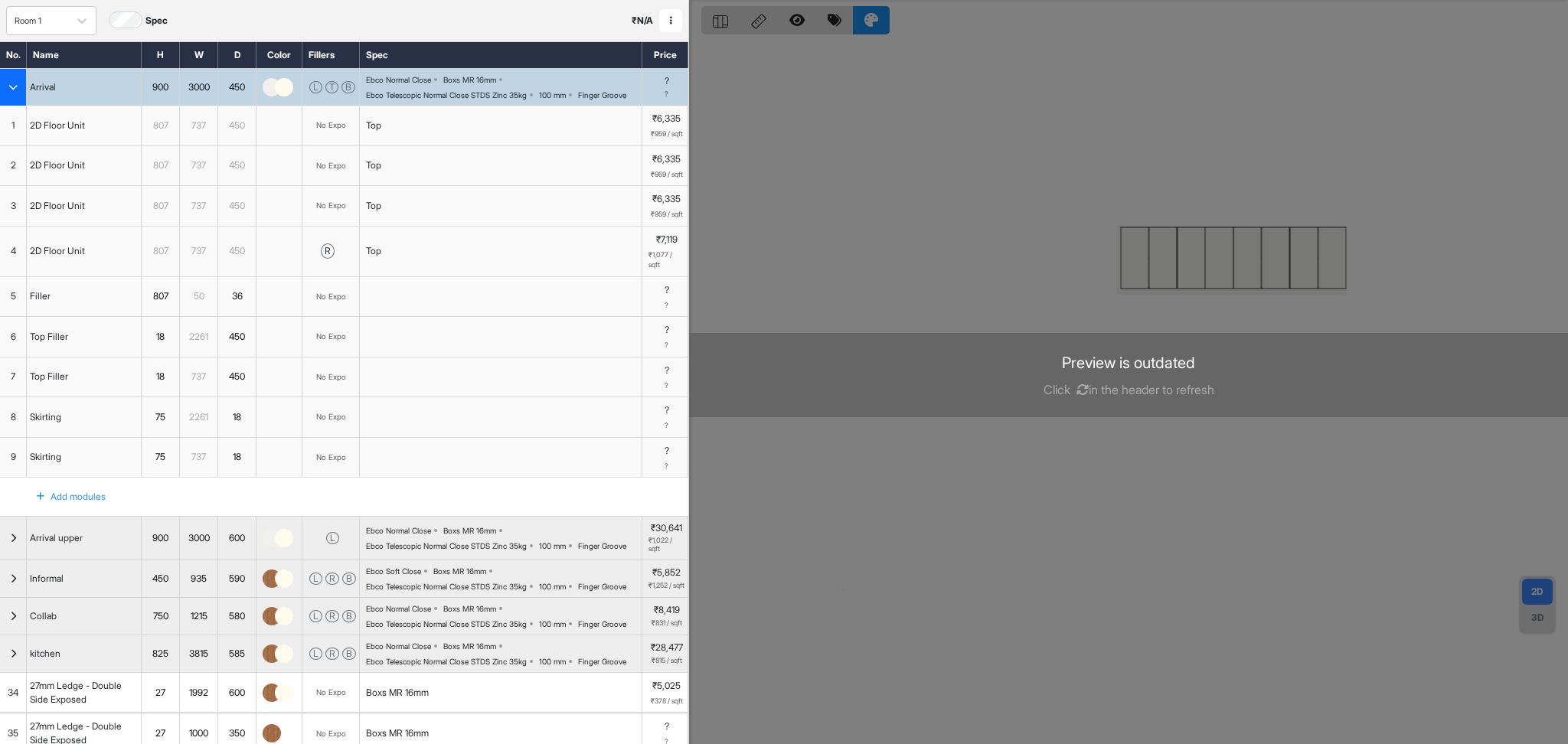 click on "Ebco Telescopic Normal Close STDS Zinc 35kg" at bounding box center (446, 95) 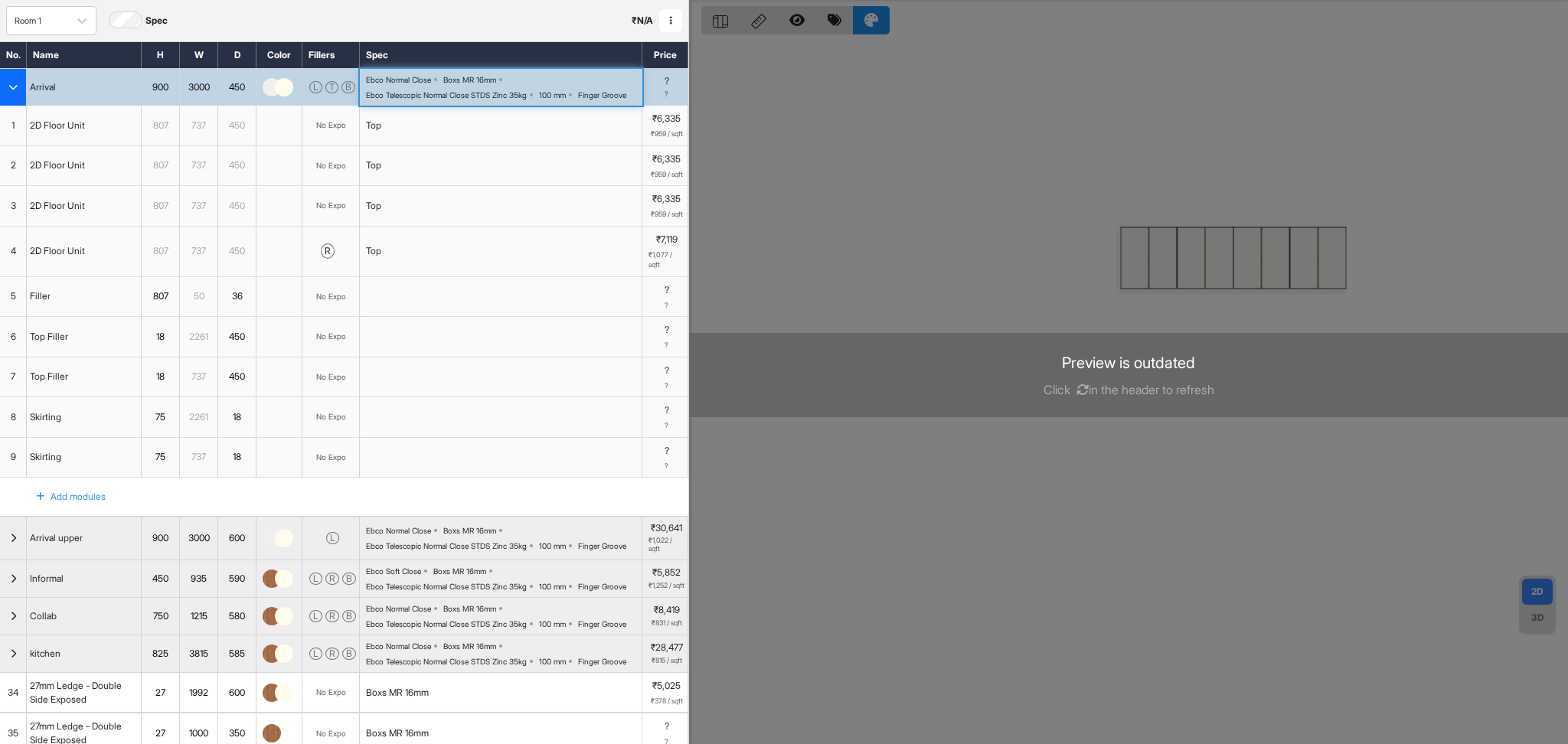 click on "Ebco Telescopic Normal Close STDS Zinc 35kg" at bounding box center [446, 95] 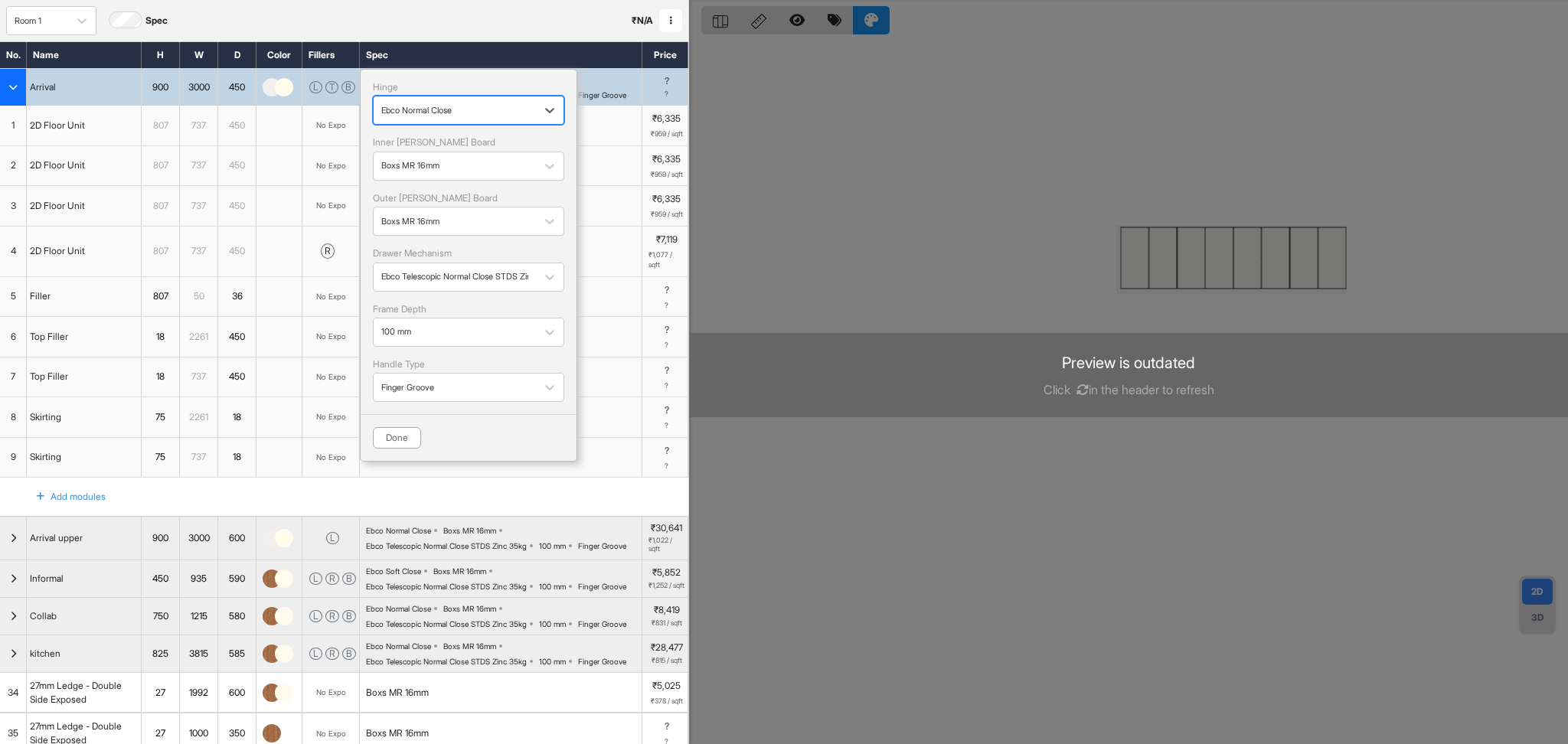 click at bounding box center (455, 110) 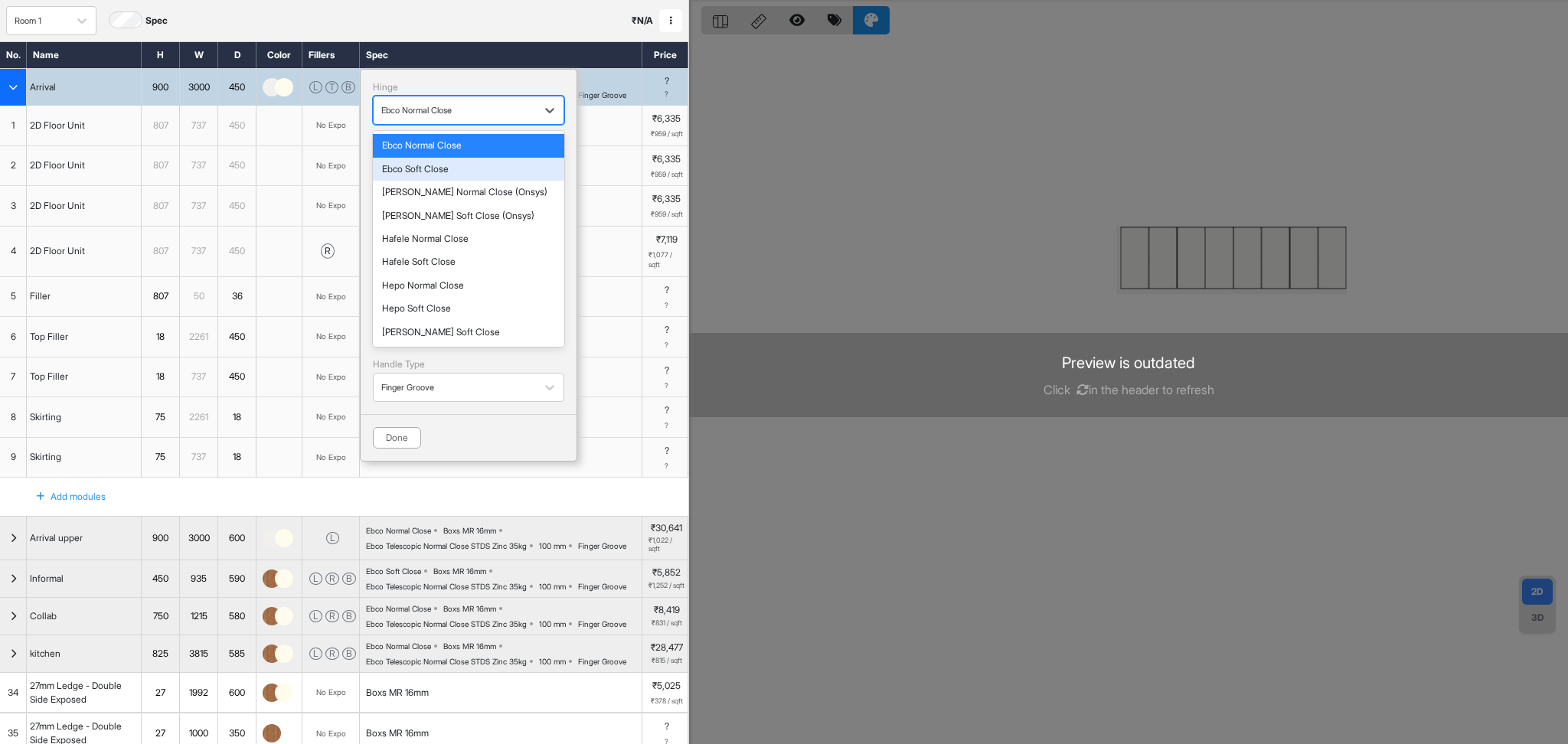 click on "Ebco Soft Close" at bounding box center [469, 169] 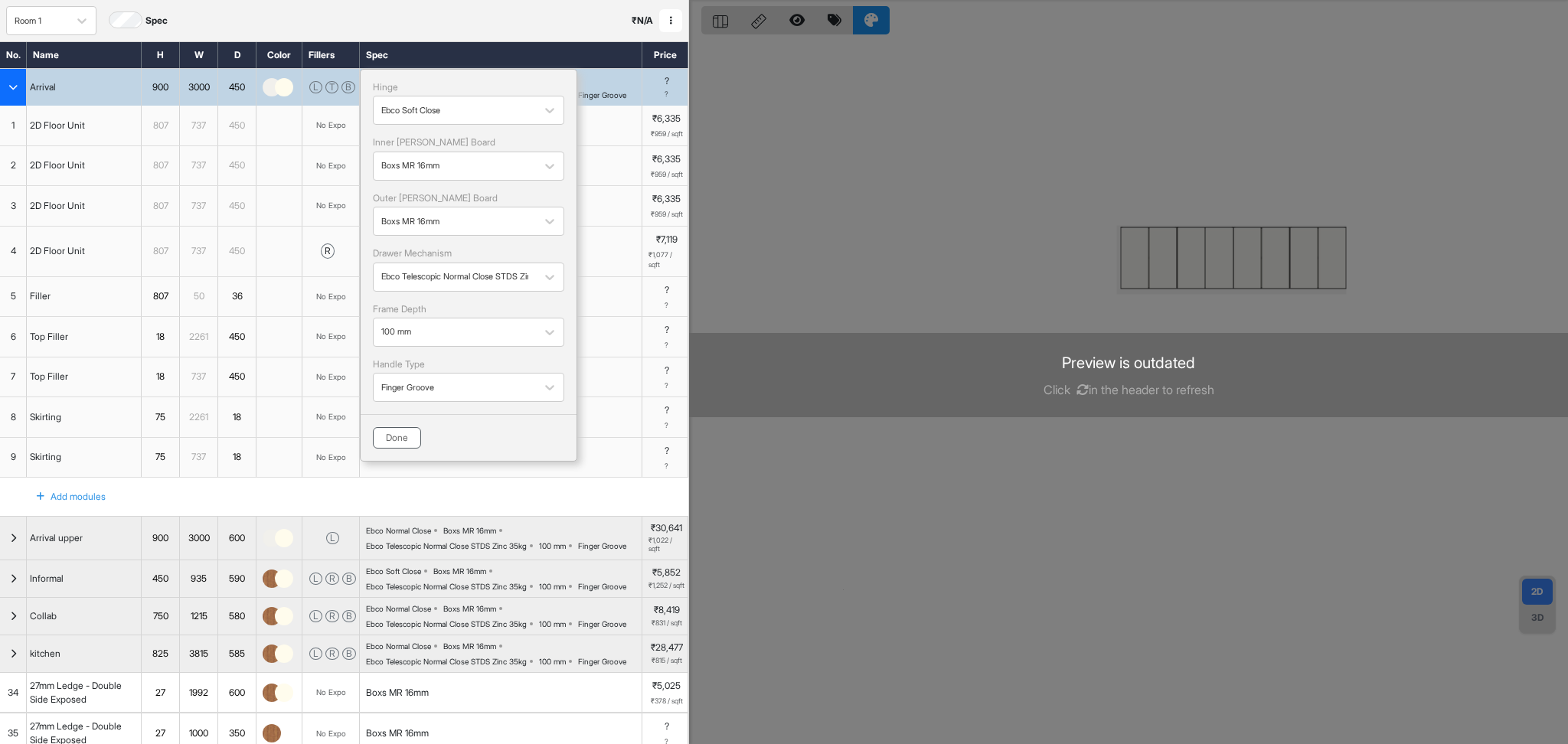 click on "Done" at bounding box center (397, 438) 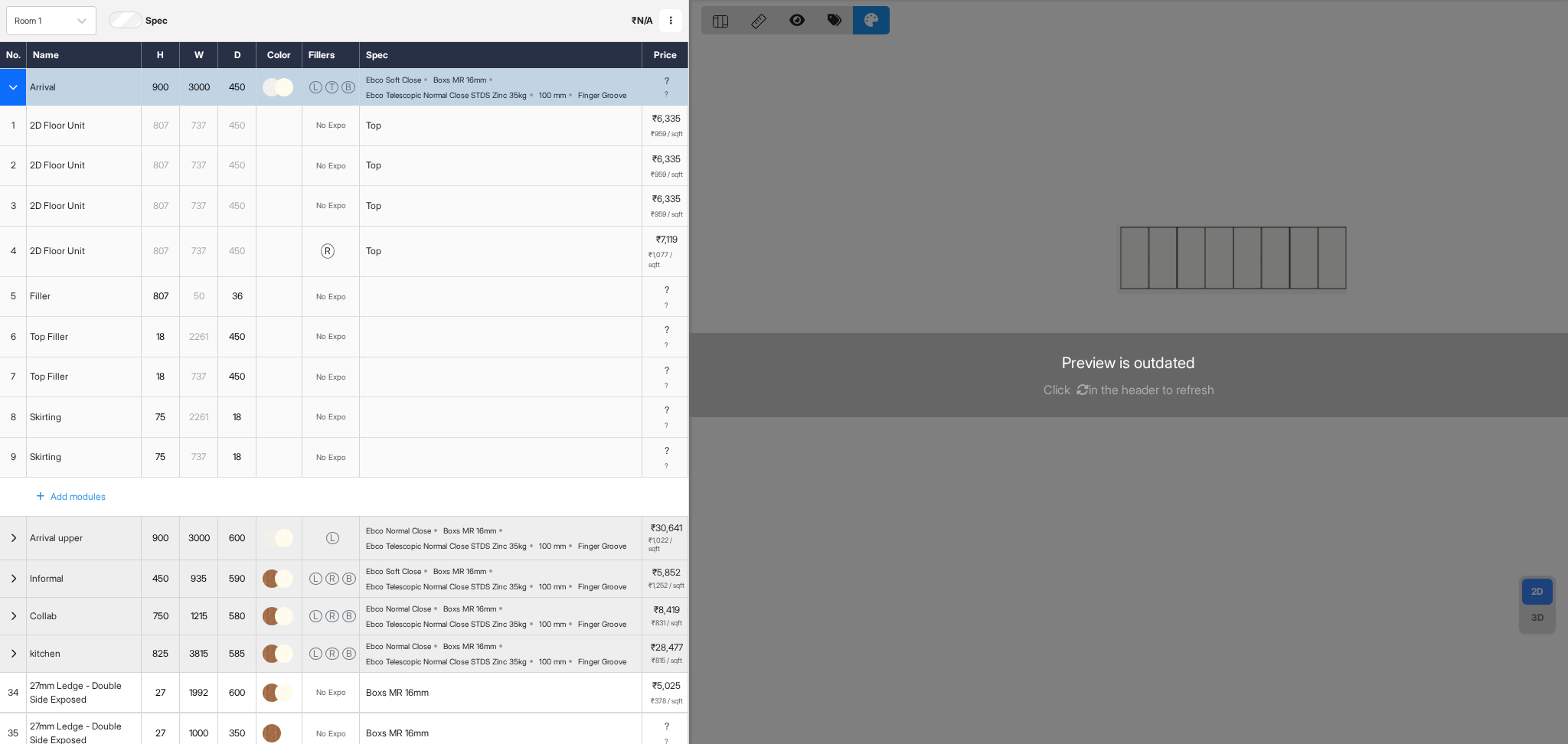 click on "Top" at bounding box center (501, 126) 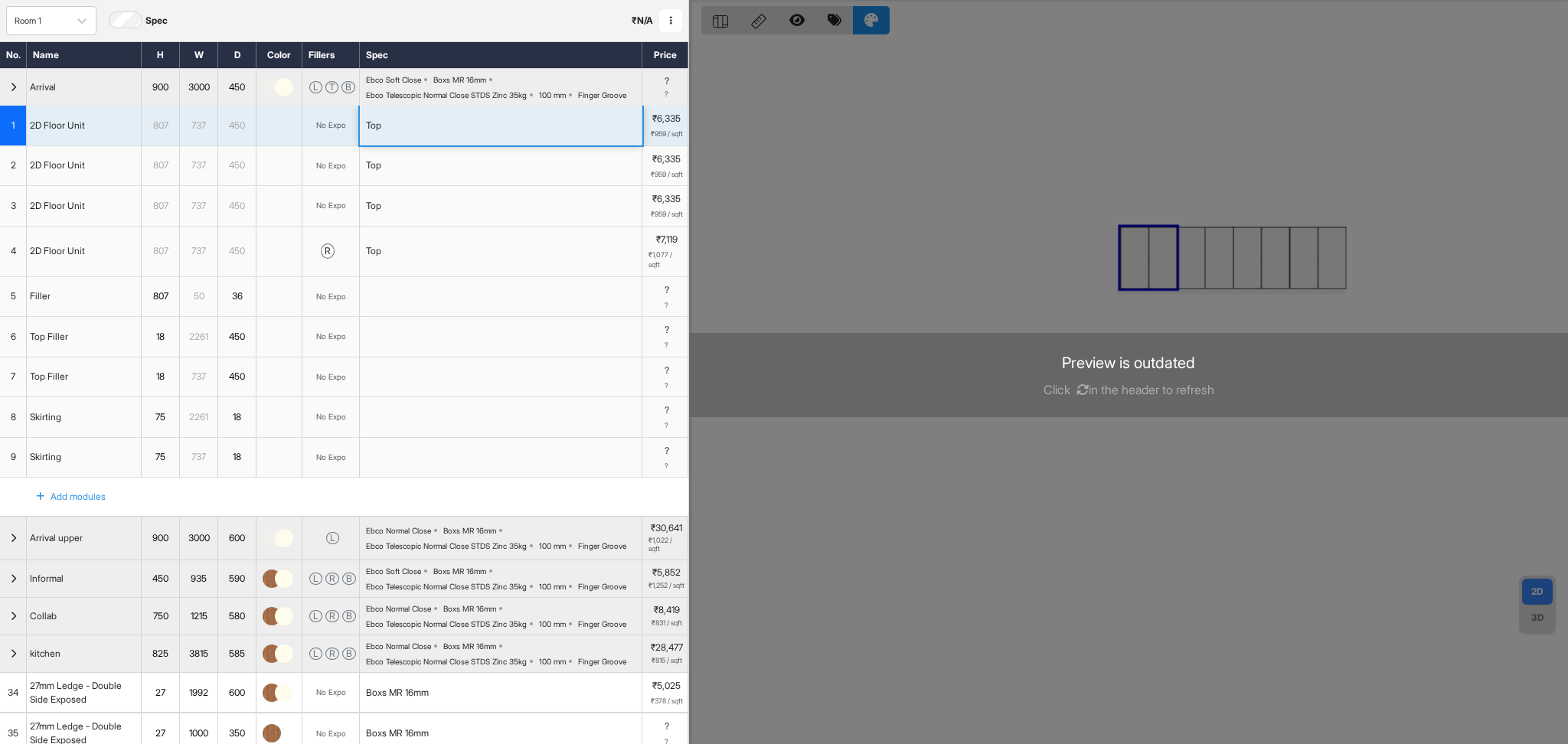 click on "Top" at bounding box center [501, 126] 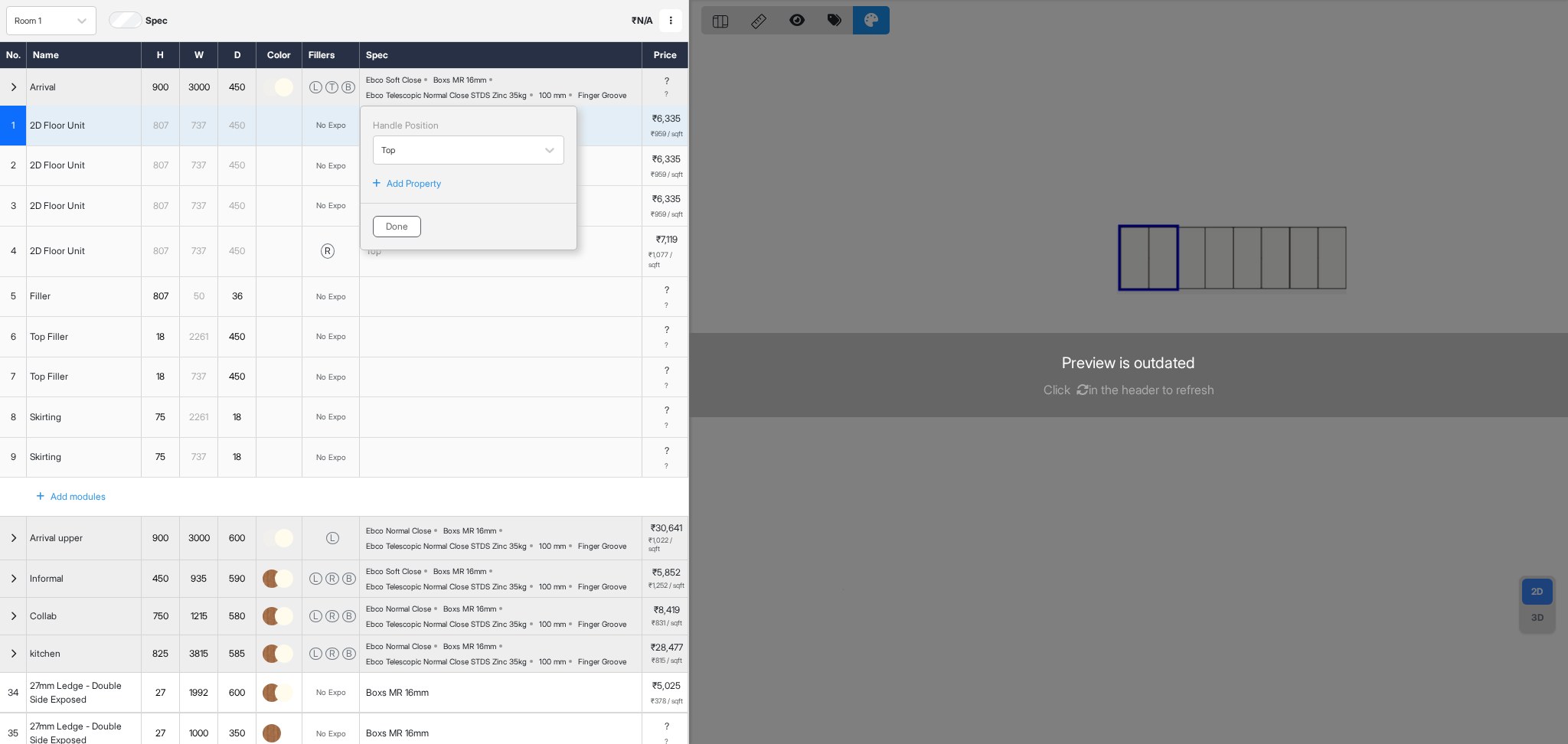 click on "Done" at bounding box center [397, 227] 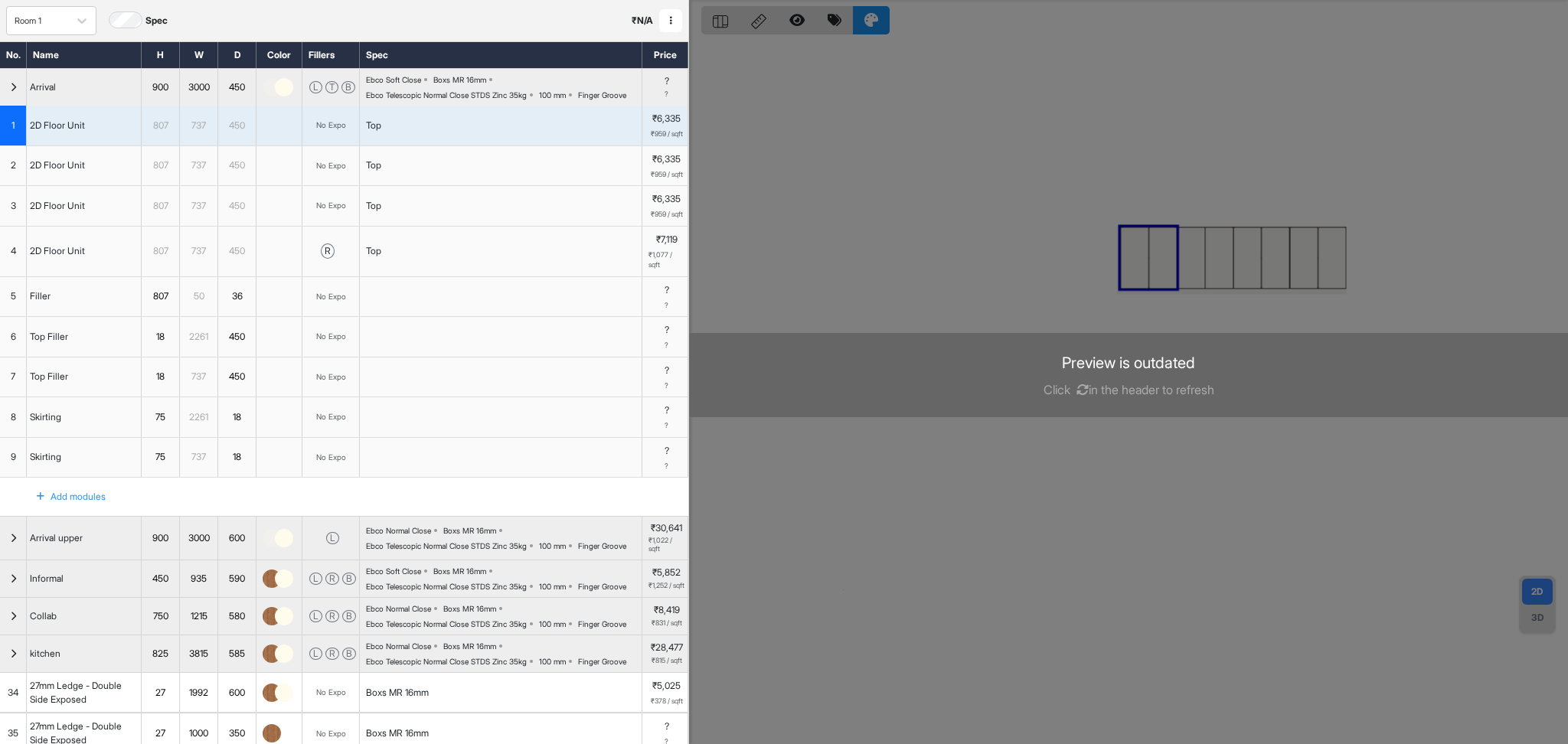 click at bounding box center [1129, 372] 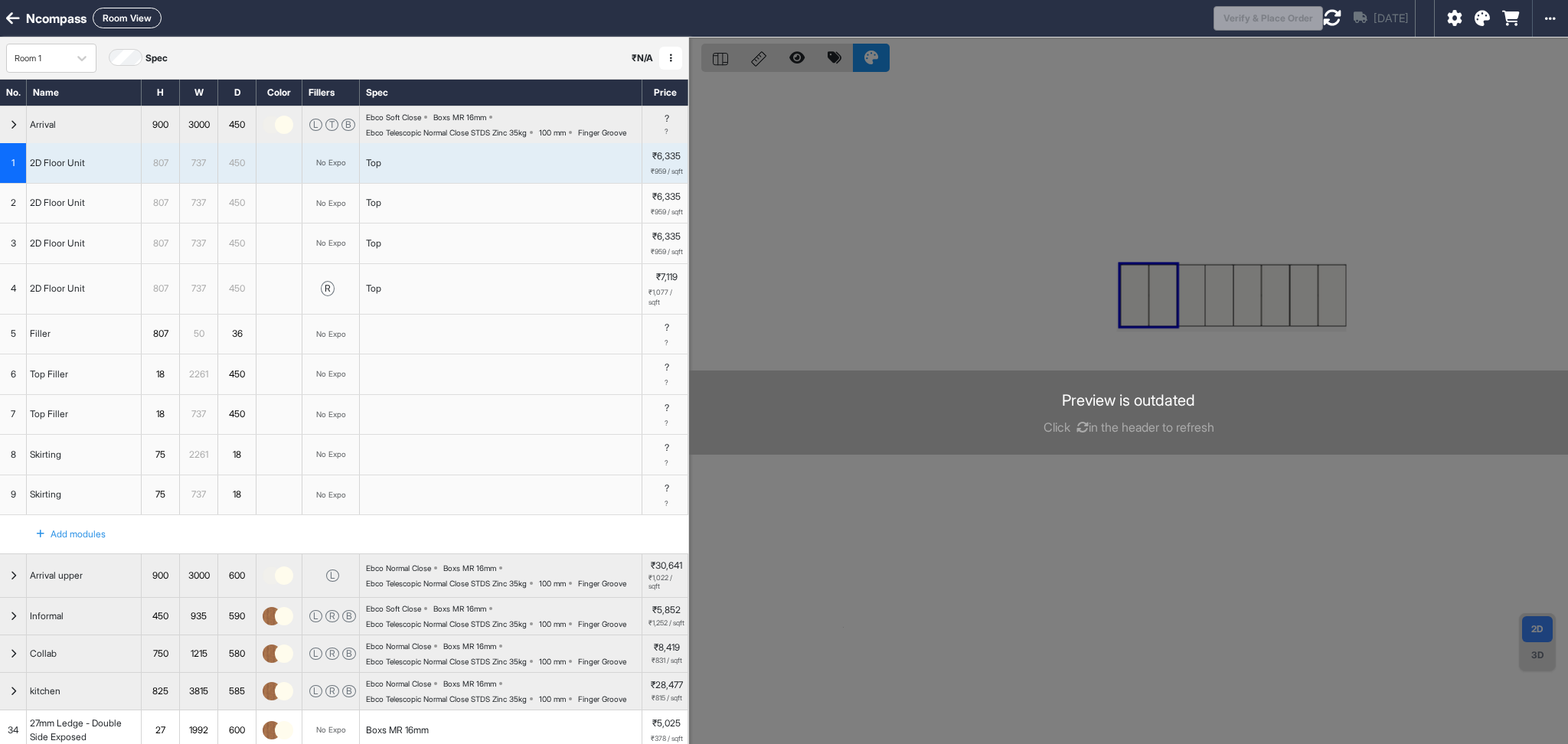 scroll, scrollTop: 0, scrollLeft: 0, axis: both 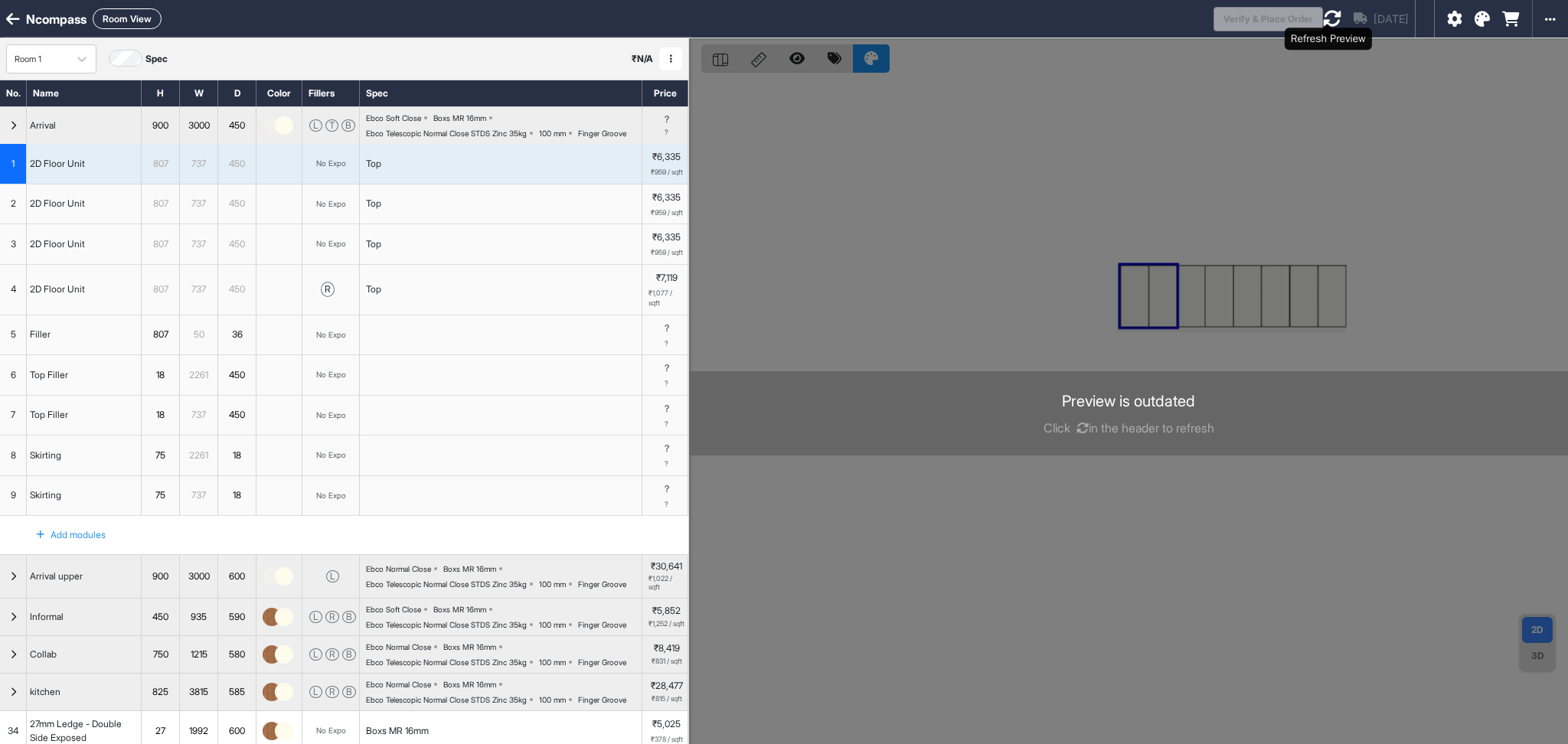 click at bounding box center (1332, 18) 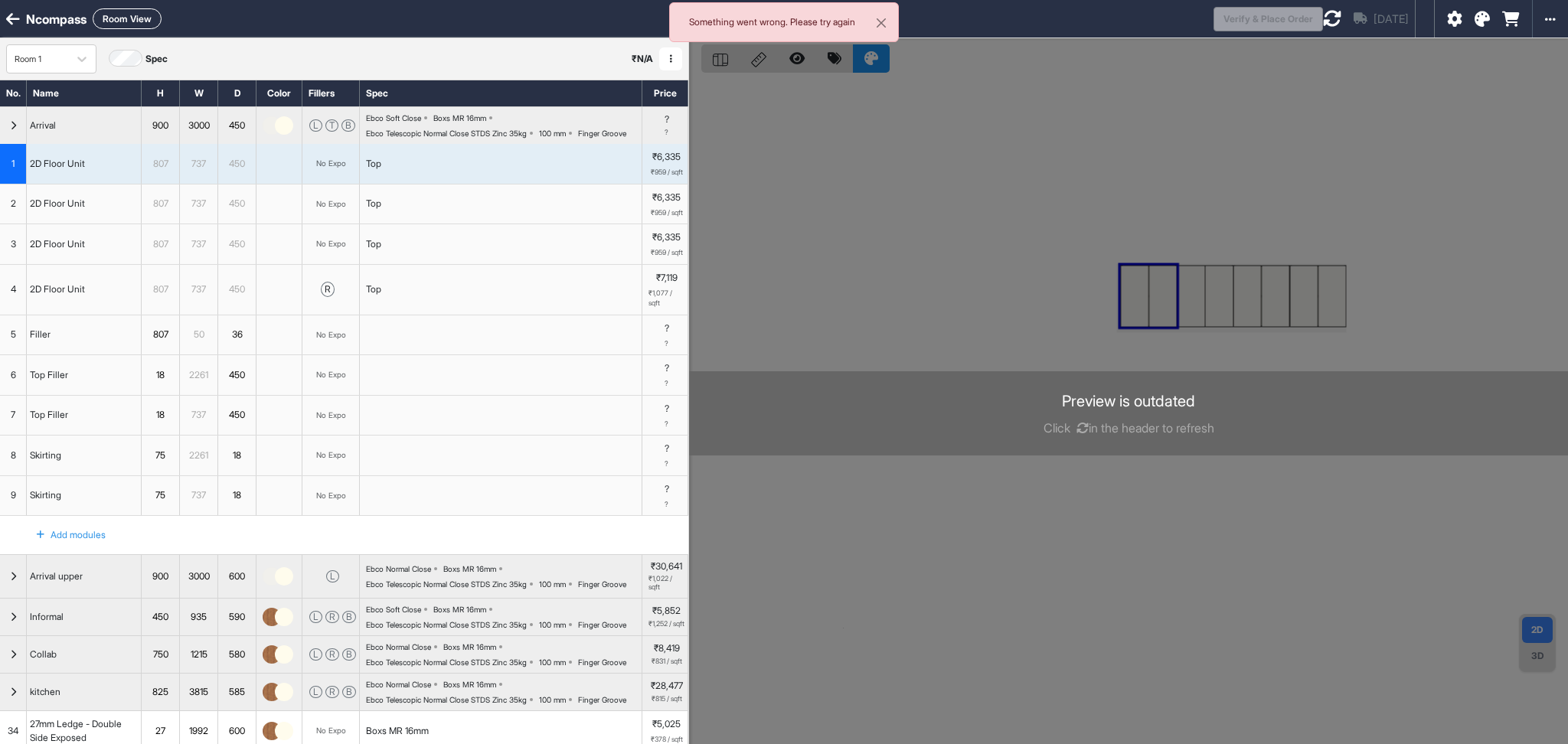 click at bounding box center [13, 126] 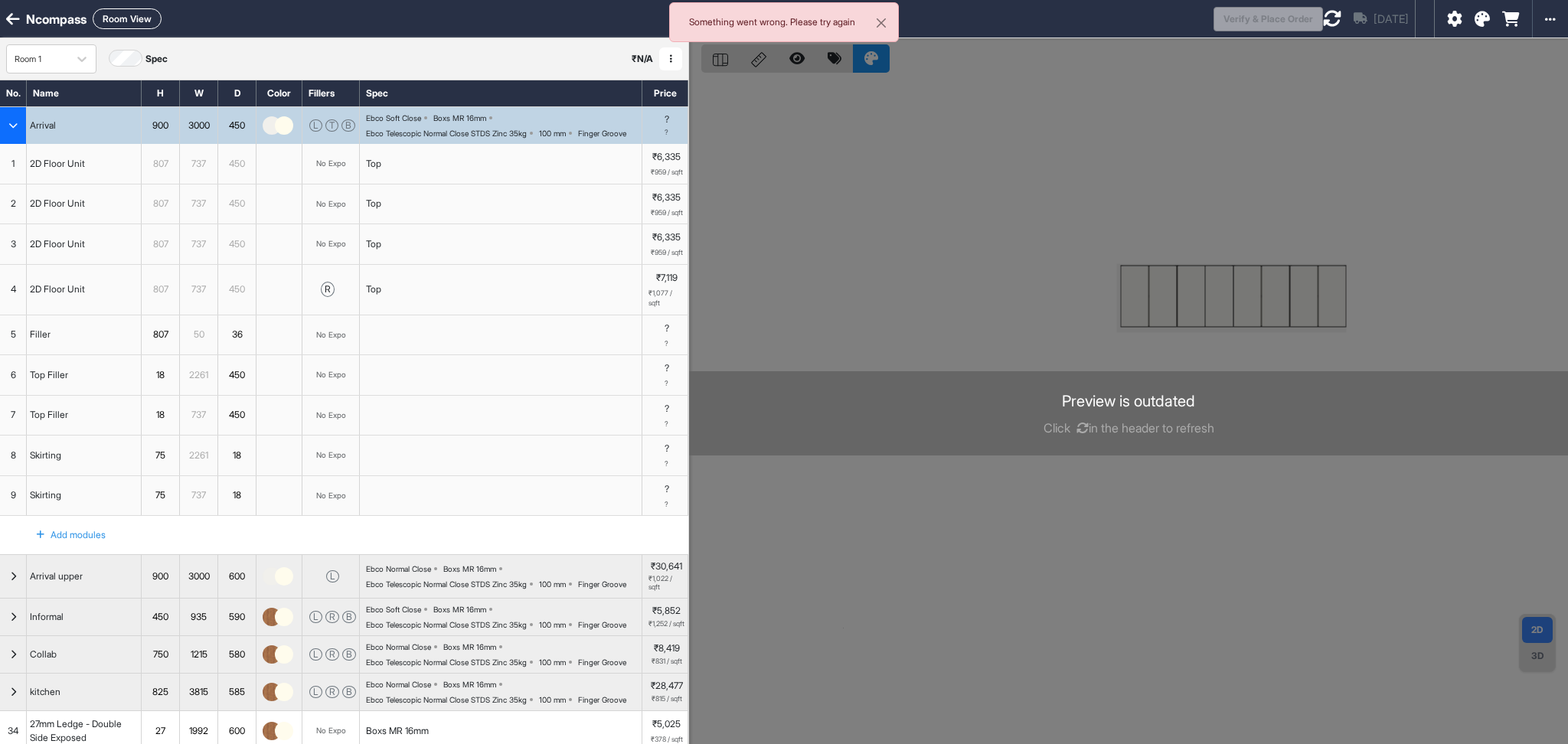 click at bounding box center (13, 126) 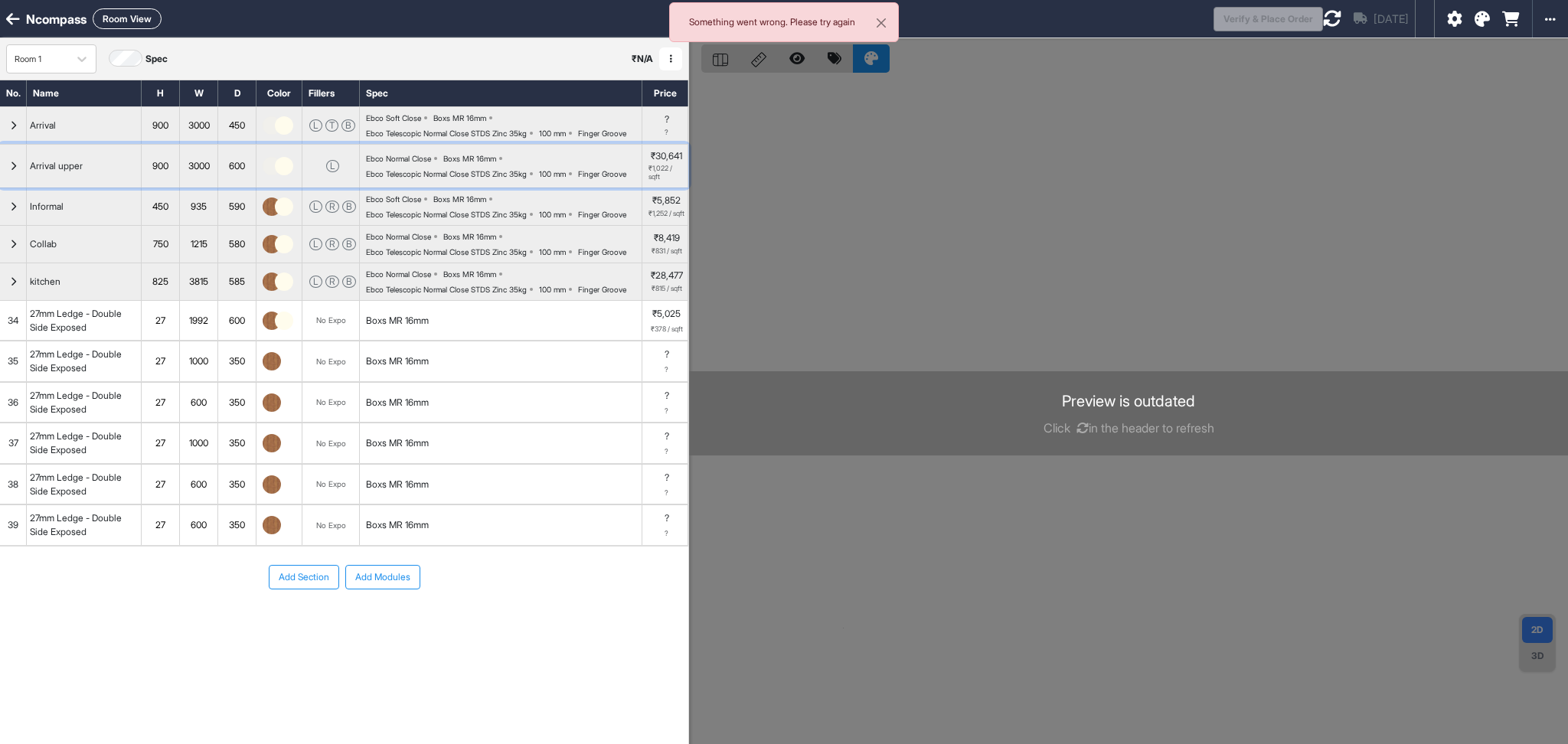 click at bounding box center (13, 166) 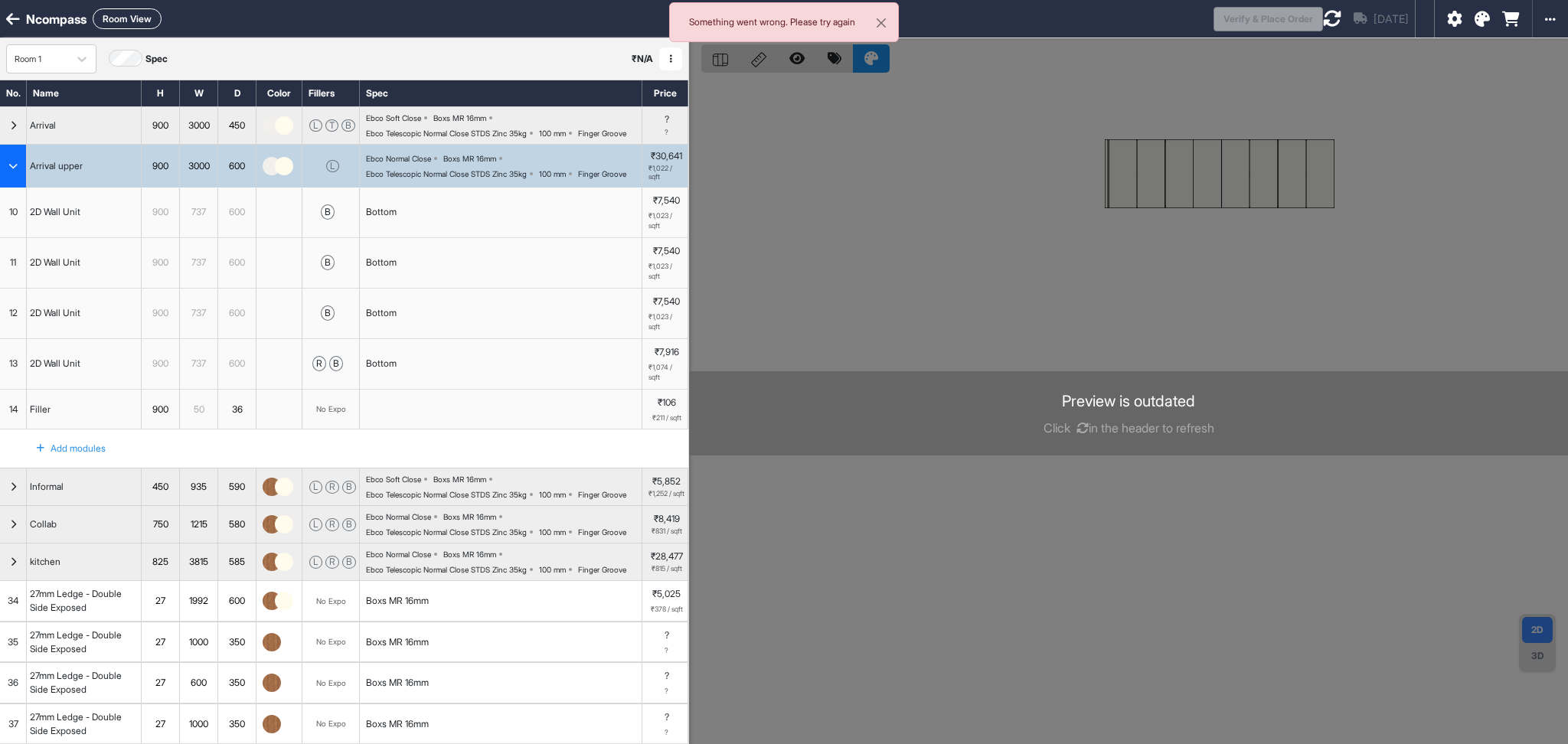 click on "Ebco Normal Close Boxs MR 16mm Ebco Telescopic Normal Close STDS Zinc 35kg 100 mm Finger Groove" at bounding box center [501, 166] 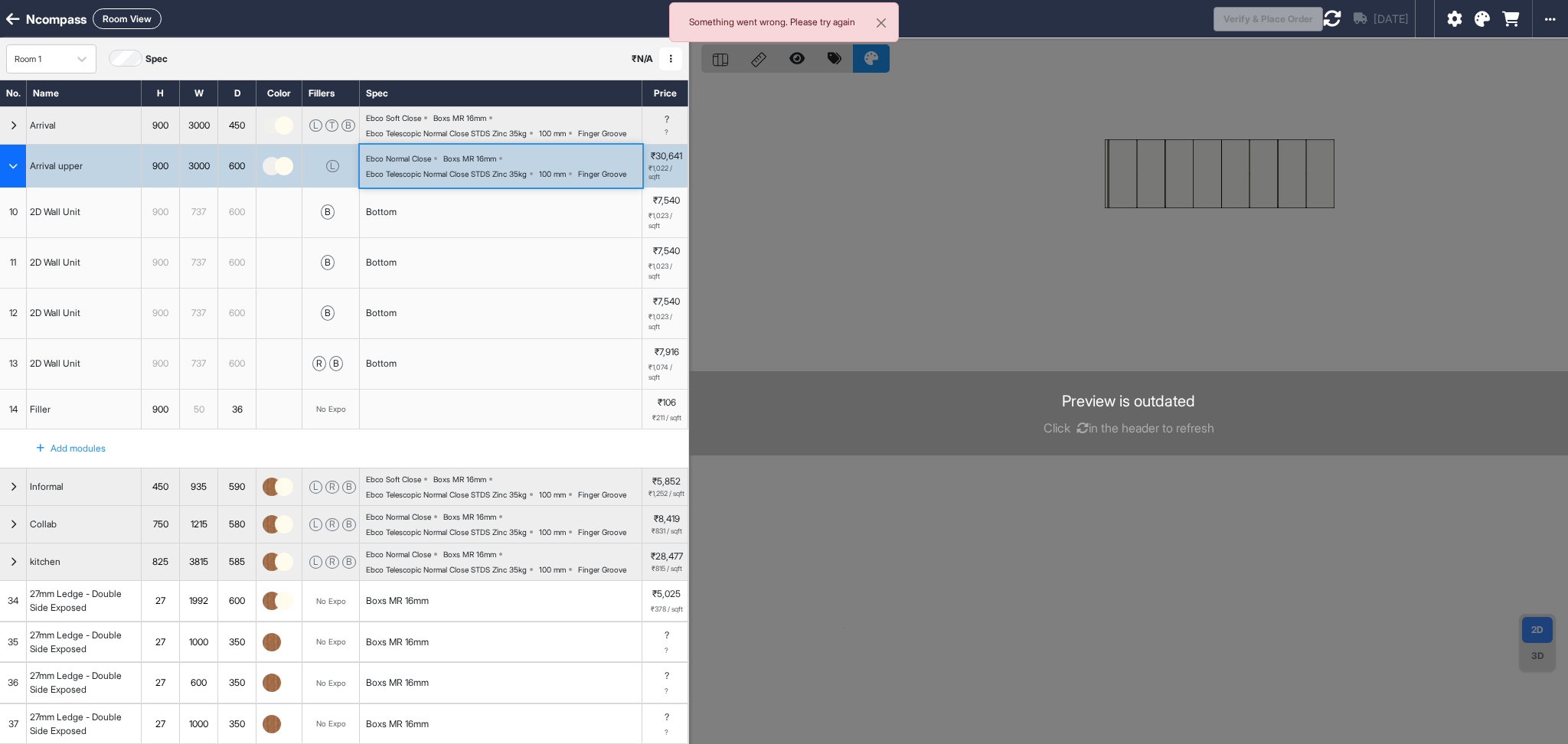 click on "Ebco Normal Close Boxs MR 16mm Ebco Telescopic Normal Close STDS Zinc 35kg 100 mm Finger Groove" at bounding box center [501, 166] 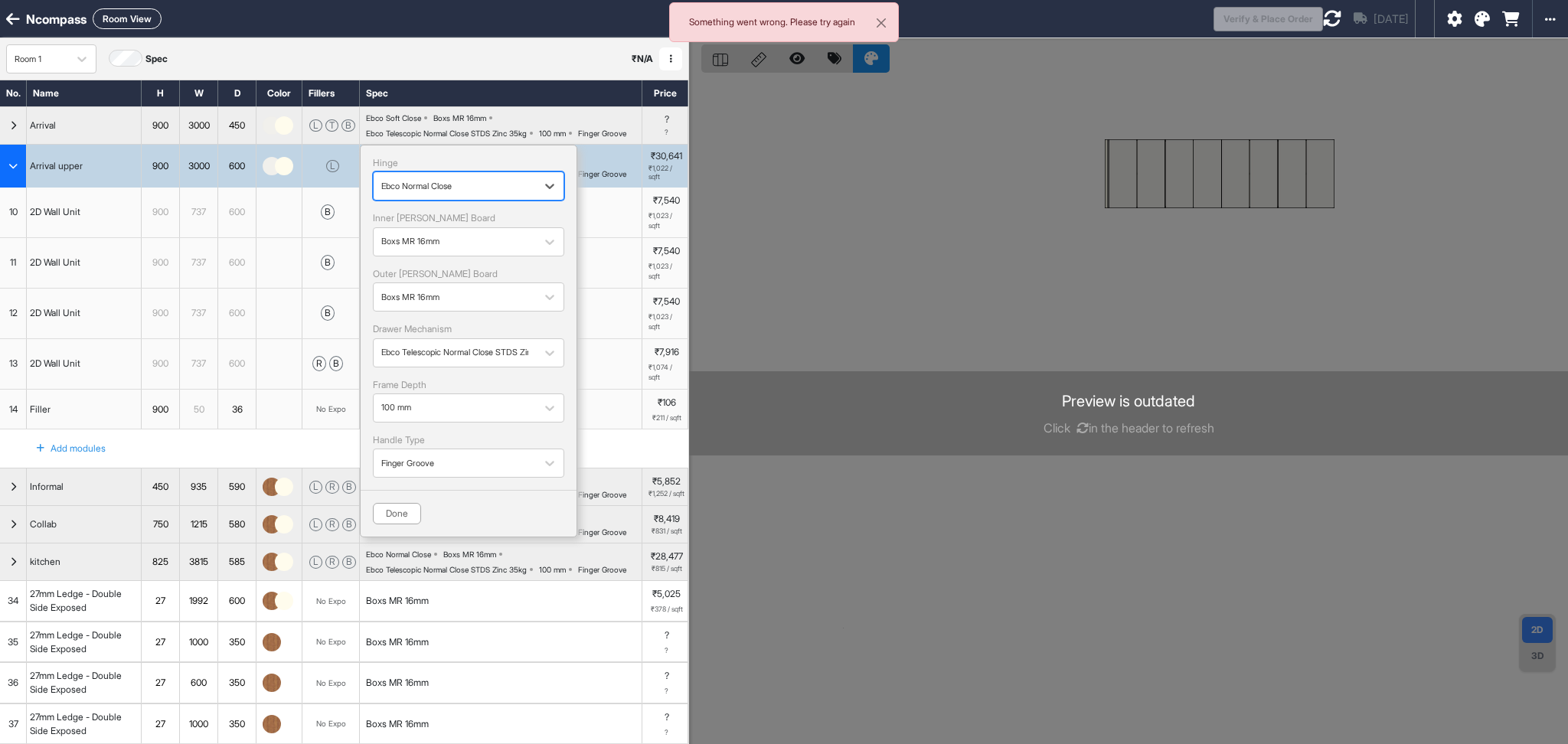 click at bounding box center (455, 186) 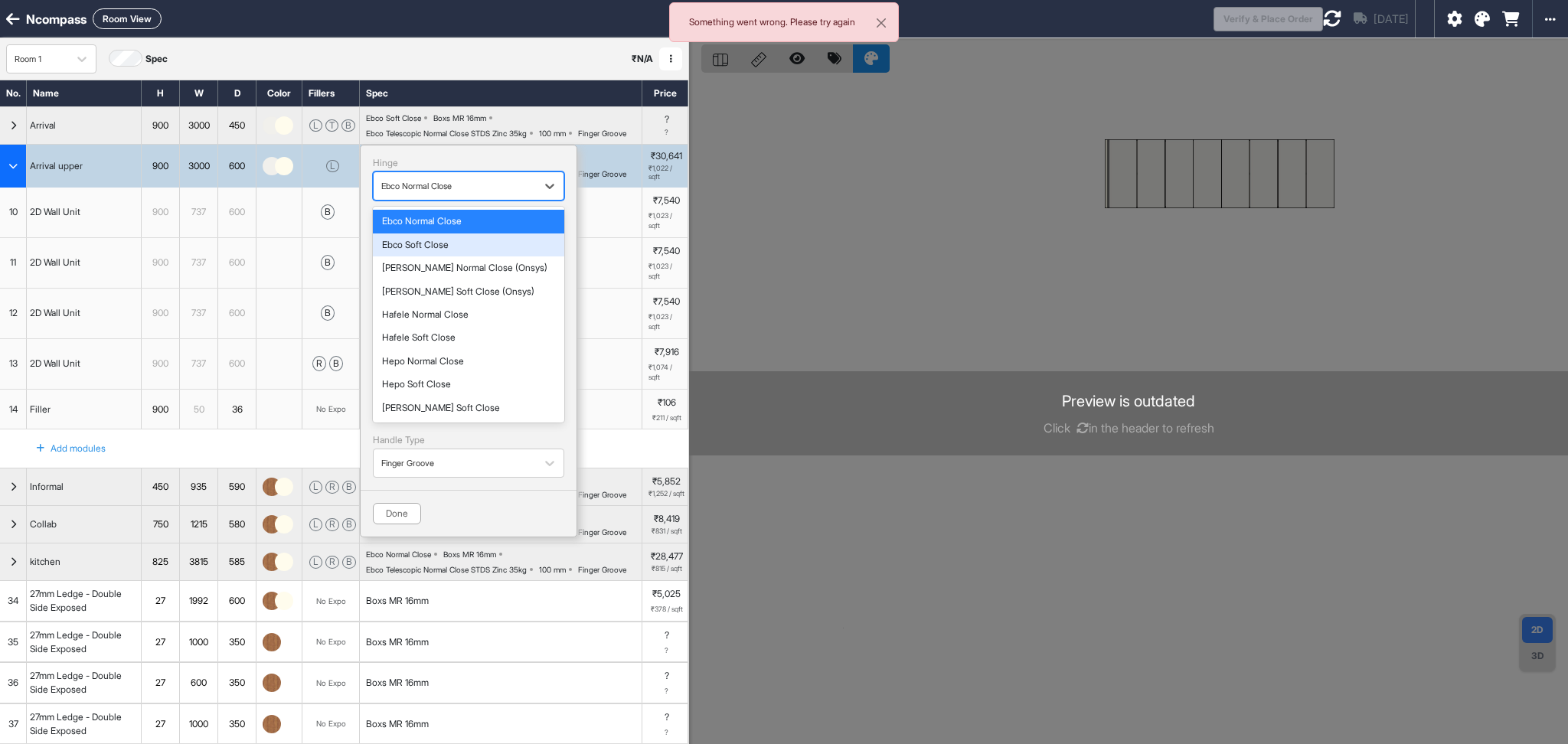 click on "Ebco Soft Close" at bounding box center [469, 245] 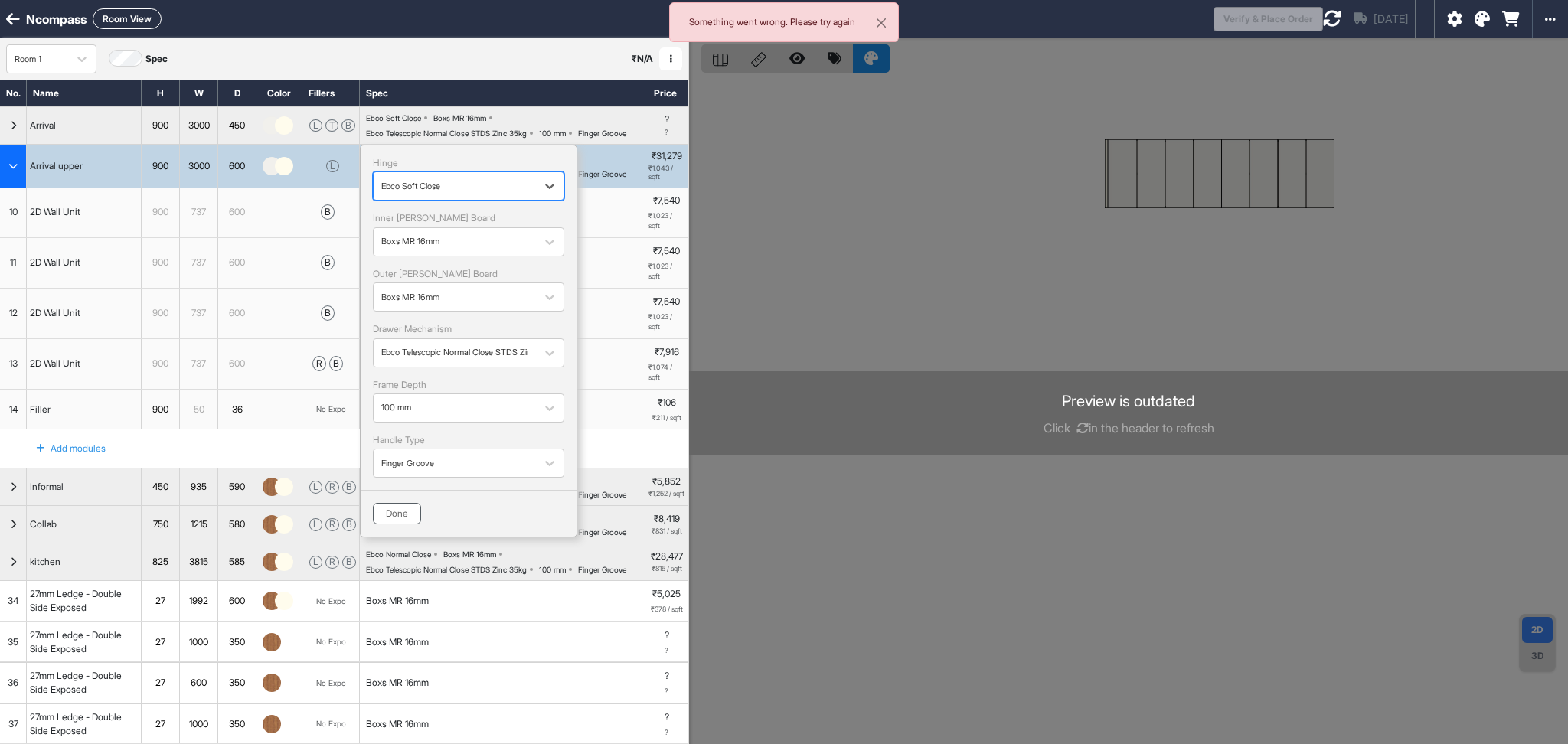 click on "Done" at bounding box center (397, 514) 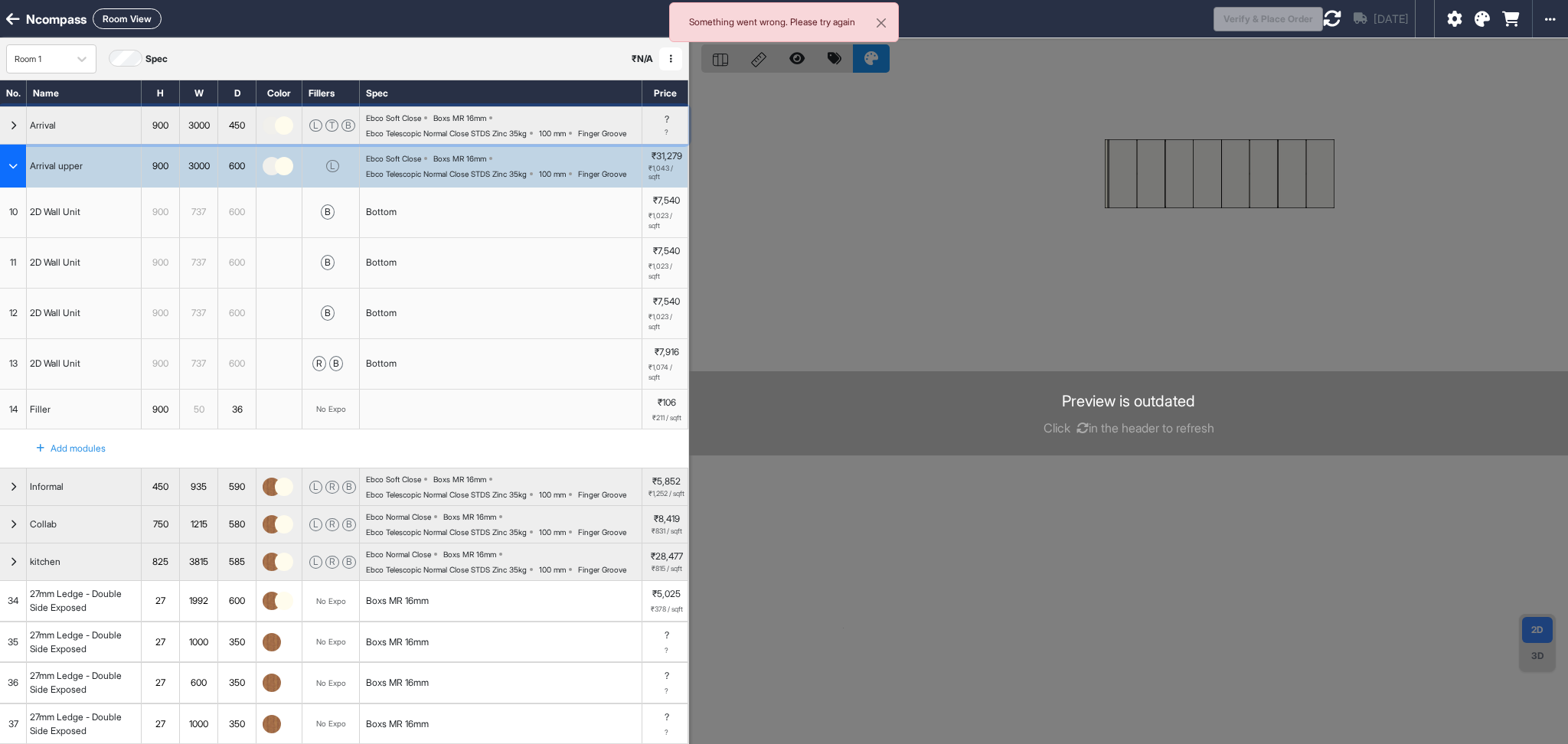 click on "Boxs MR 16mm" at bounding box center (459, 118) 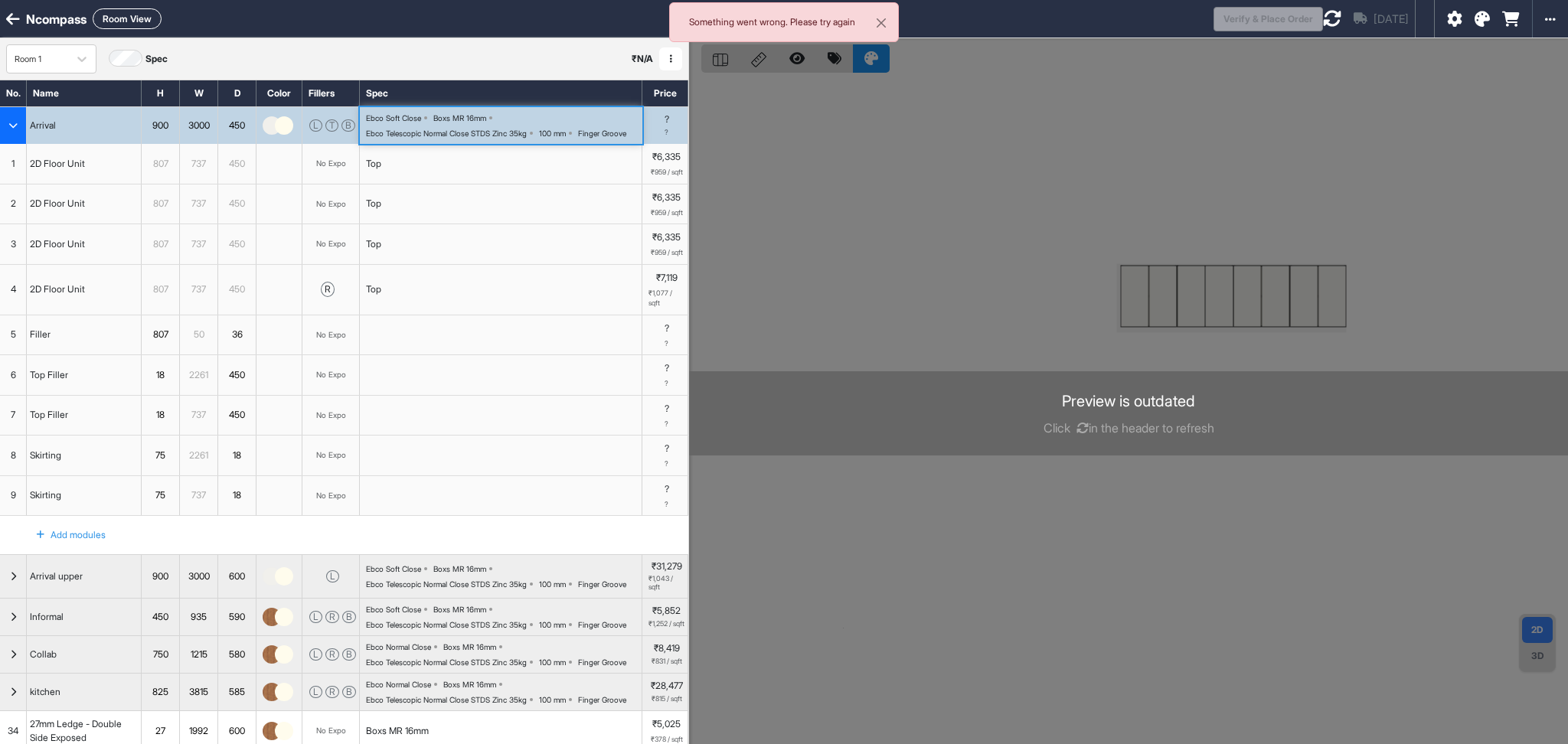 click on "Boxs MR 16mm" at bounding box center [459, 118] 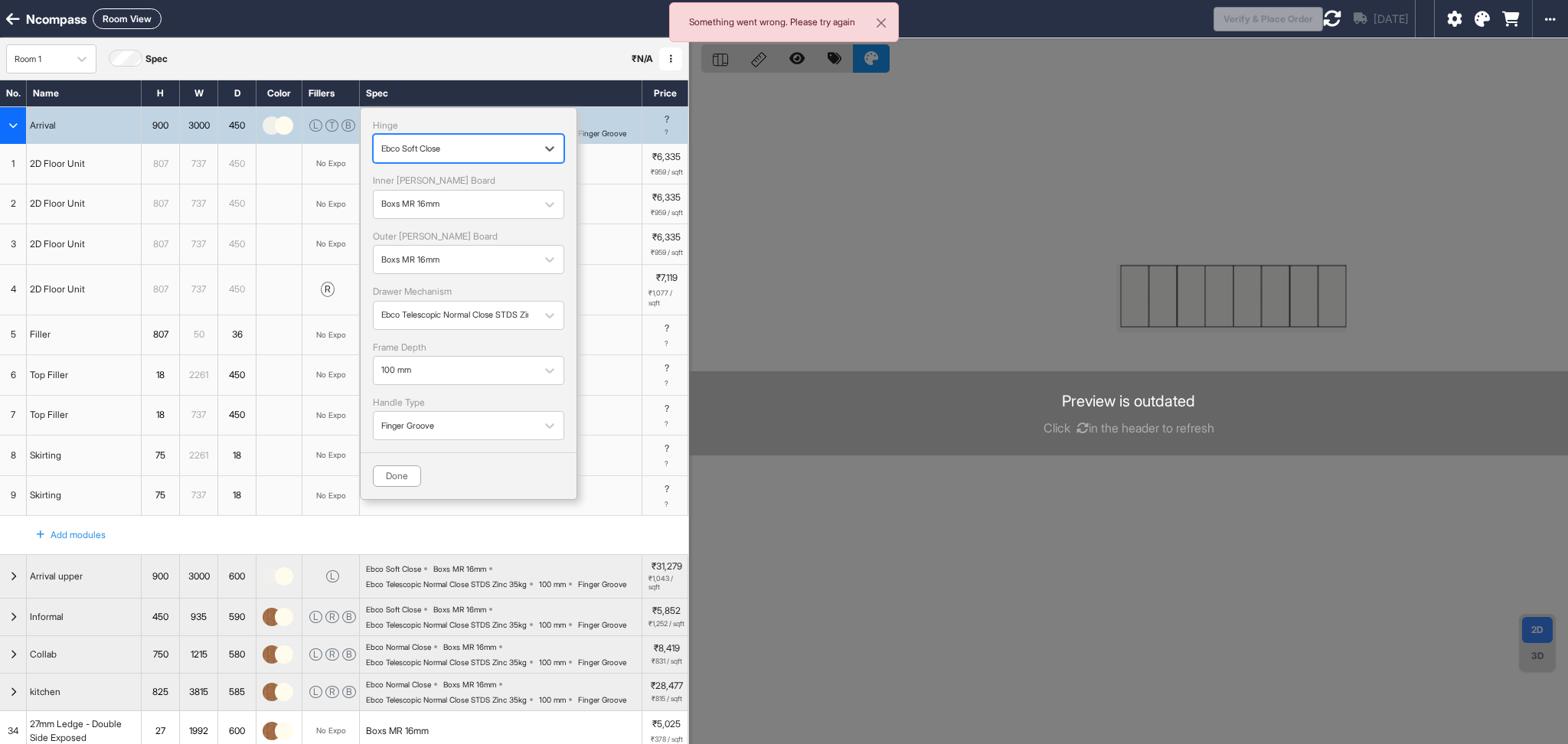 click at bounding box center [13, 126] 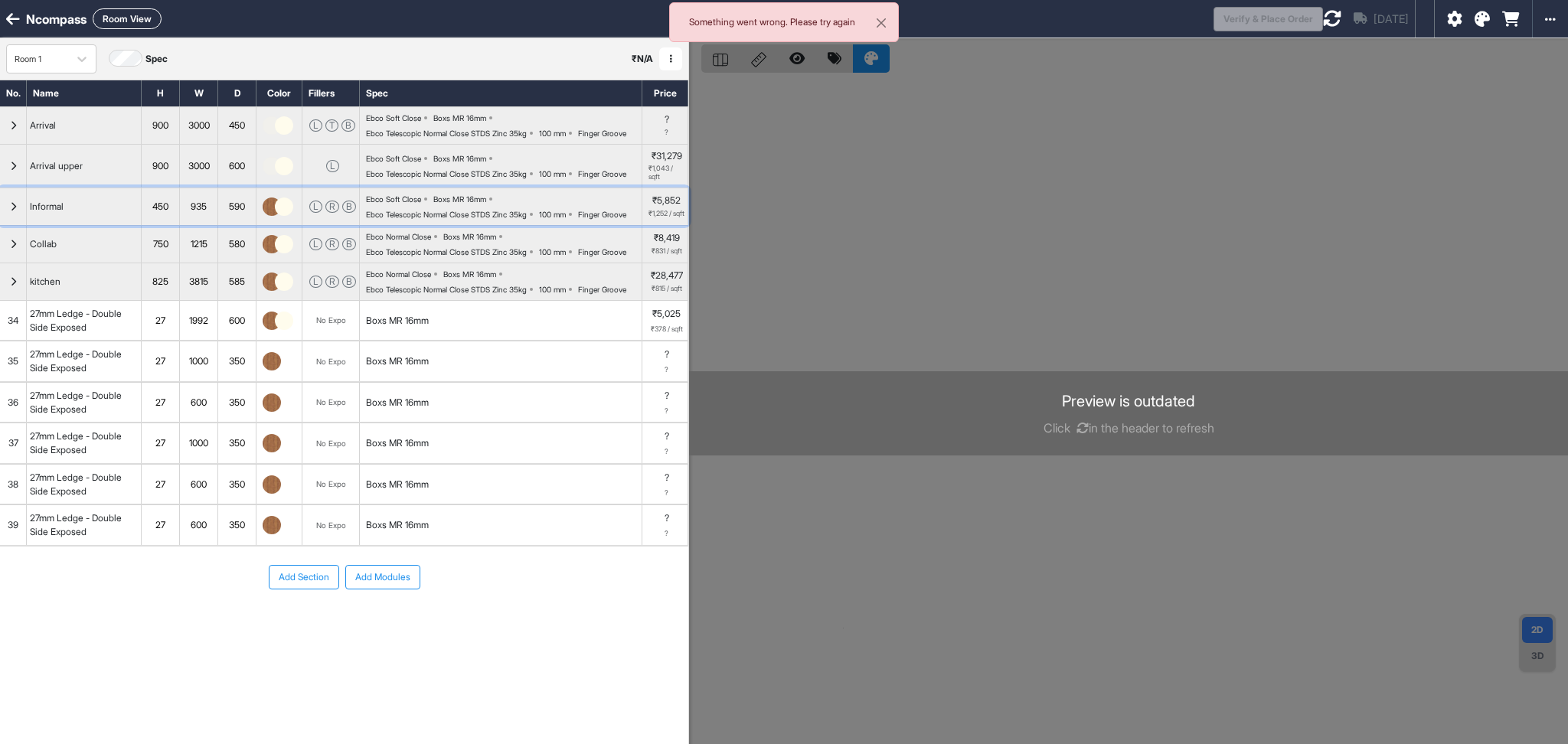 click at bounding box center (13, 207) 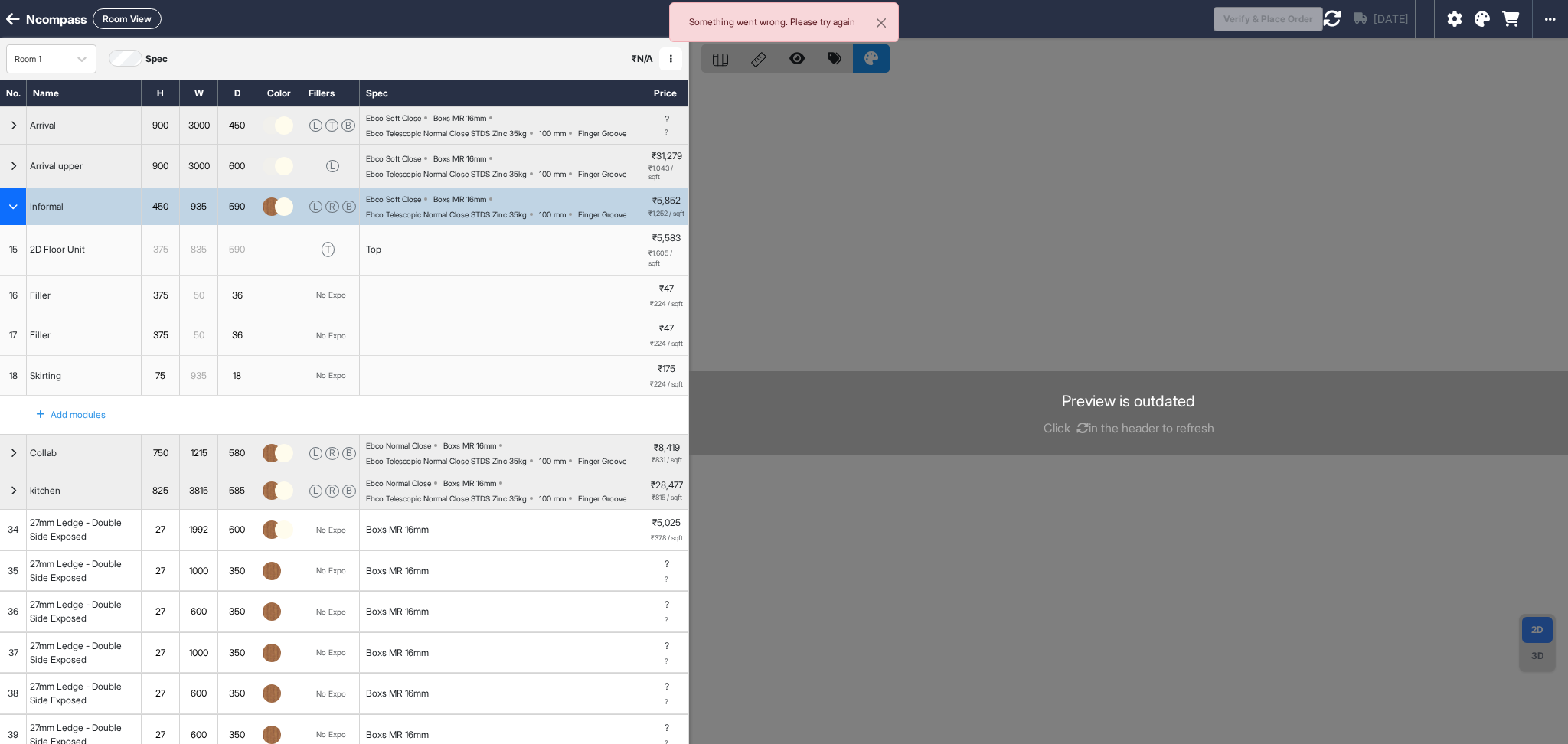 click at bounding box center (13, 207) 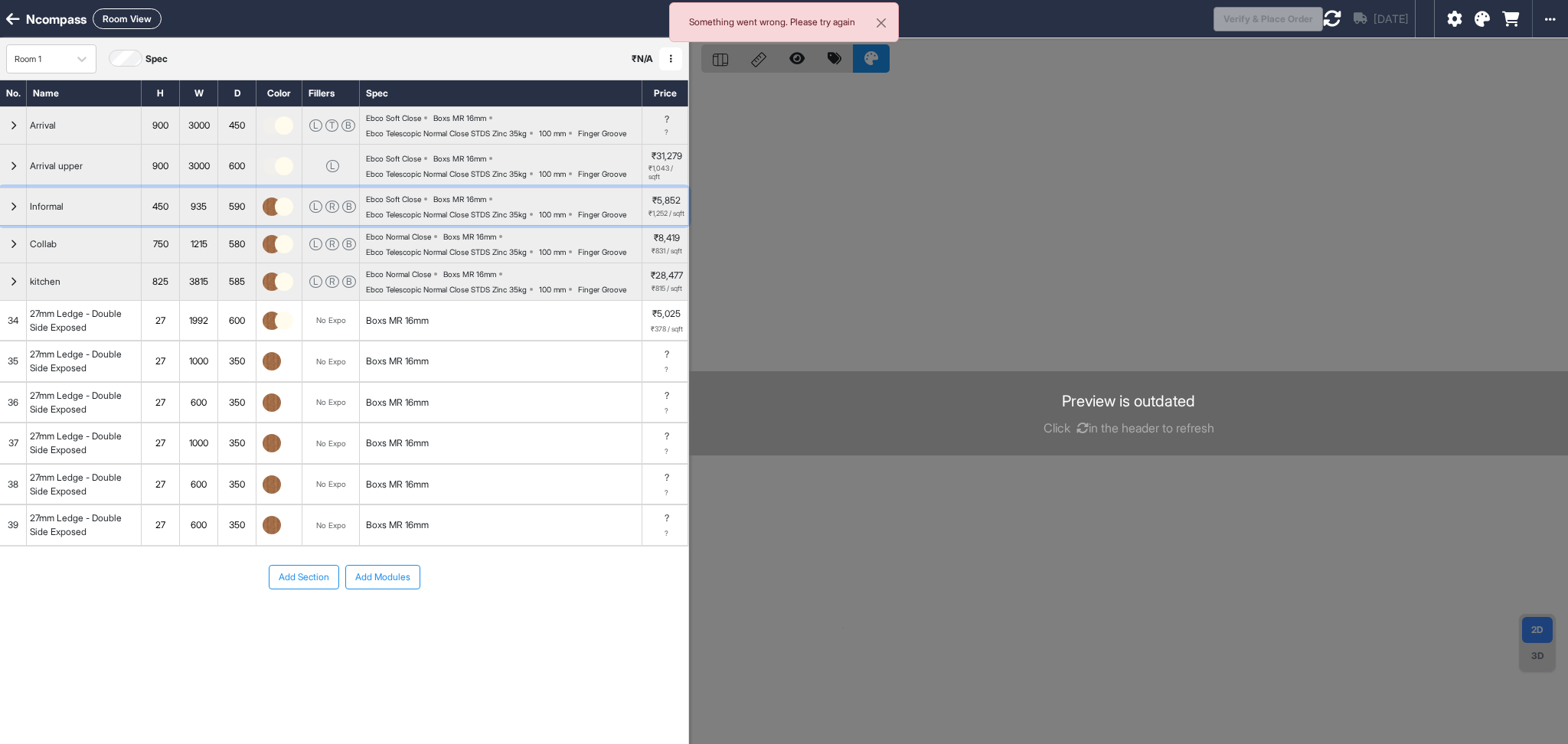 click at bounding box center [13, 207] 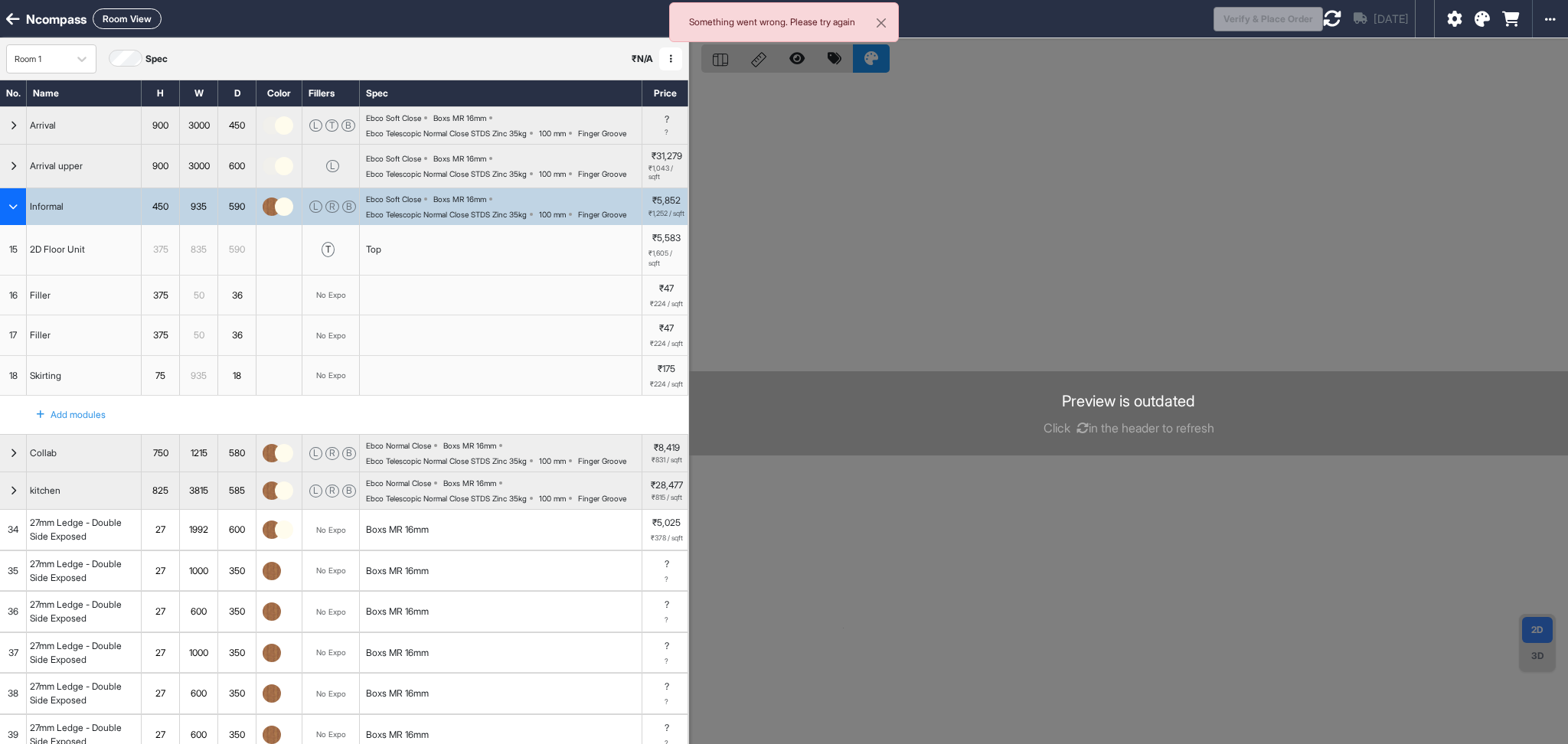 click at bounding box center (13, 207) 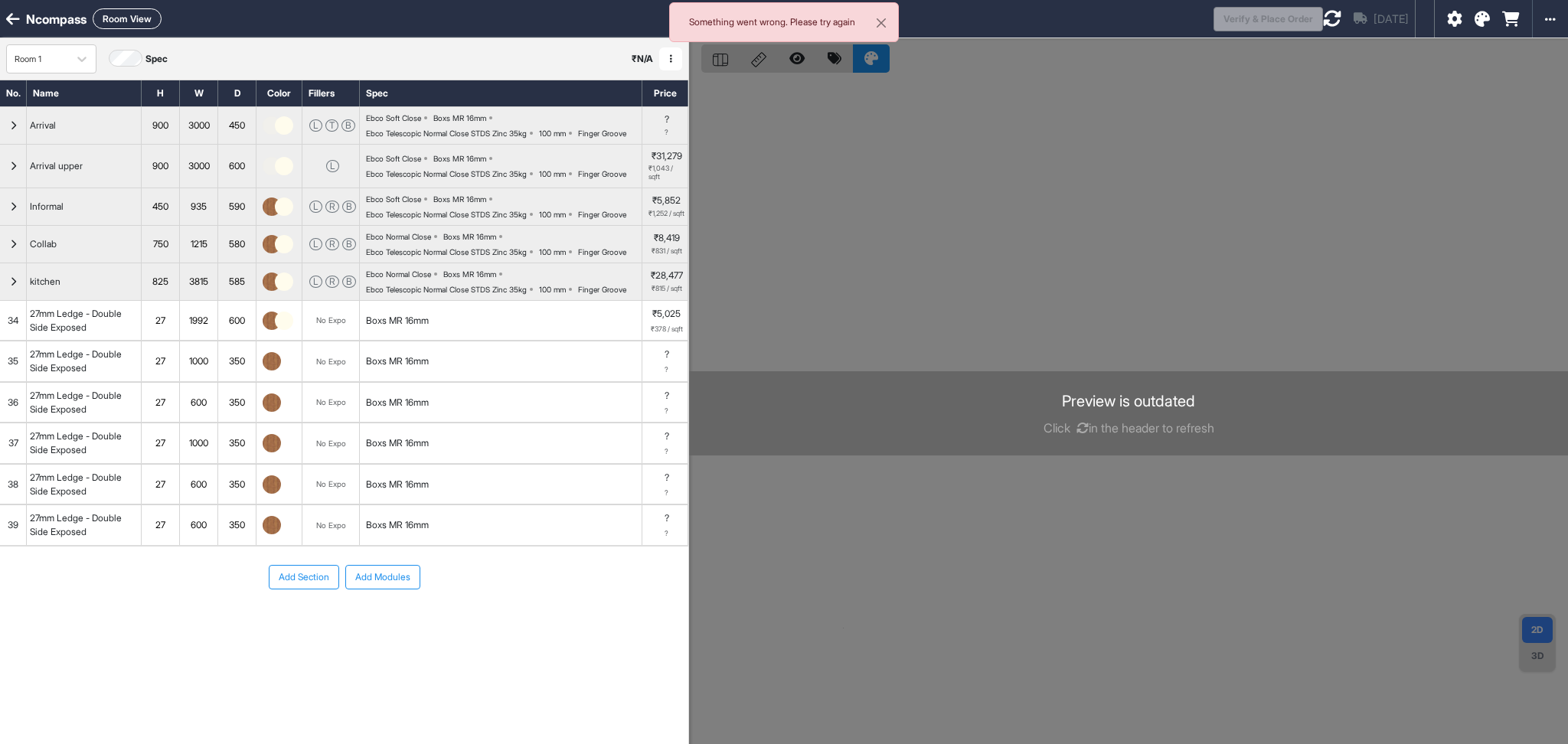 click on "600" at bounding box center (237, 166) 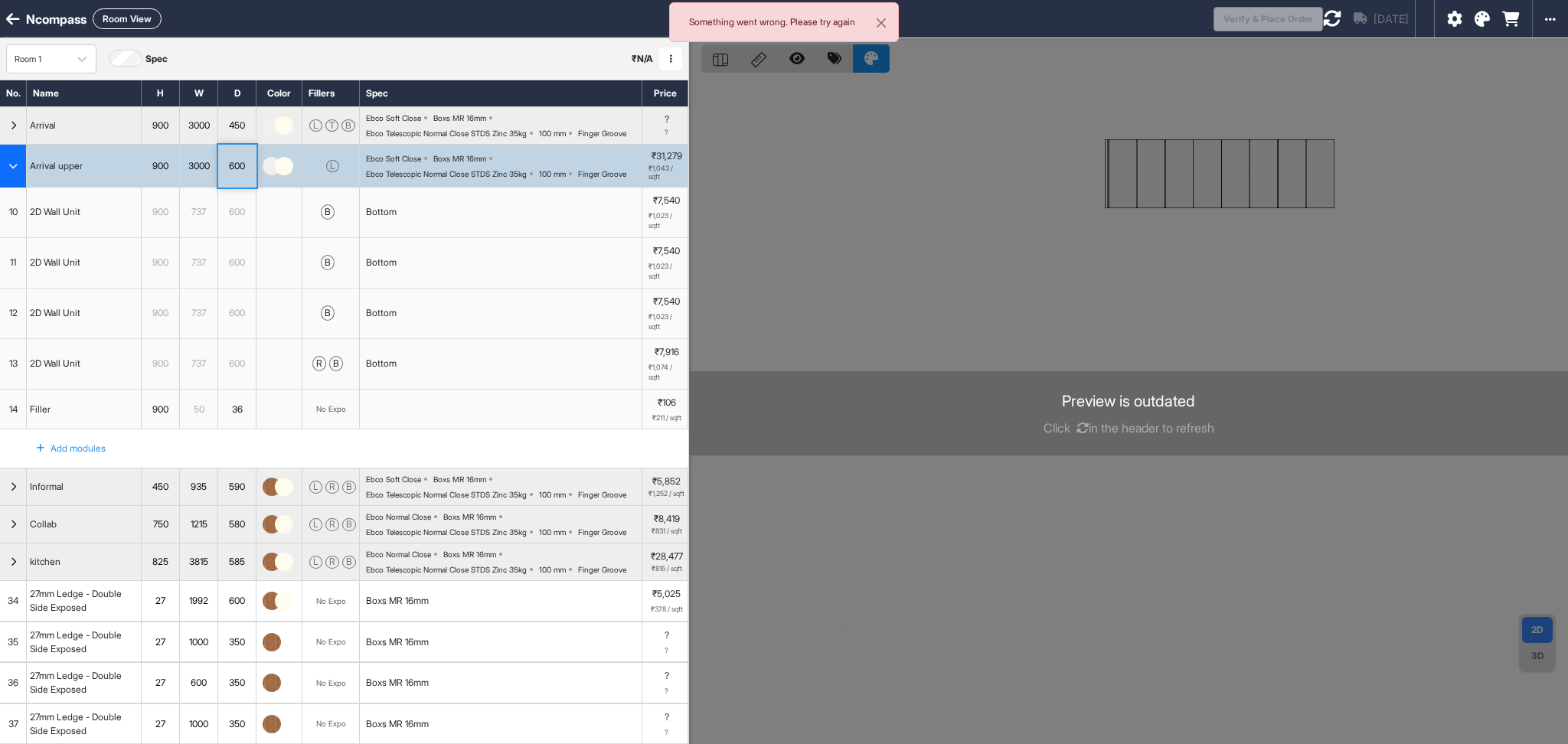 click on "600" at bounding box center (237, 166) 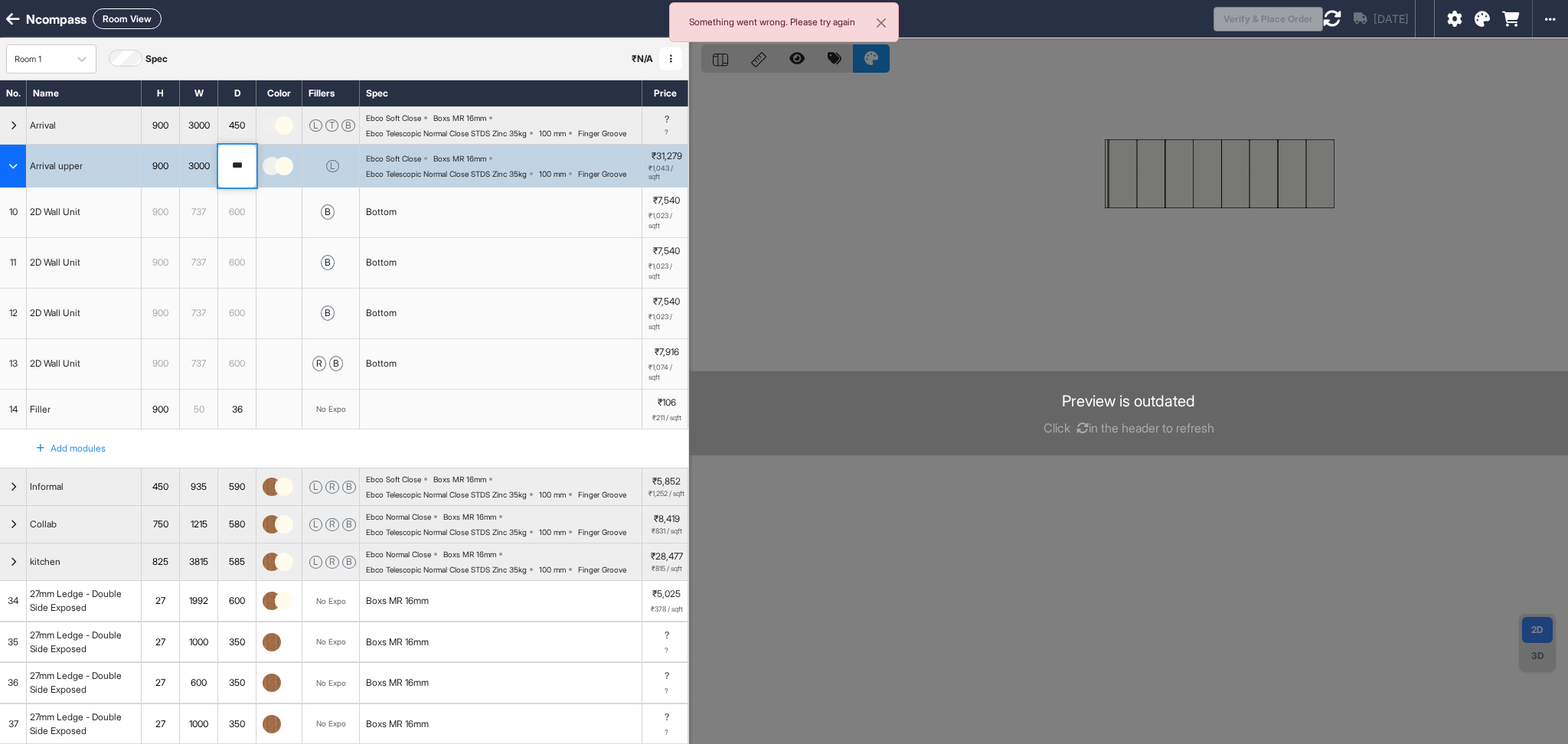 drag, startPoint x: 247, startPoint y: 165, endPoint x: 217, endPoint y: 173, distance: 31.0483 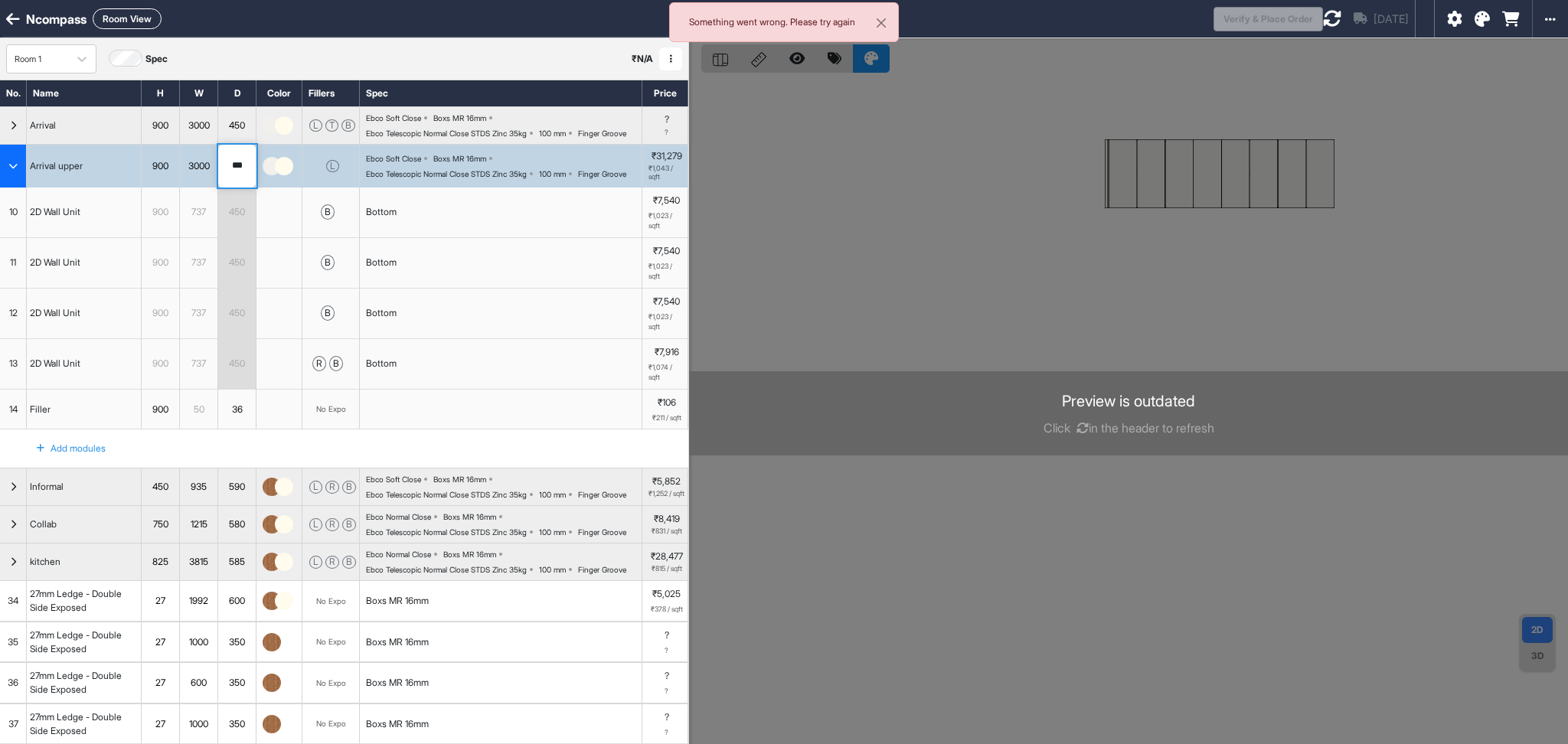 click at bounding box center [1129, 410] 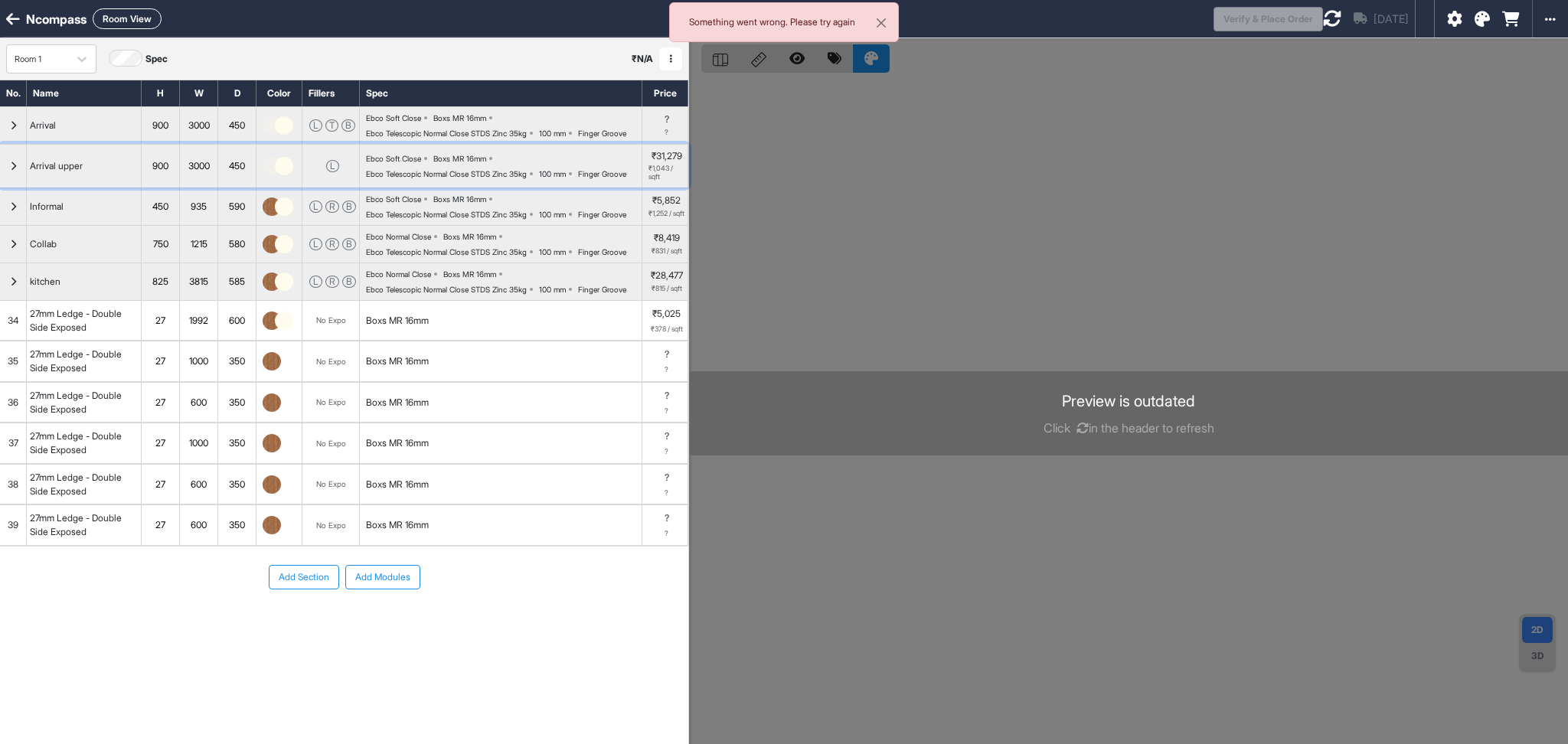 click at bounding box center (13, 166) 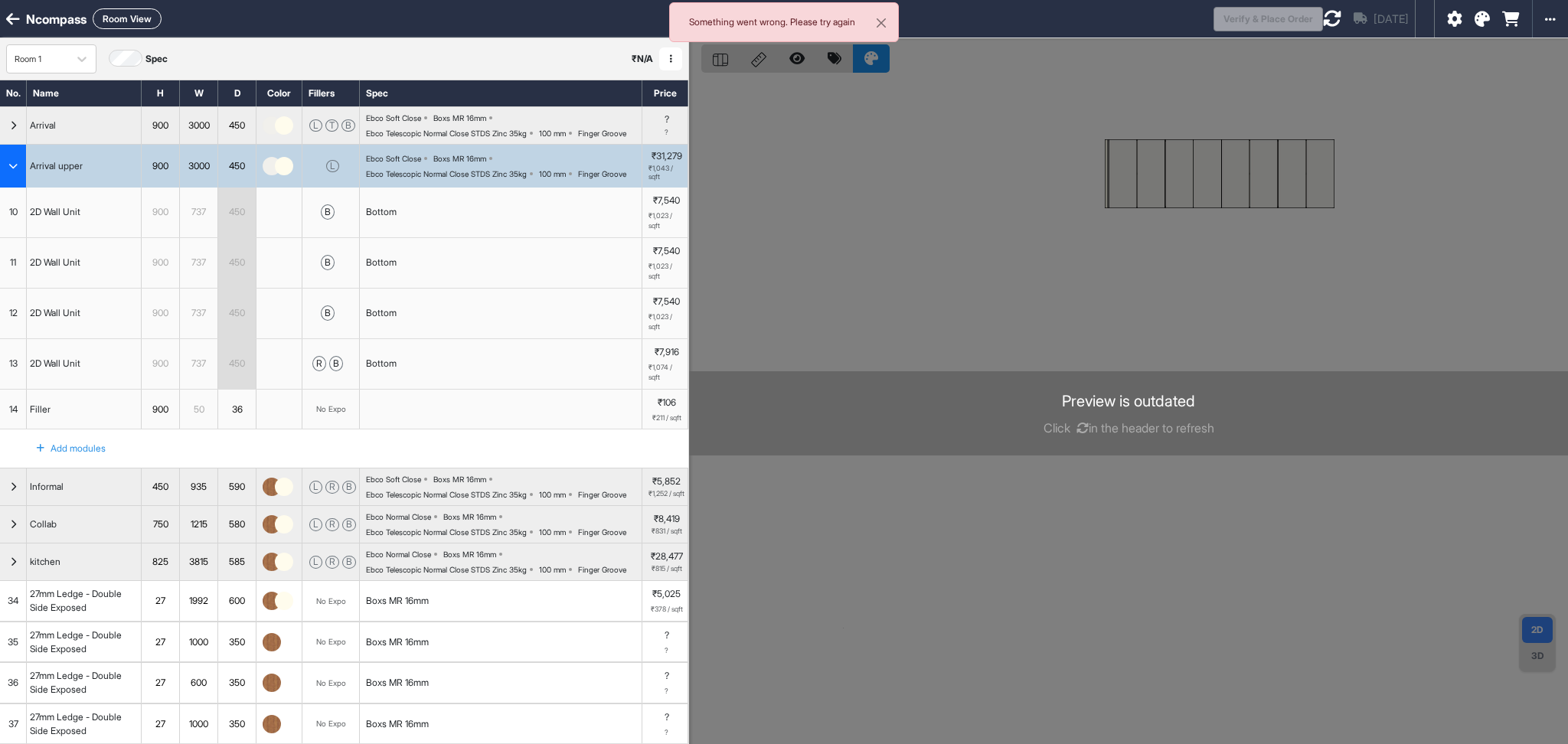 click at bounding box center [13, 166] 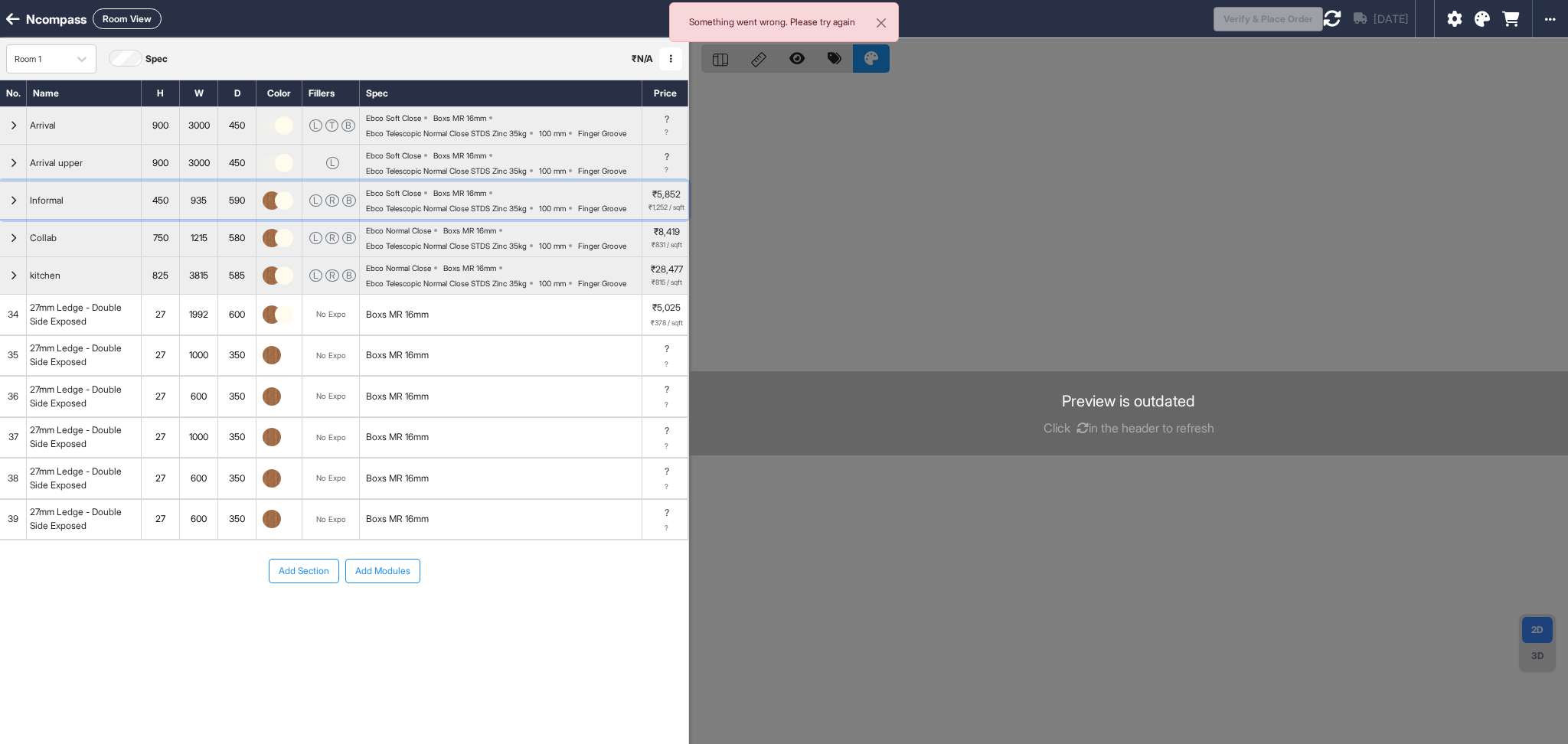 click at bounding box center (13, 201) 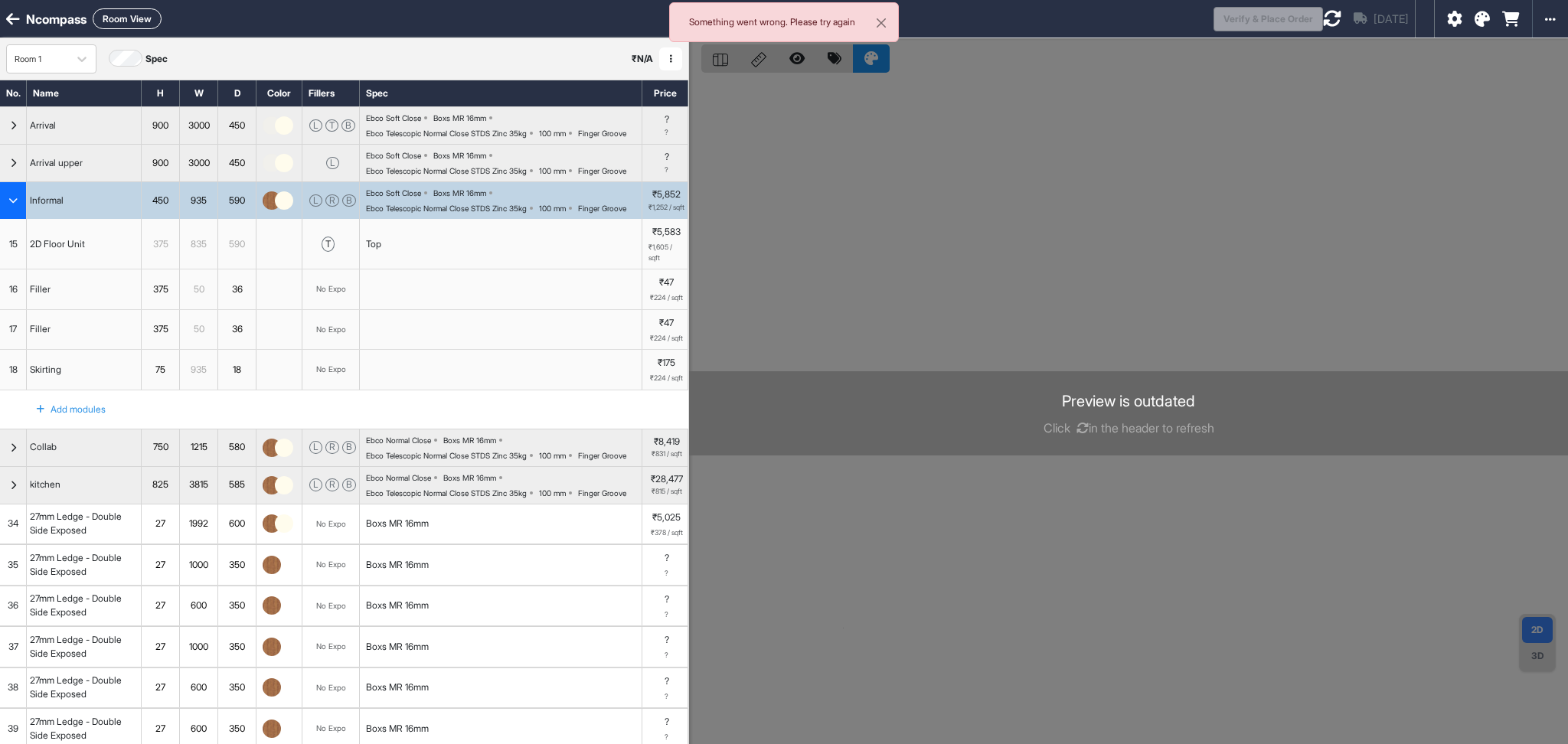 click at bounding box center (13, 201) 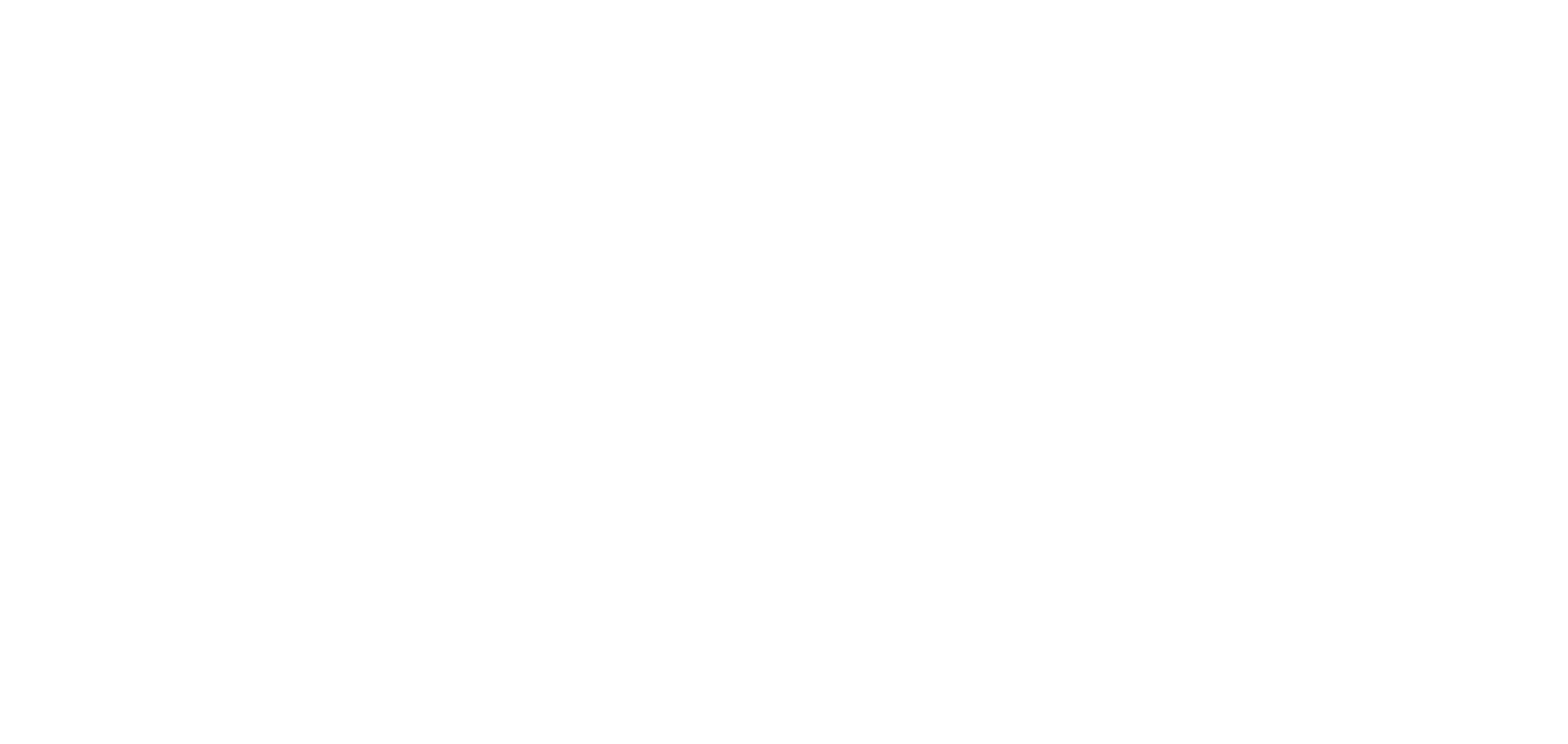 scroll, scrollTop: 0, scrollLeft: 0, axis: both 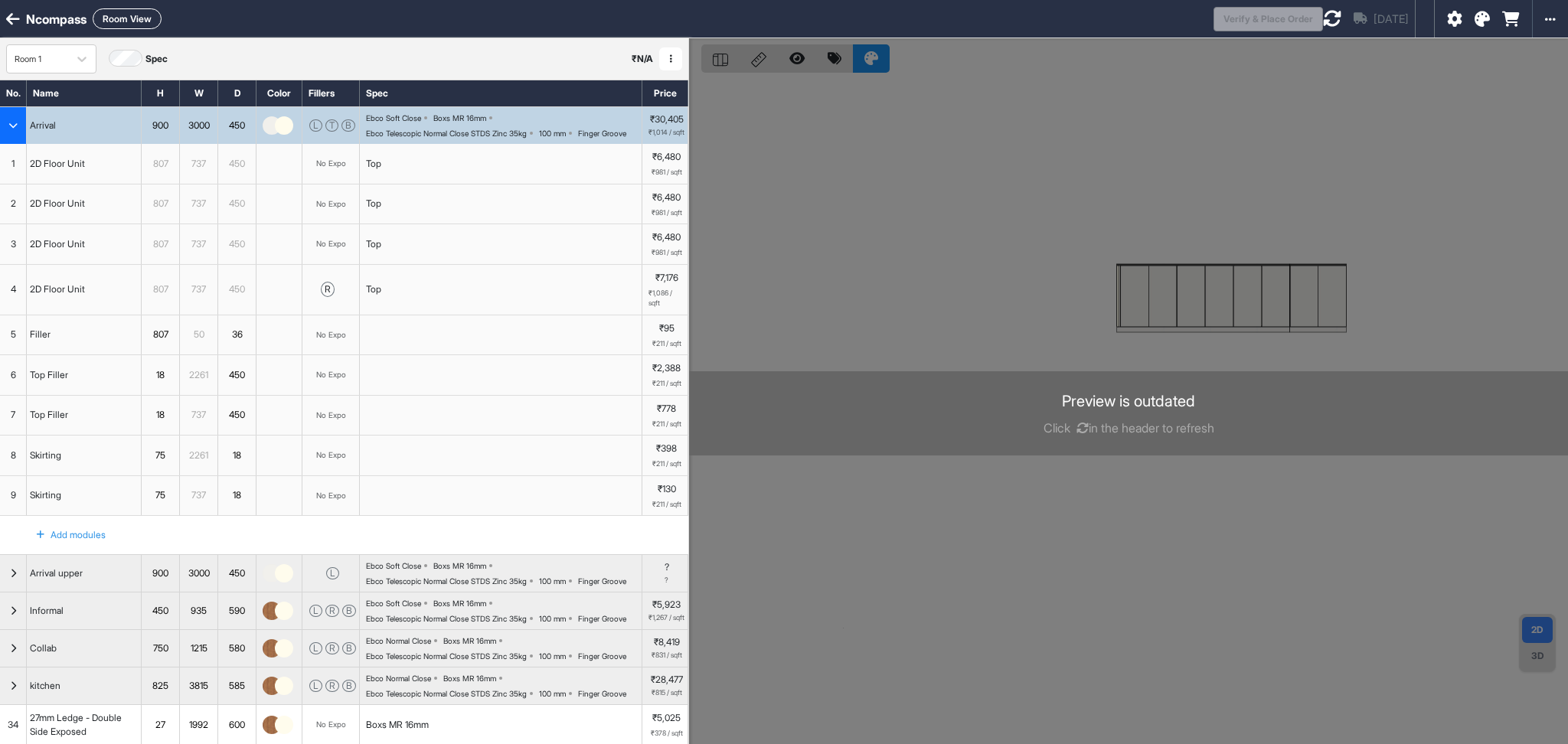 click on "Ebco Telescopic Normal Close STDS Zinc 35kg" at bounding box center (446, 133) 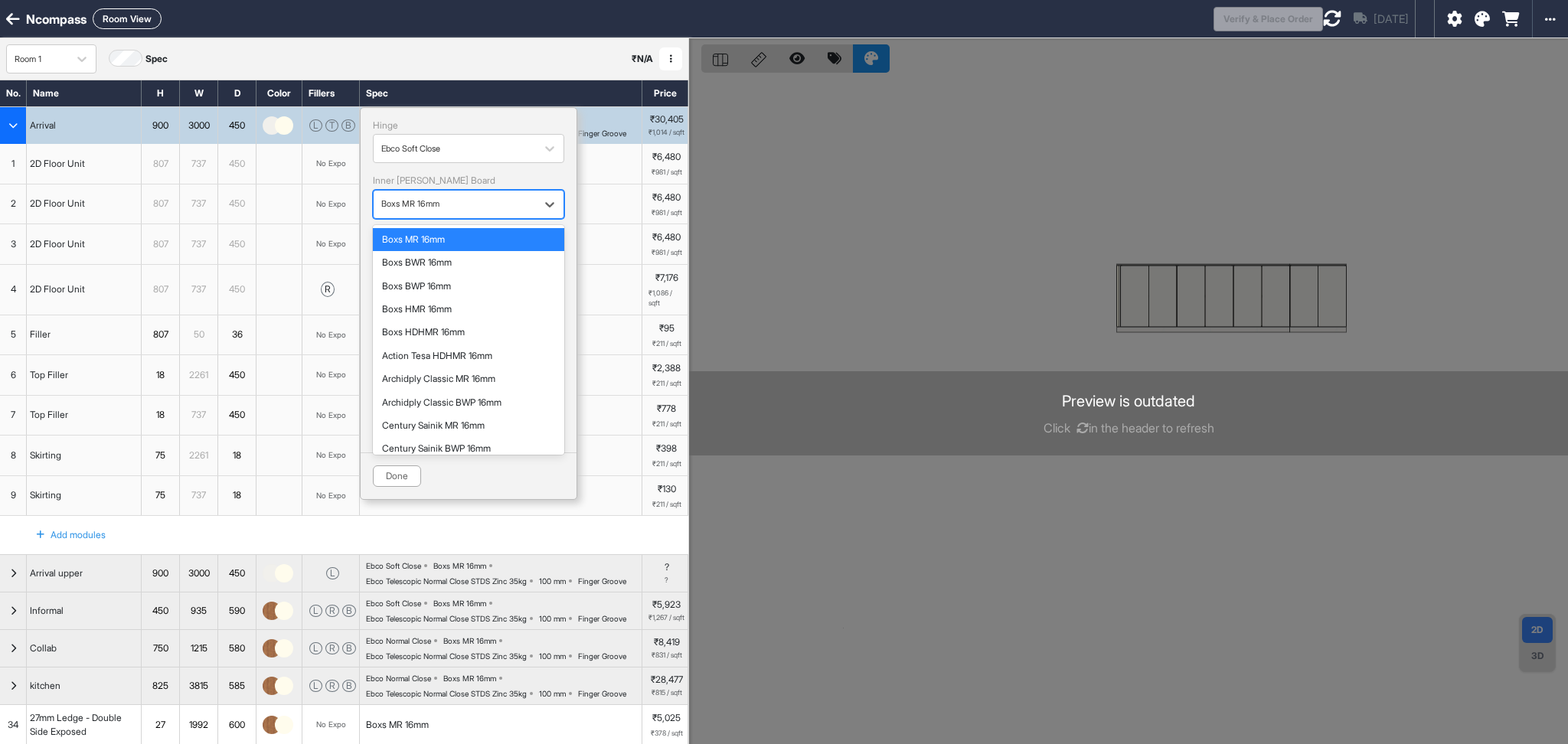 click at bounding box center [455, 204] 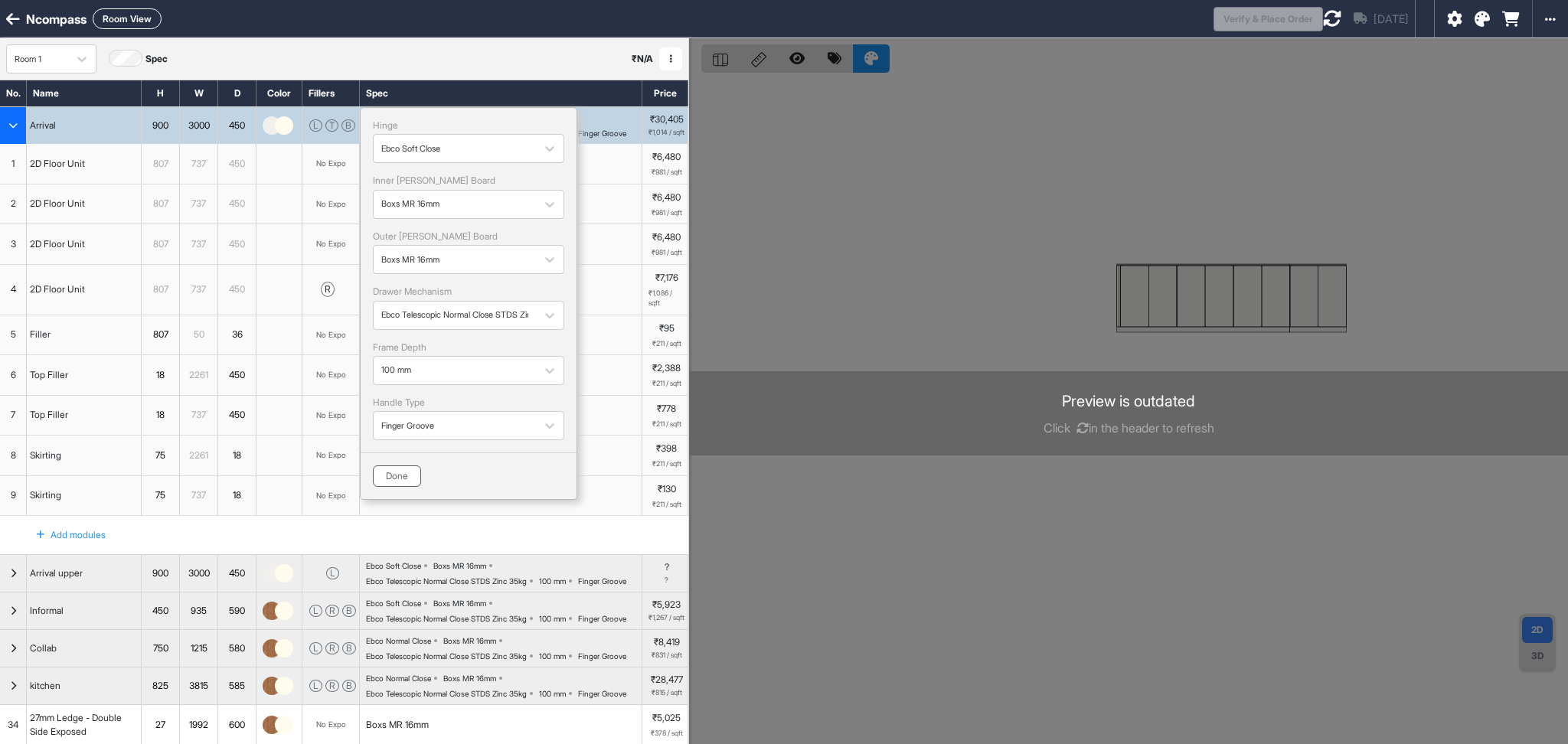 click on "Done" at bounding box center (397, 476) 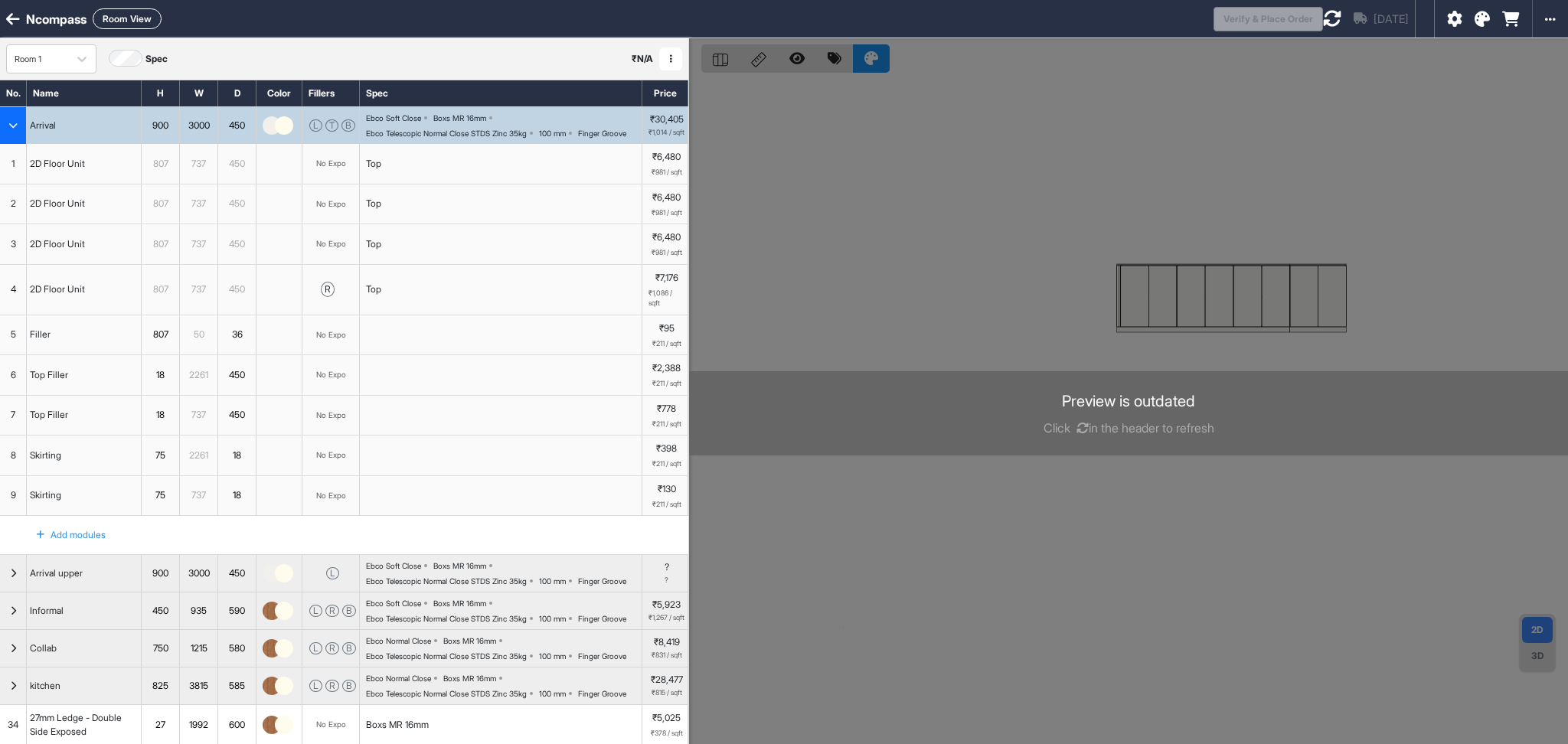 click at bounding box center (1332, 18) 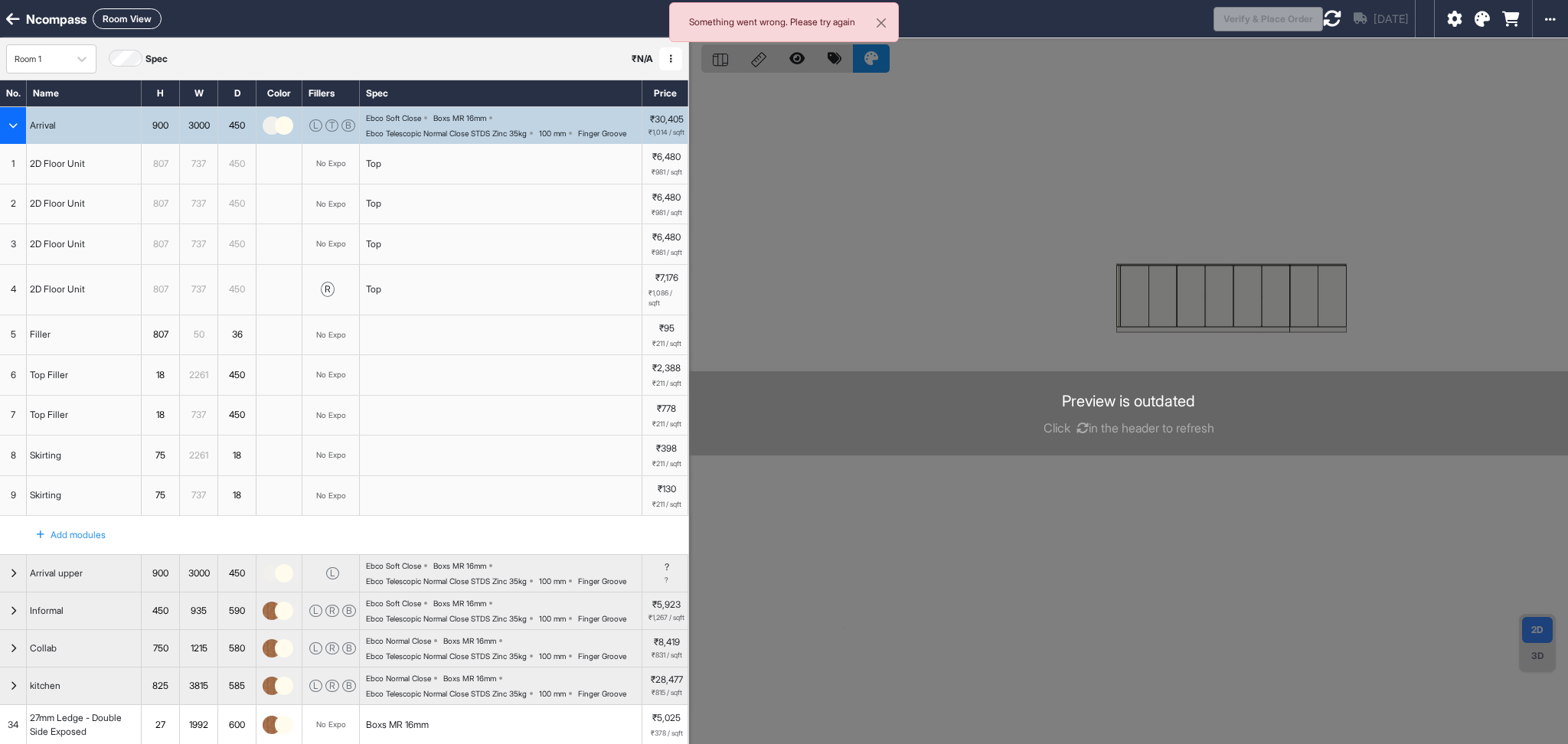click at bounding box center [1129, 410] 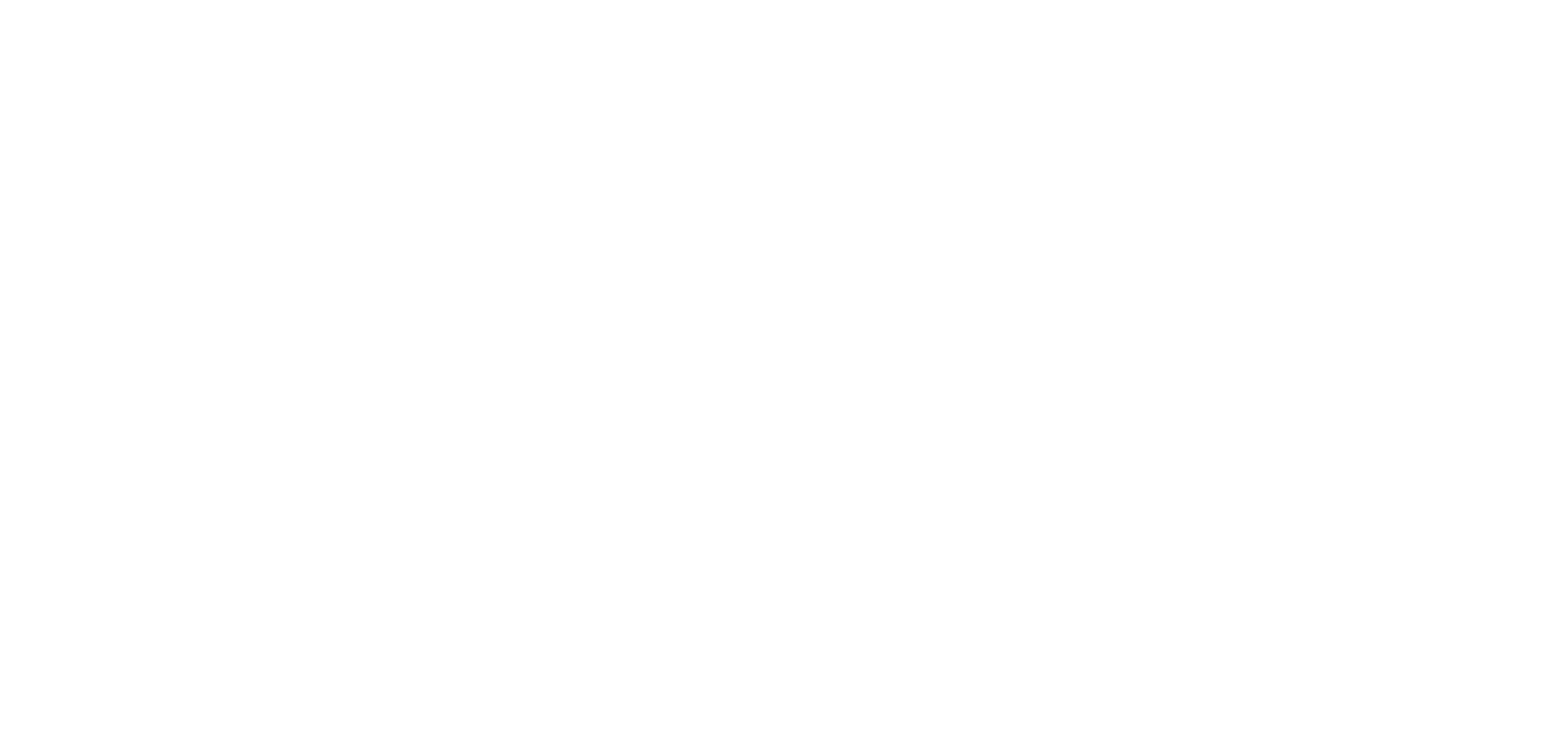 scroll, scrollTop: 0, scrollLeft: 0, axis: both 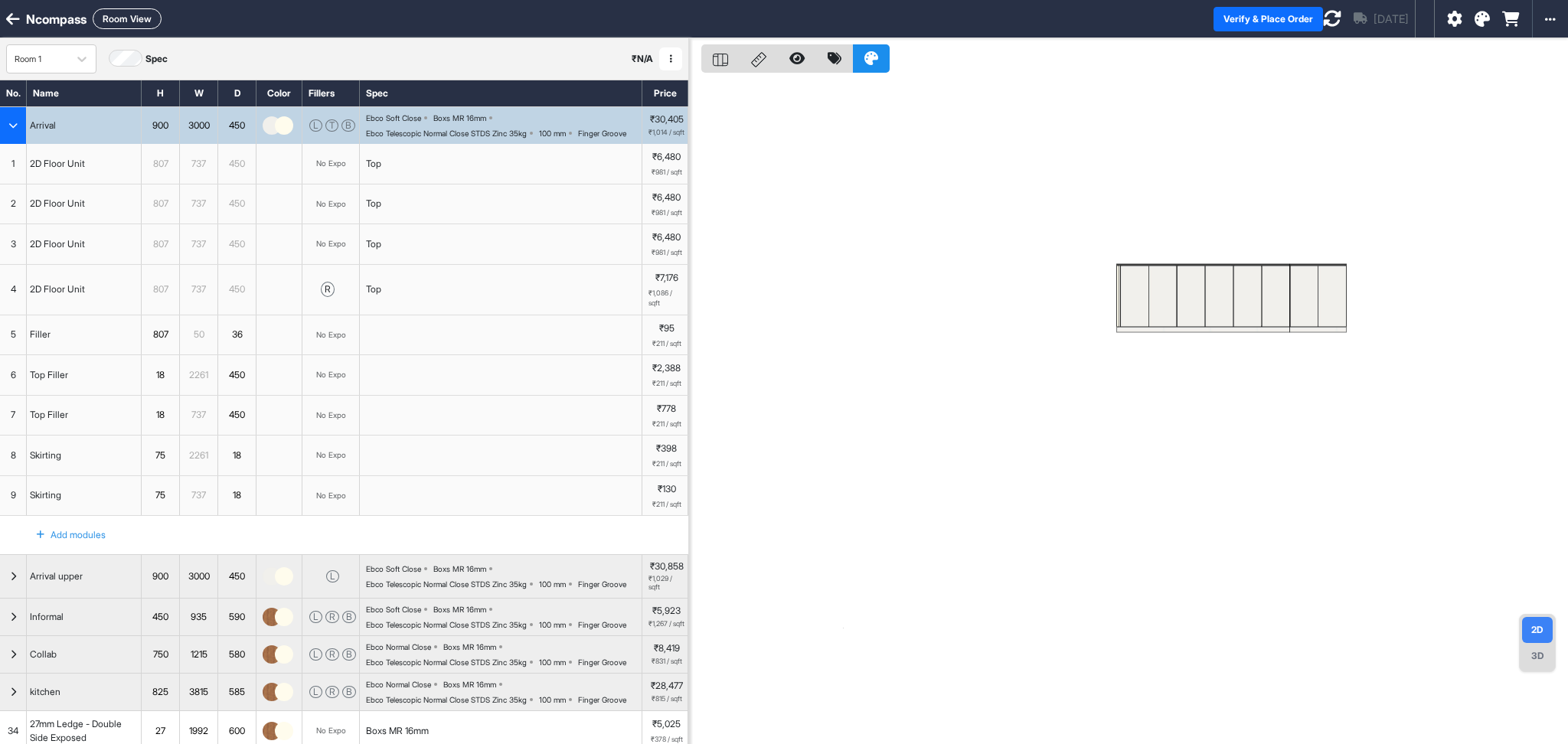 click at bounding box center (1332, 18) 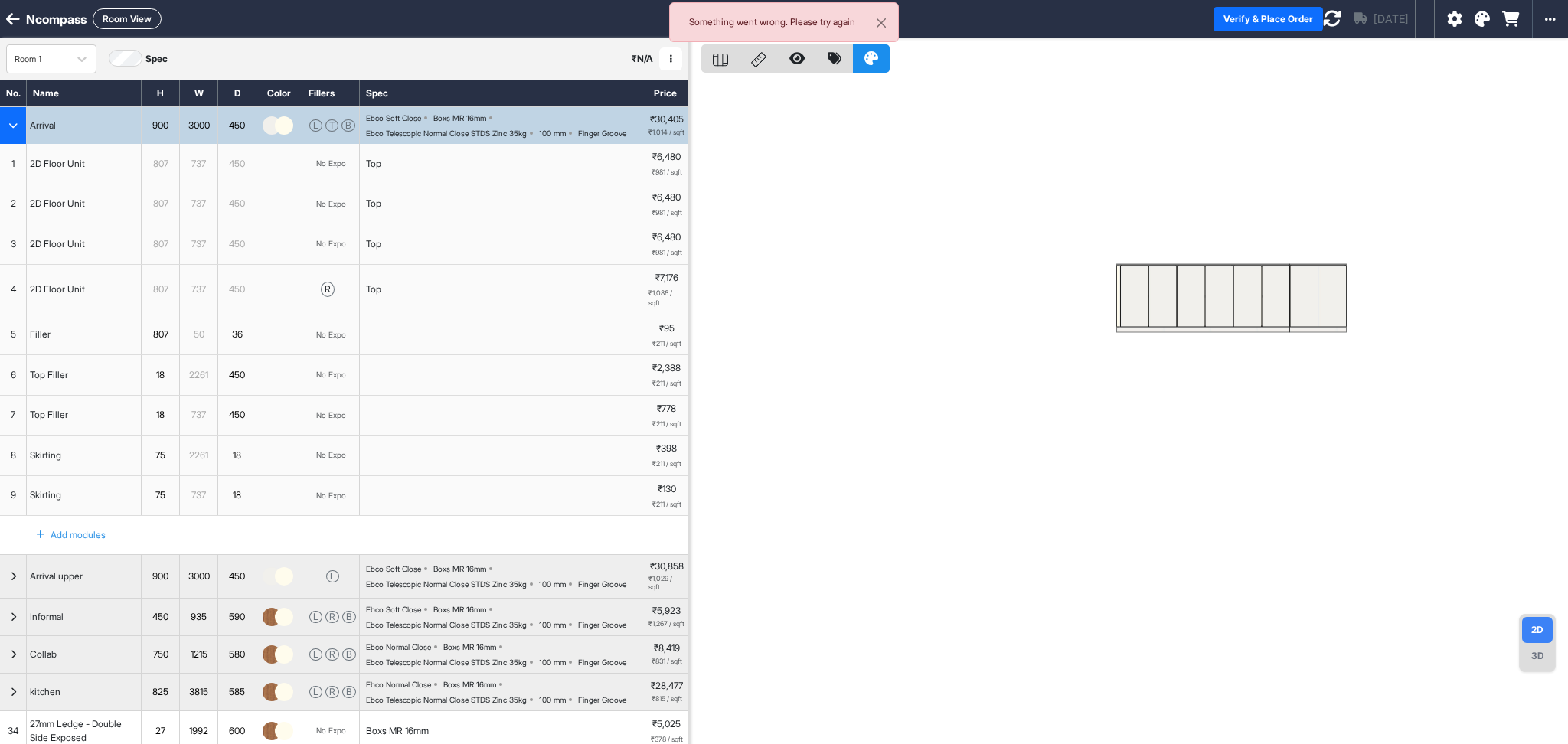 click at bounding box center (1455, 19) 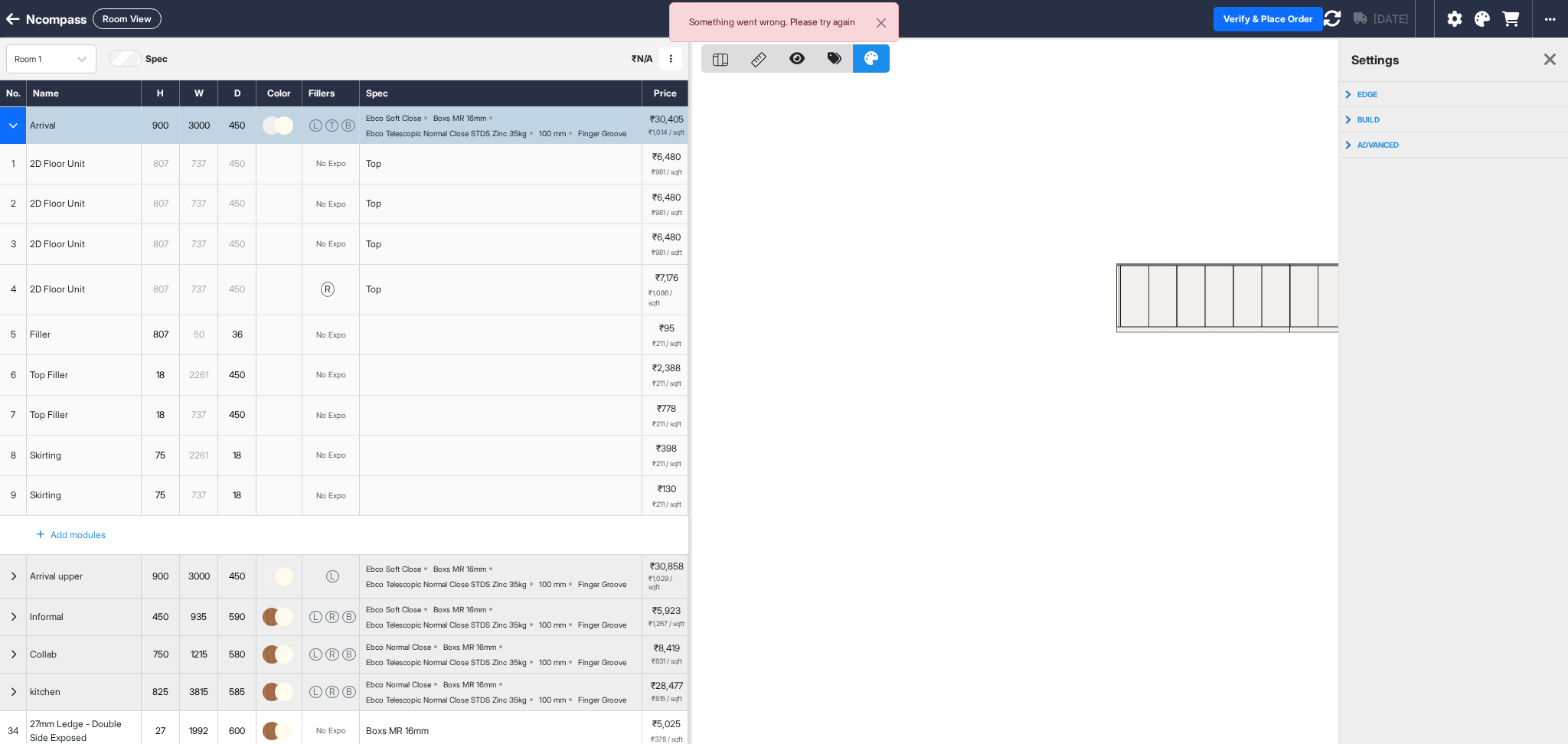 click at bounding box center [1550, 60] 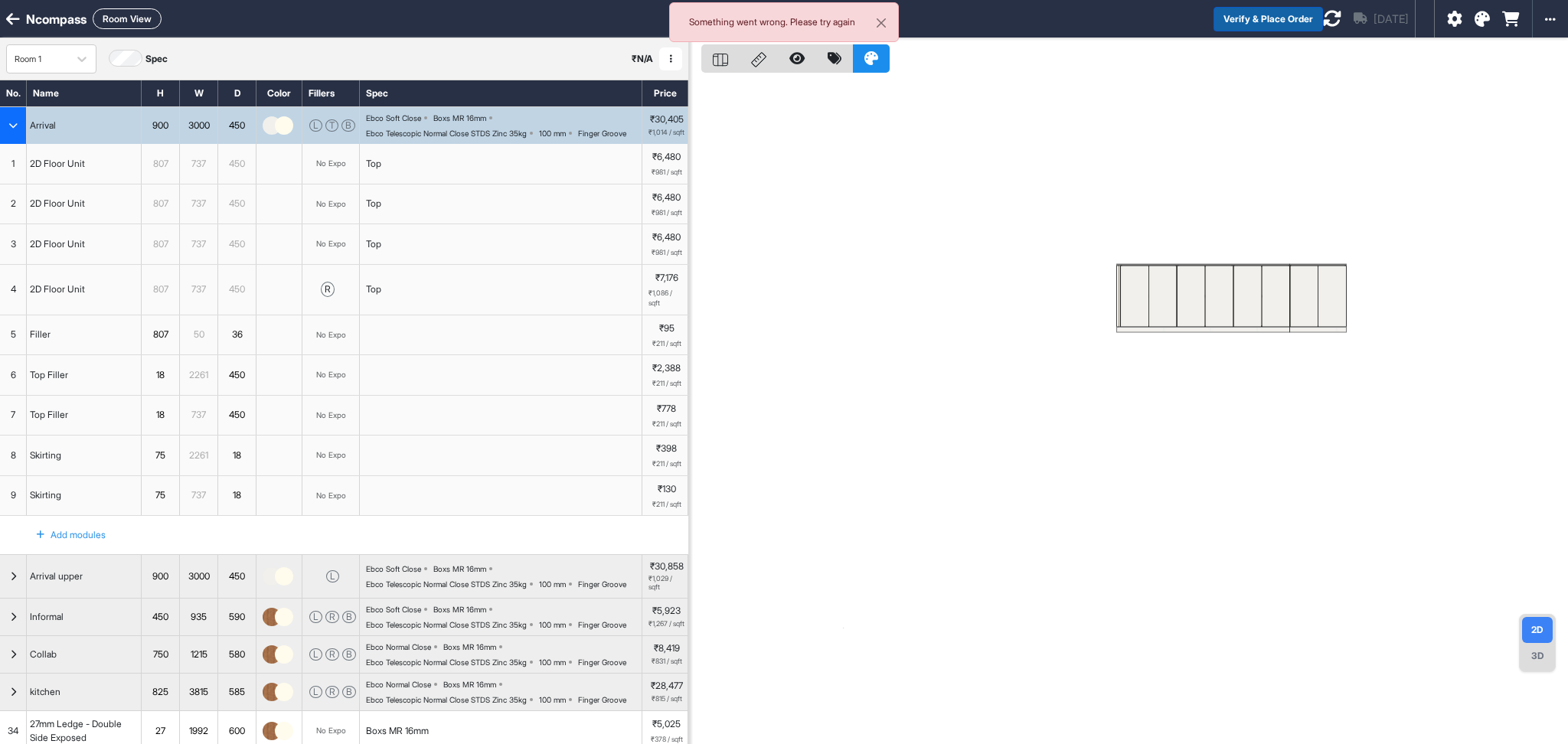 click on "Verify & Place Order" at bounding box center [1268, 19] 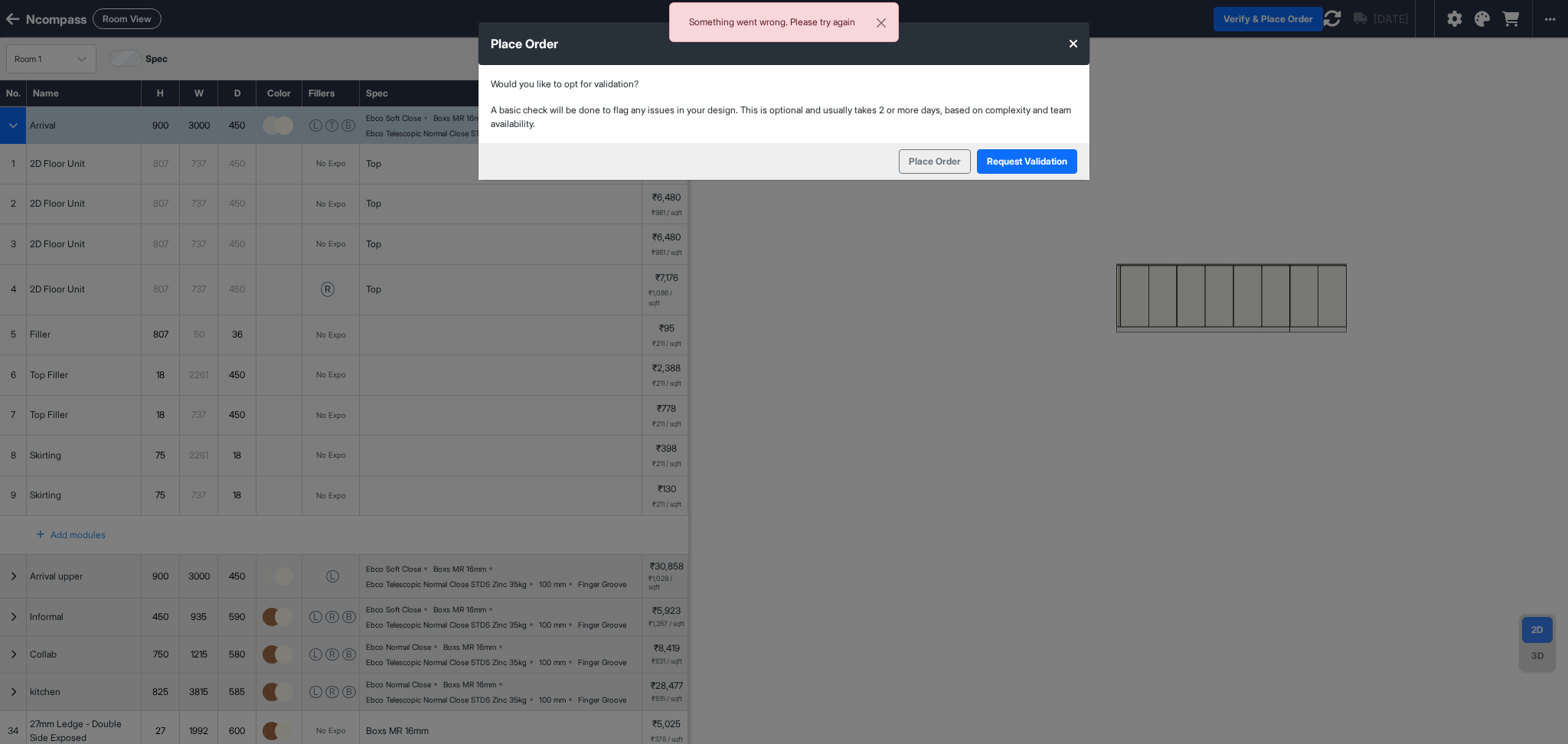 click at bounding box center (1073, 44) 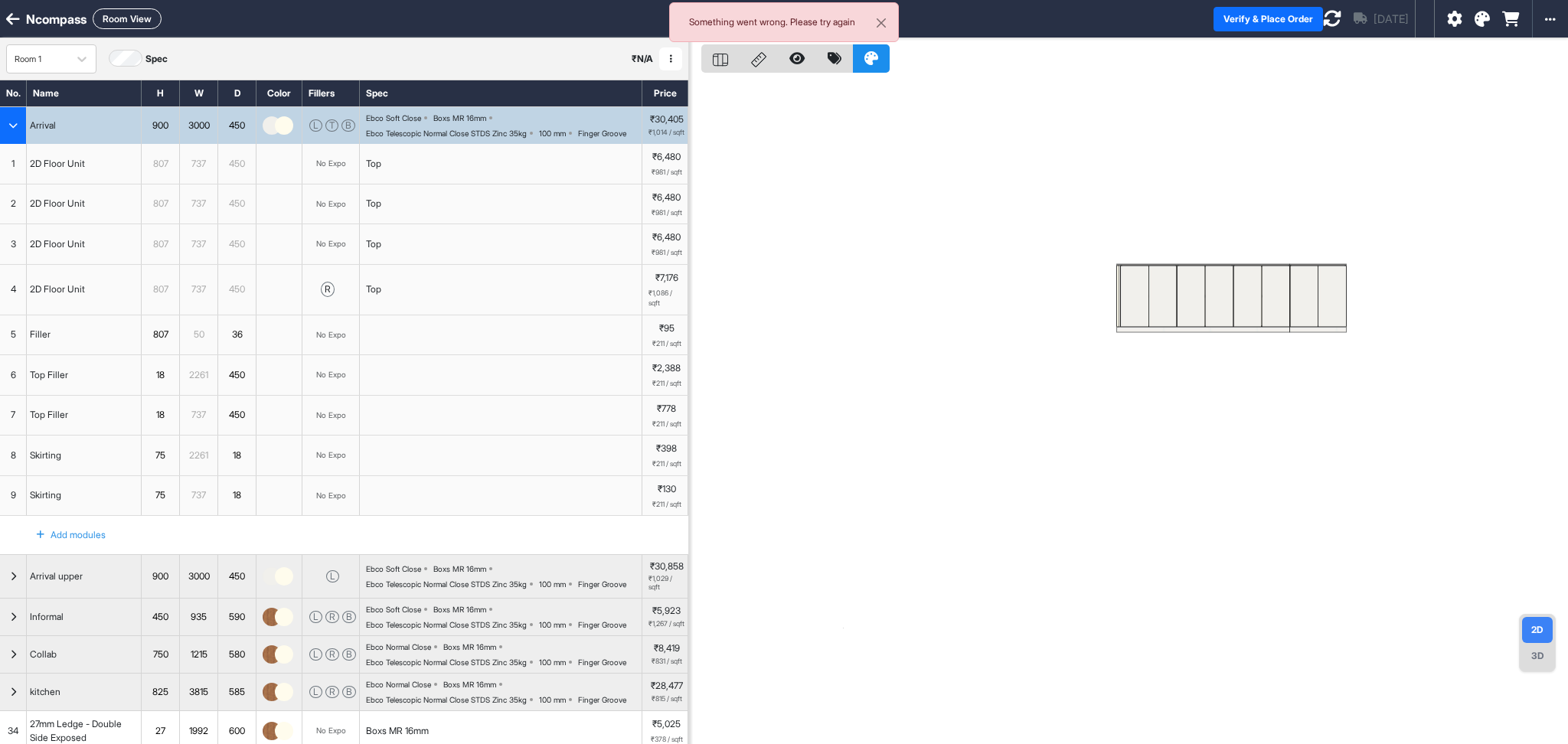 click at bounding box center (1332, 18) 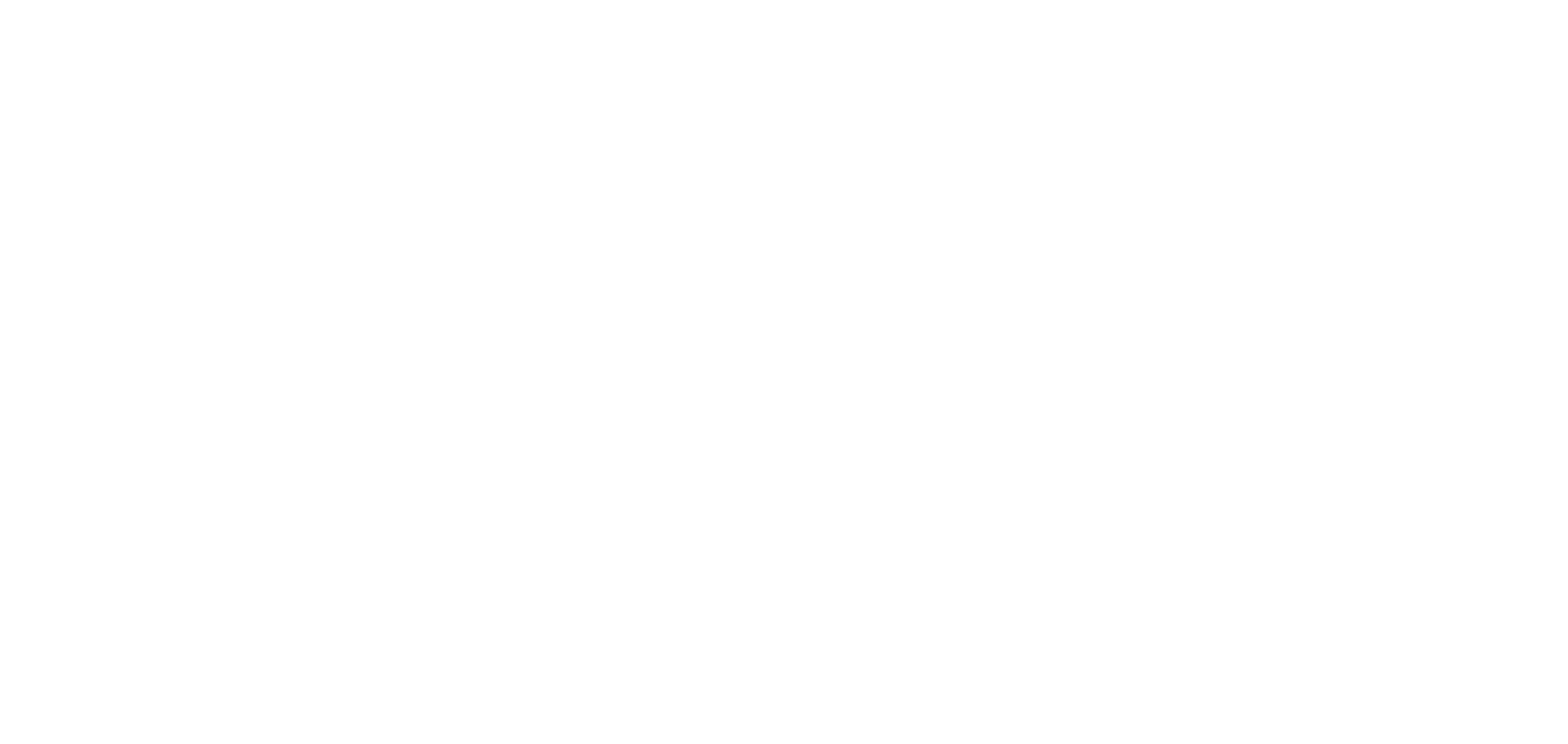 scroll, scrollTop: 0, scrollLeft: 0, axis: both 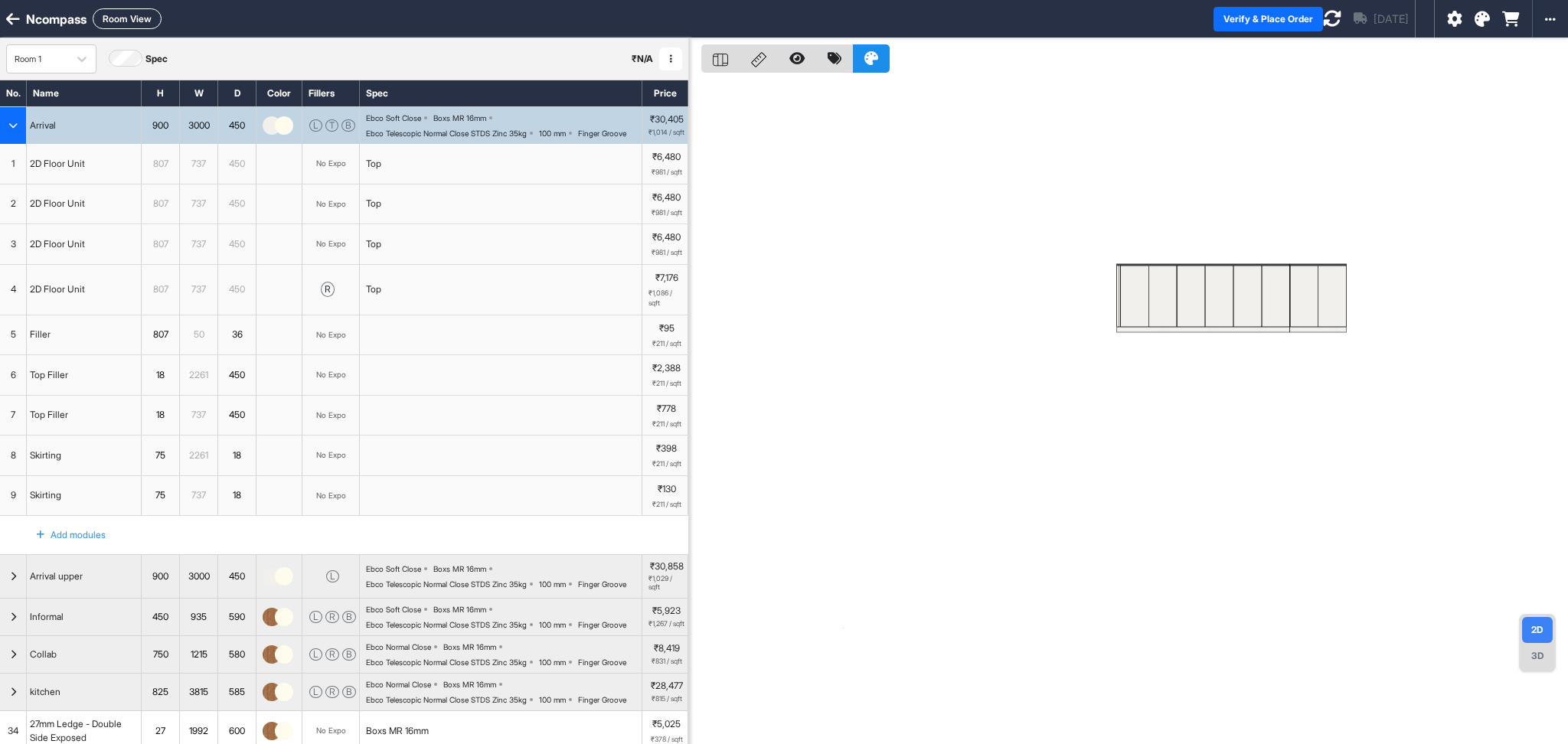 click at bounding box center [13, 126] 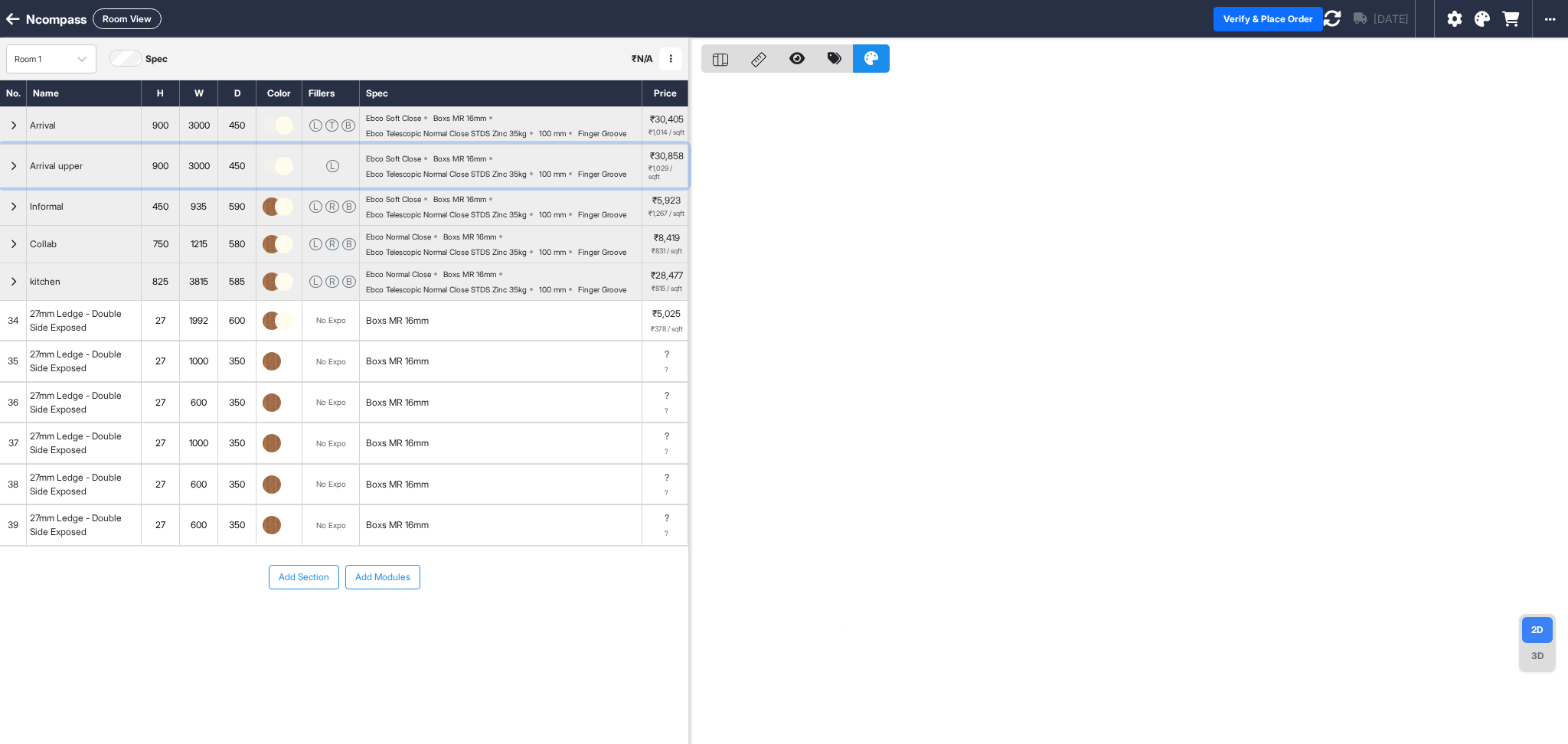 click at bounding box center (13, 166) 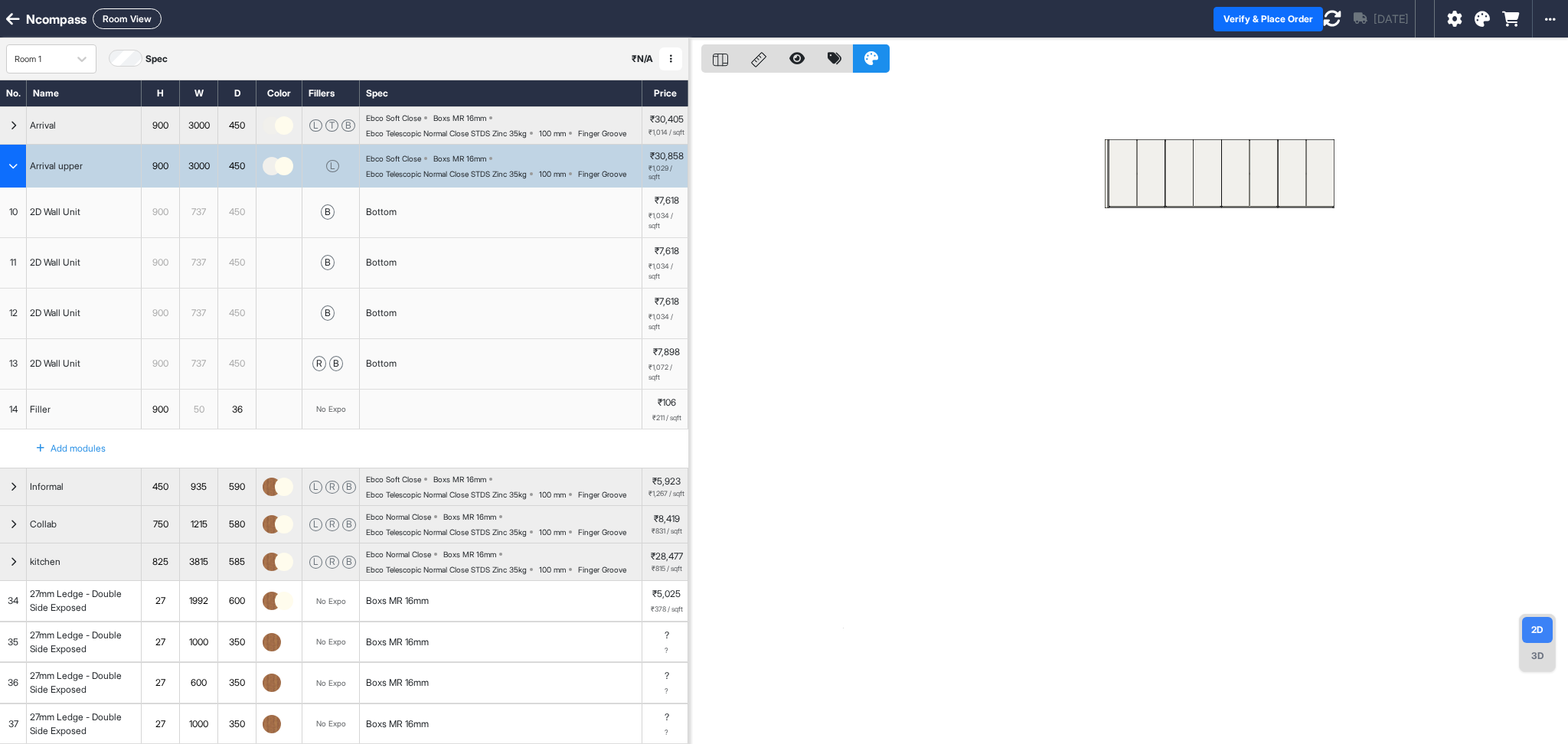 click at bounding box center (13, 166) 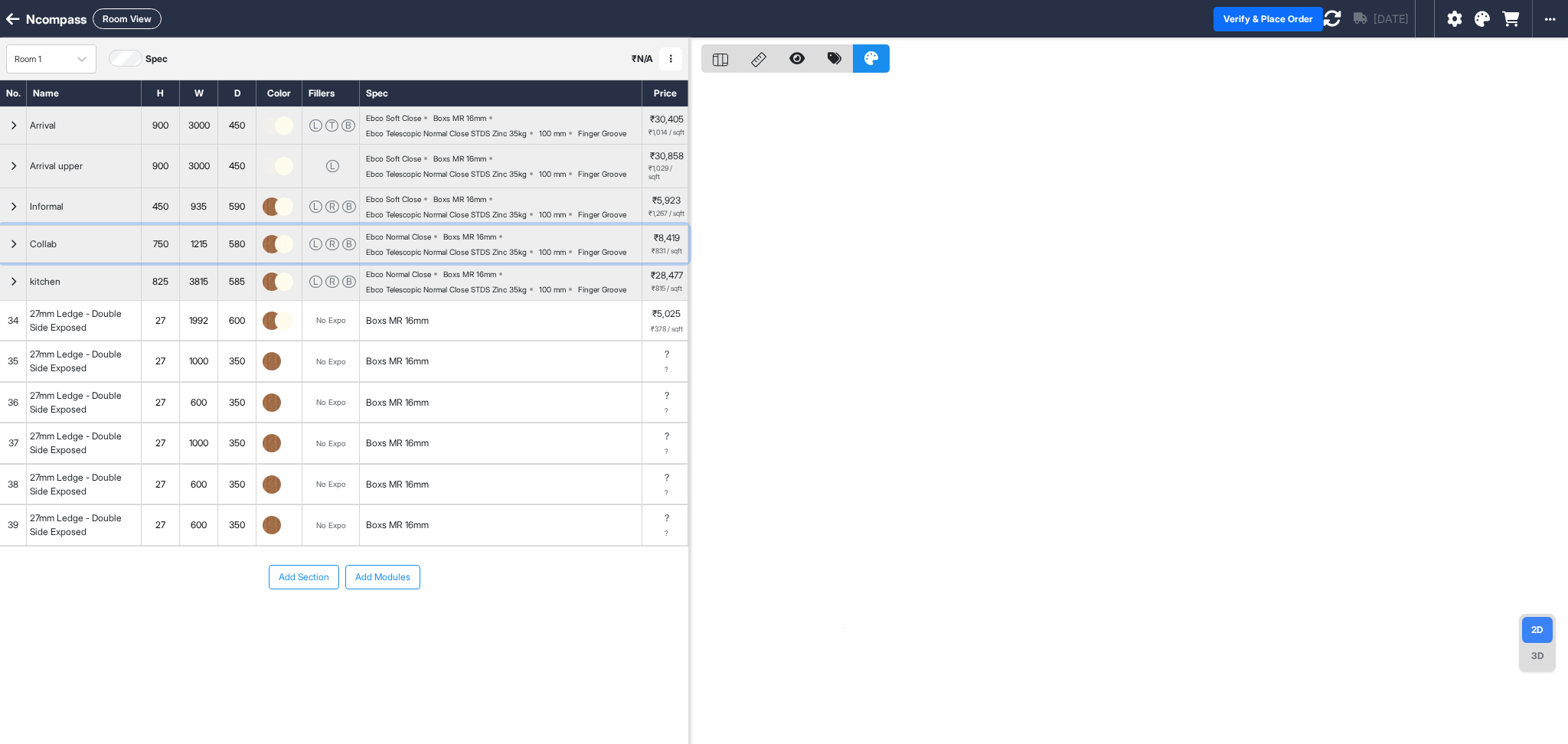 click at bounding box center (13, 244) 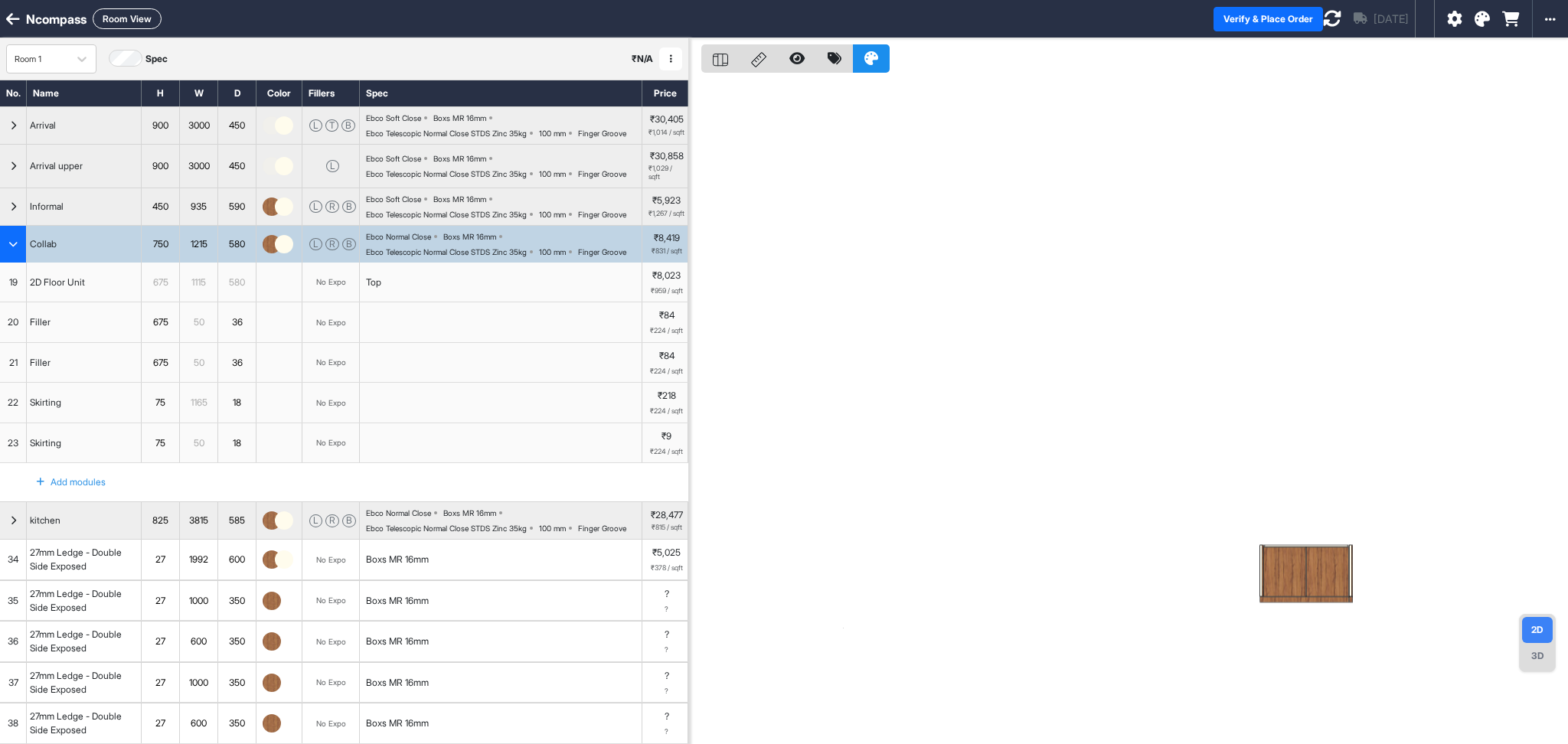 click at bounding box center [13, 244] 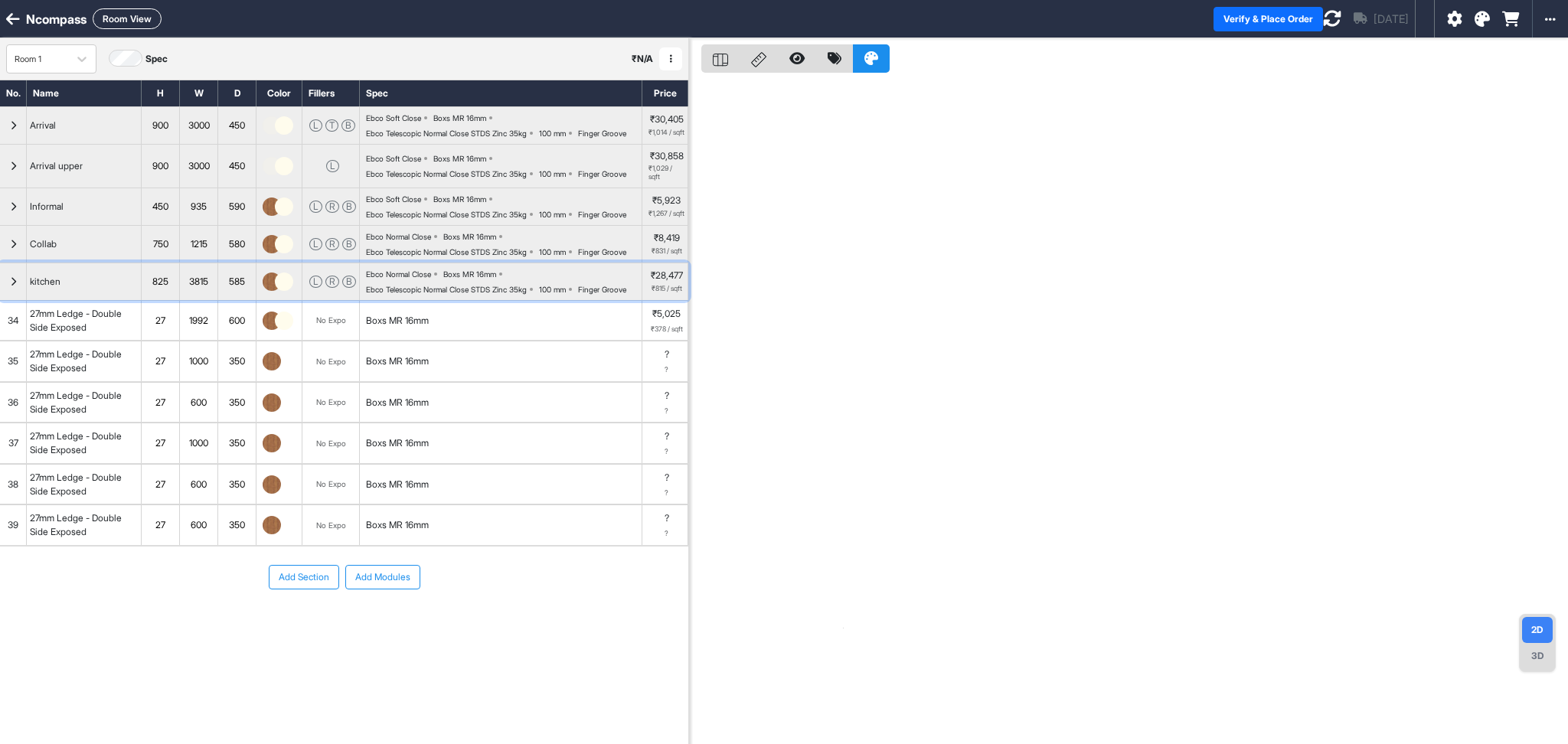 click at bounding box center (13, 282) 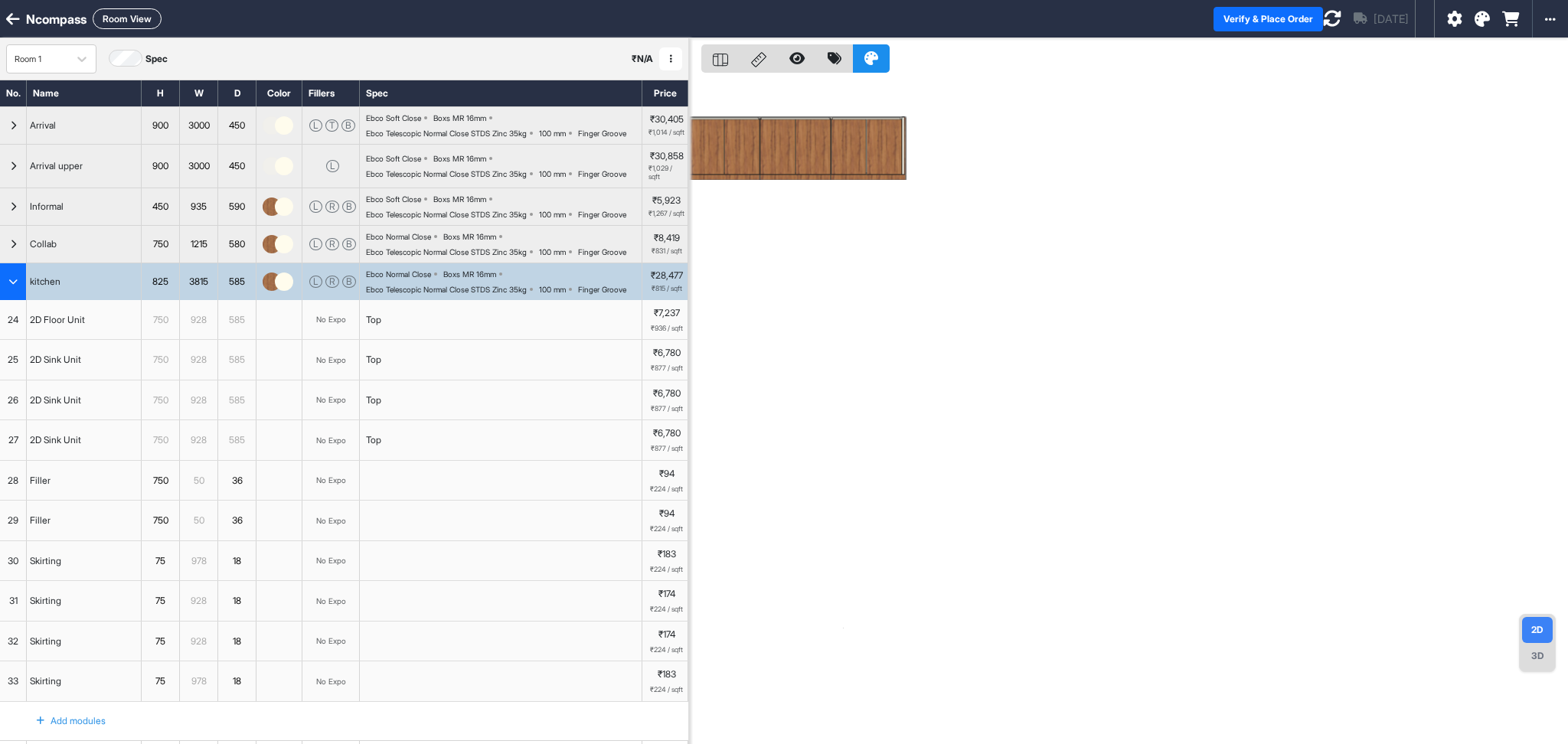 click at bounding box center [13, 282] 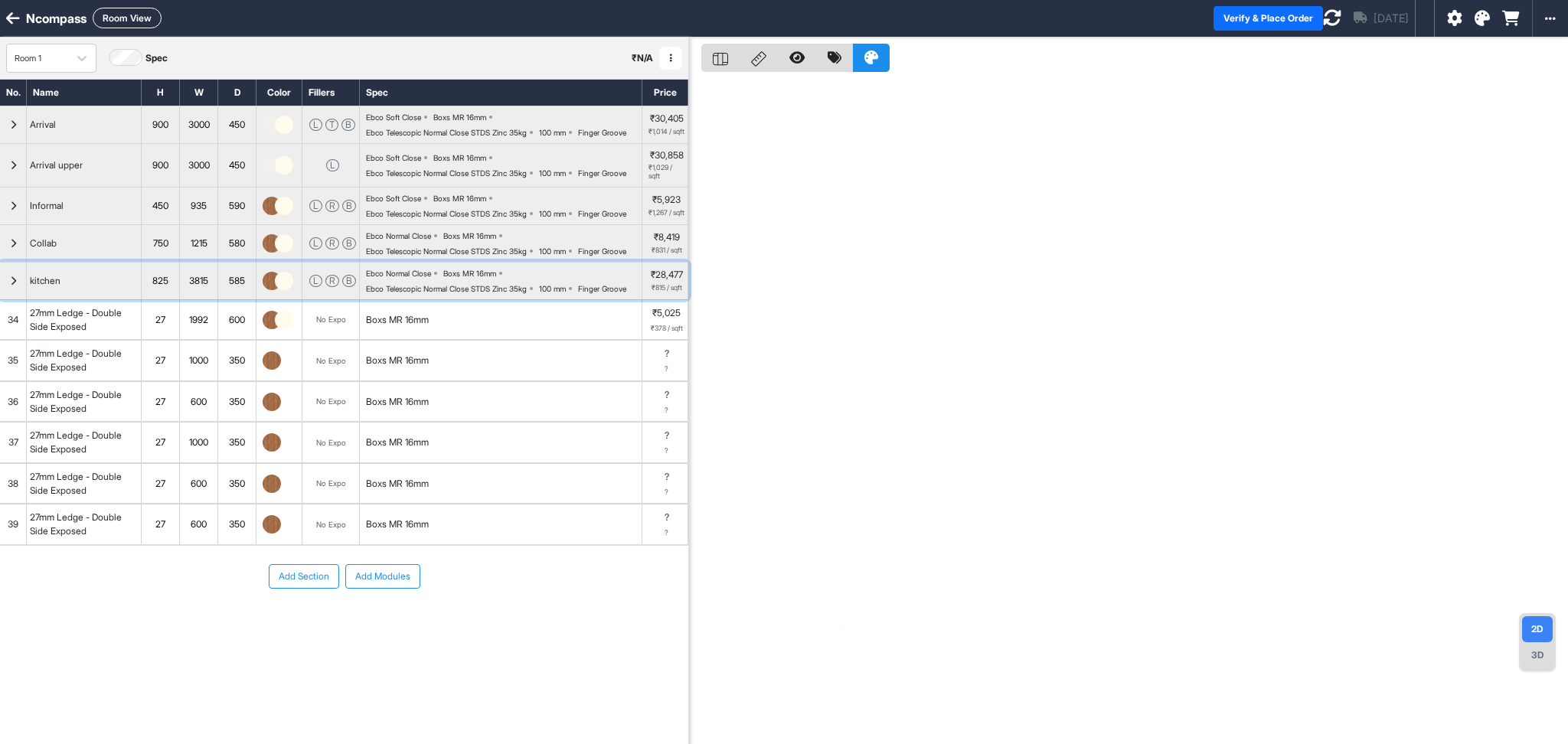 scroll, scrollTop: 0, scrollLeft: 0, axis: both 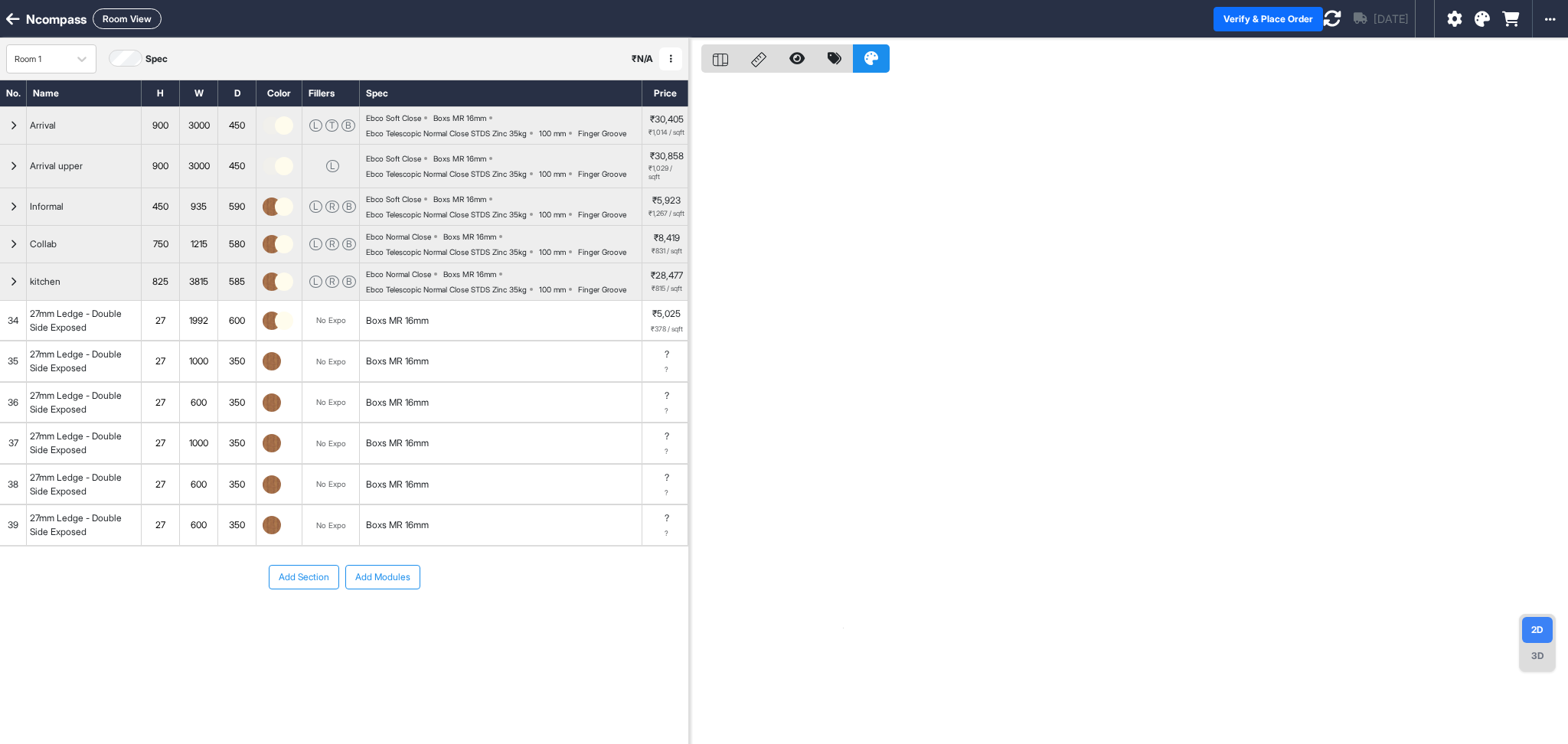 click at bounding box center (1332, 18) 